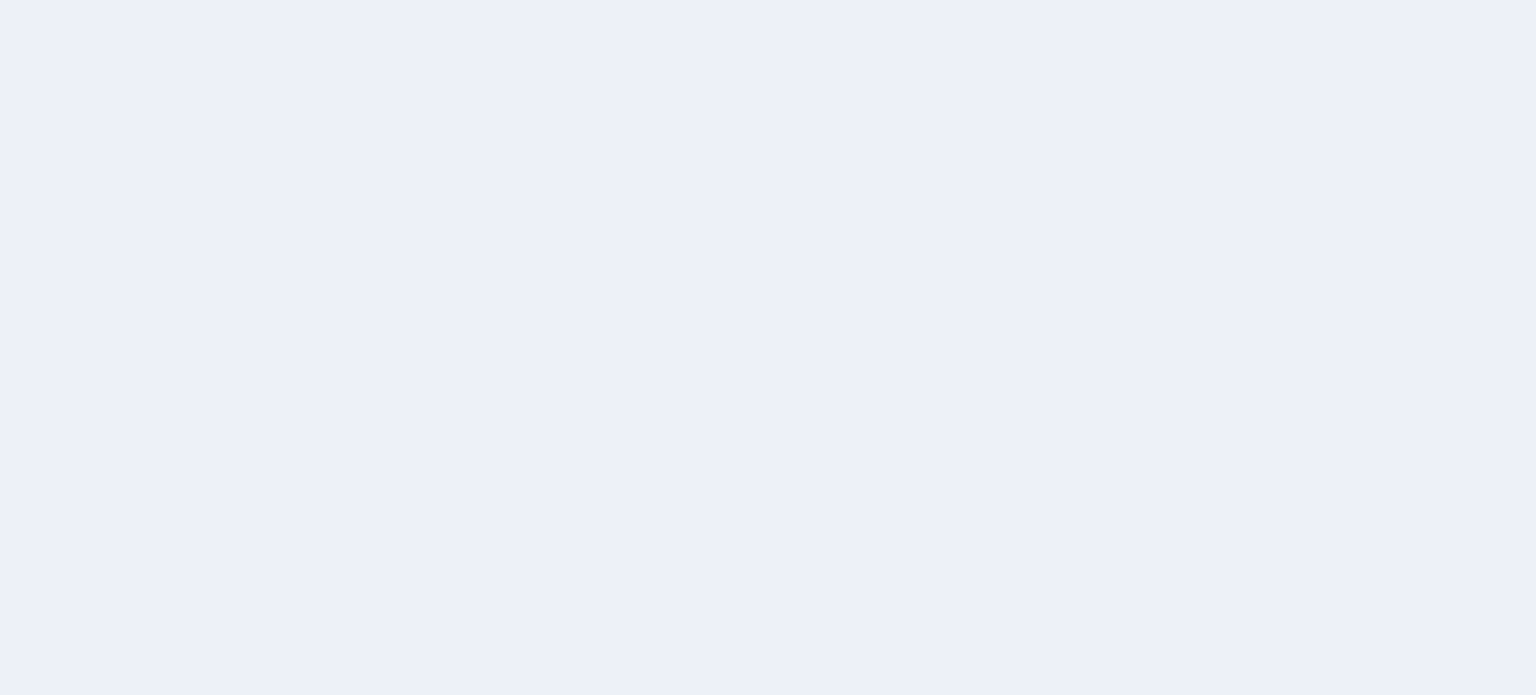 scroll, scrollTop: 0, scrollLeft: 0, axis: both 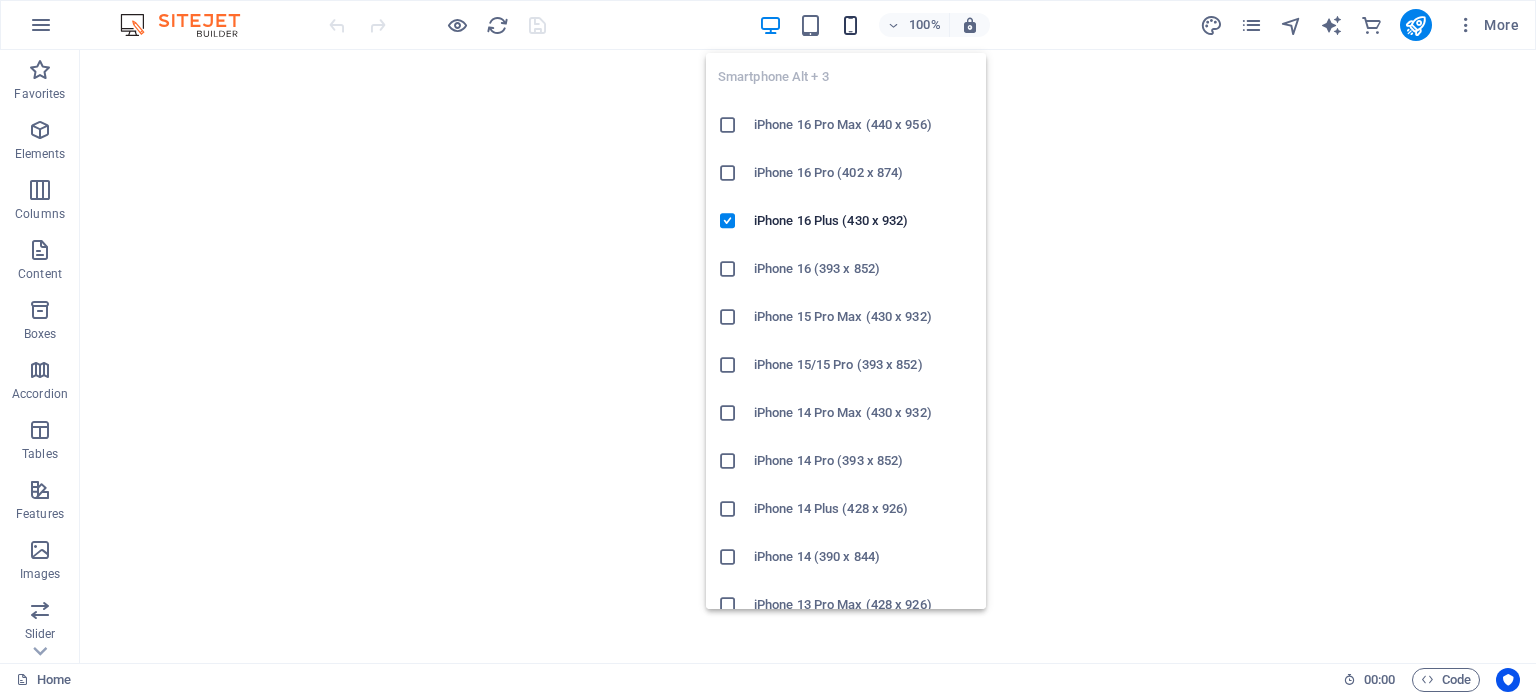 click at bounding box center (850, 25) 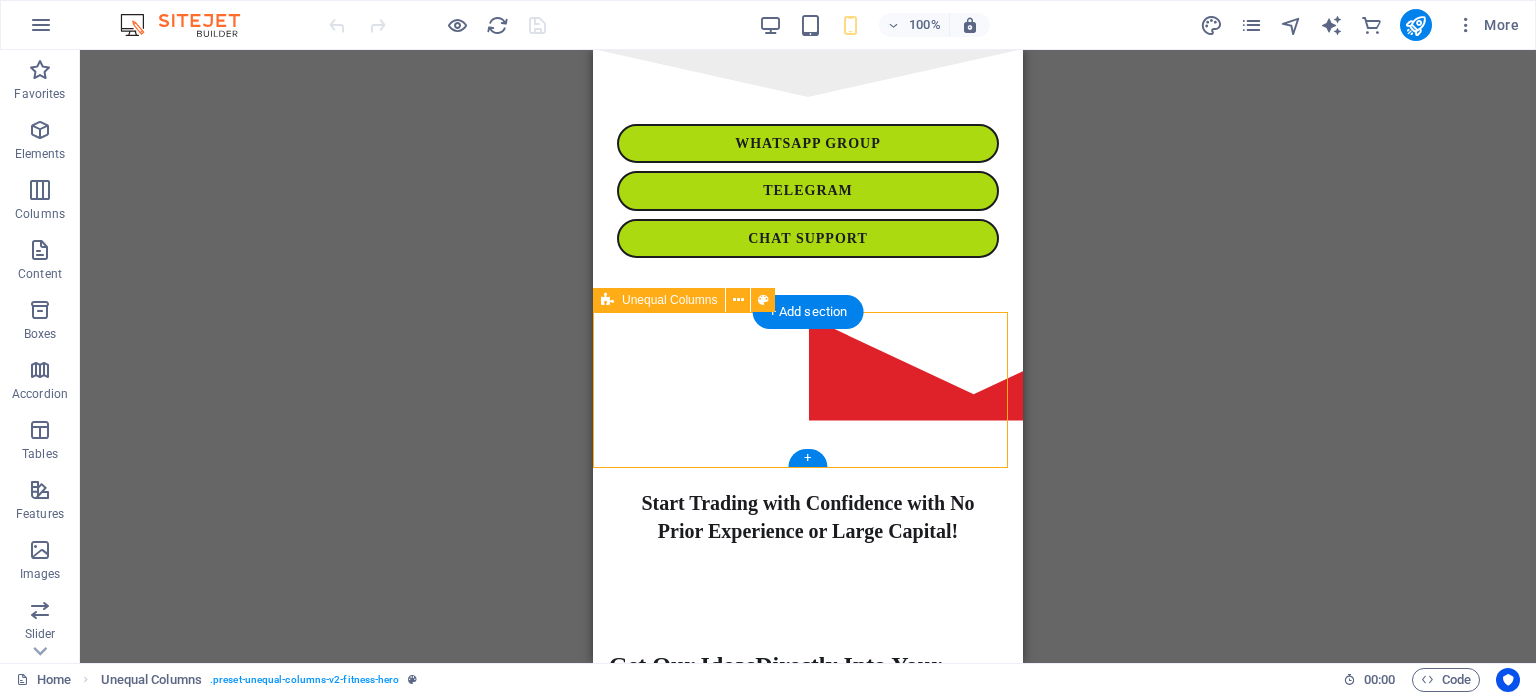 scroll, scrollTop: 0, scrollLeft: 0, axis: both 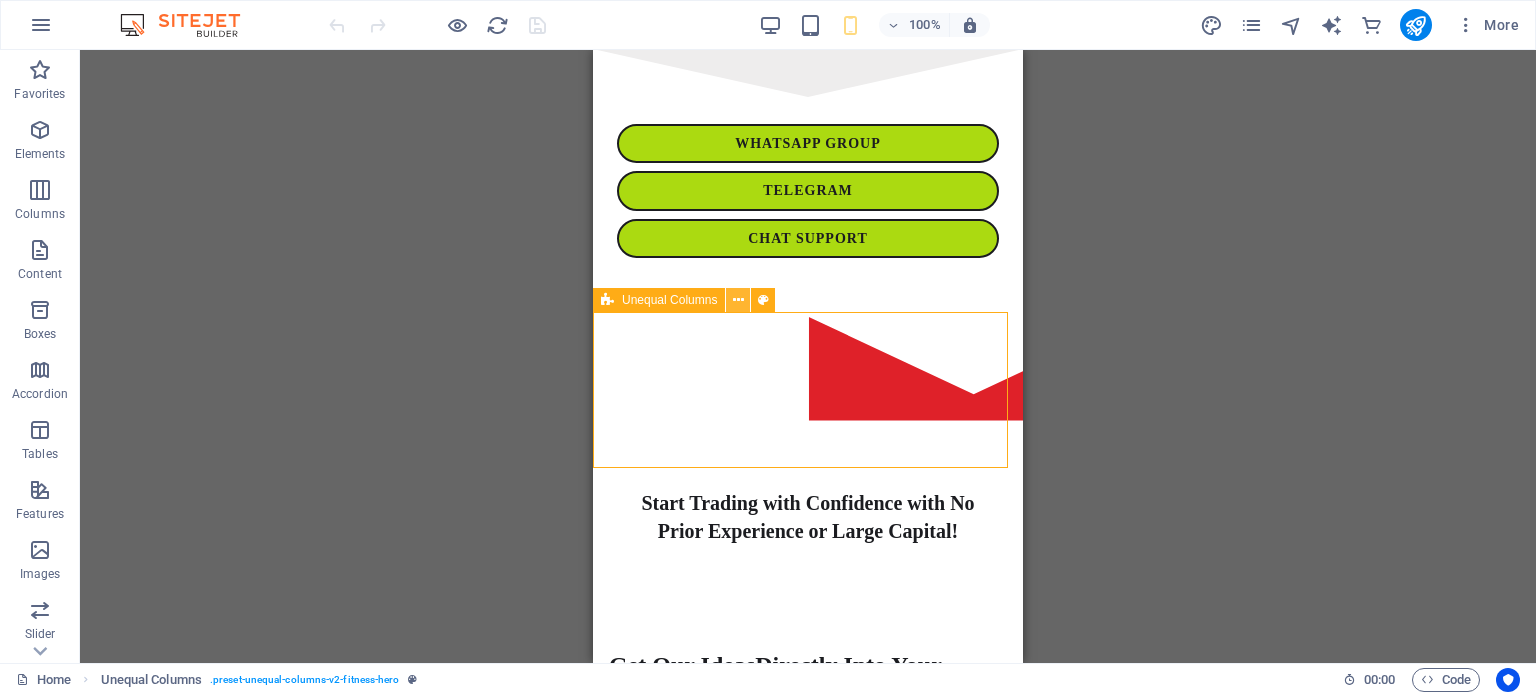 click at bounding box center [738, 300] 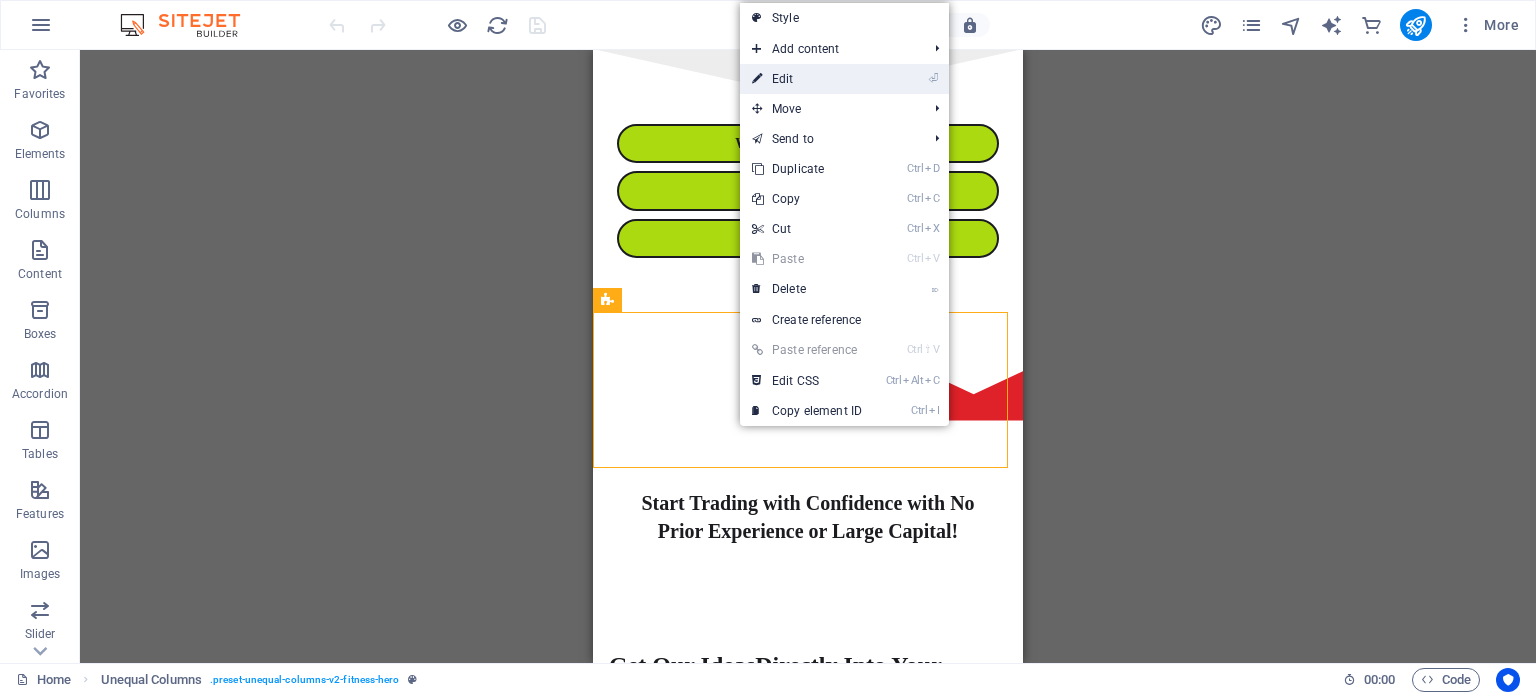 click on "⏎  Edit" at bounding box center [807, 79] 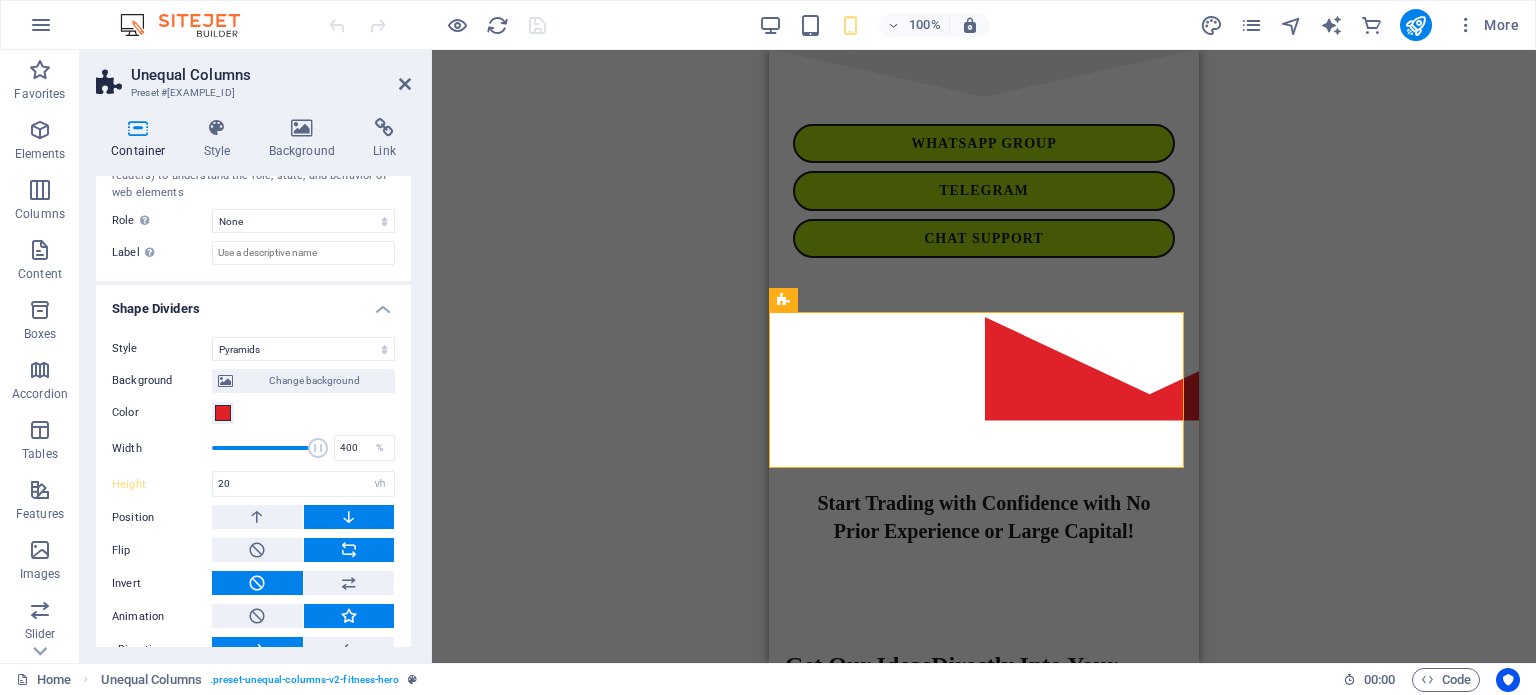 scroll, scrollTop: 572, scrollLeft: 0, axis: vertical 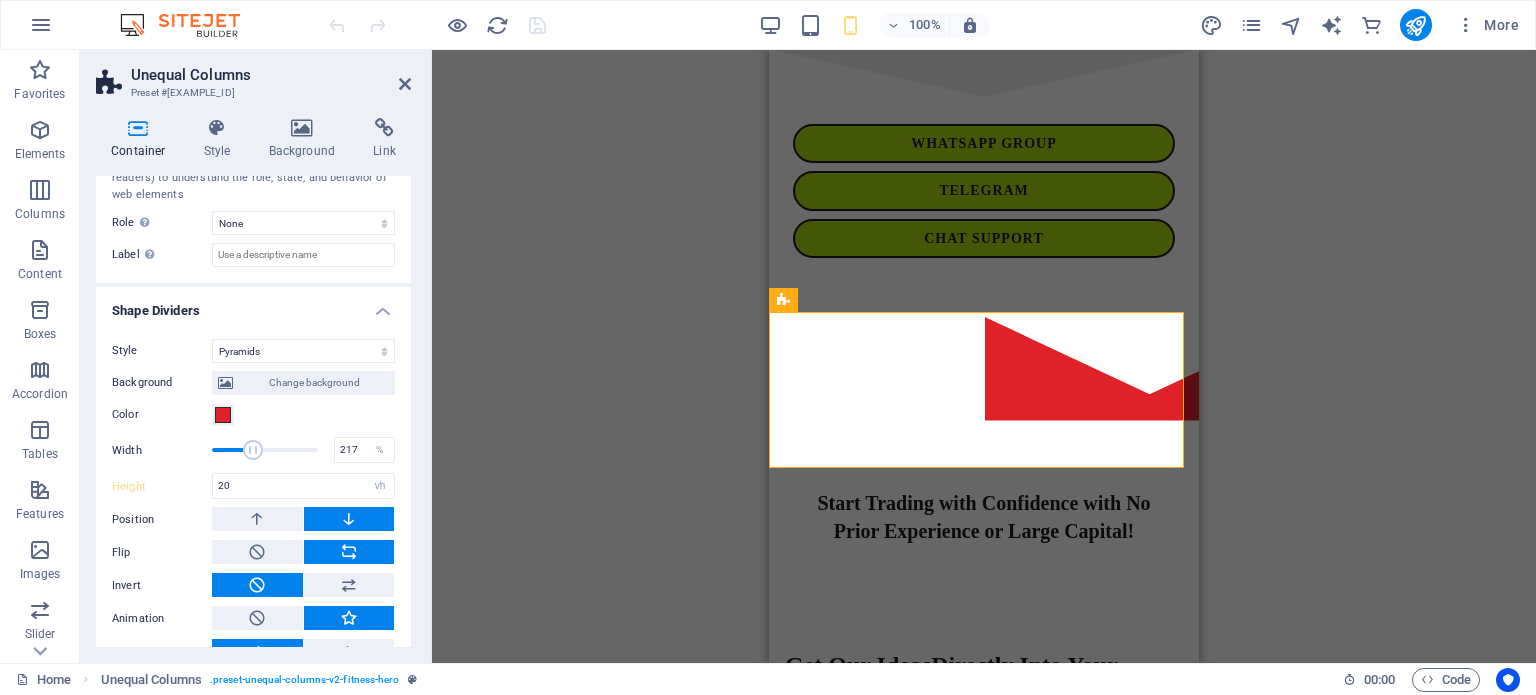 click at bounding box center [265, 450] 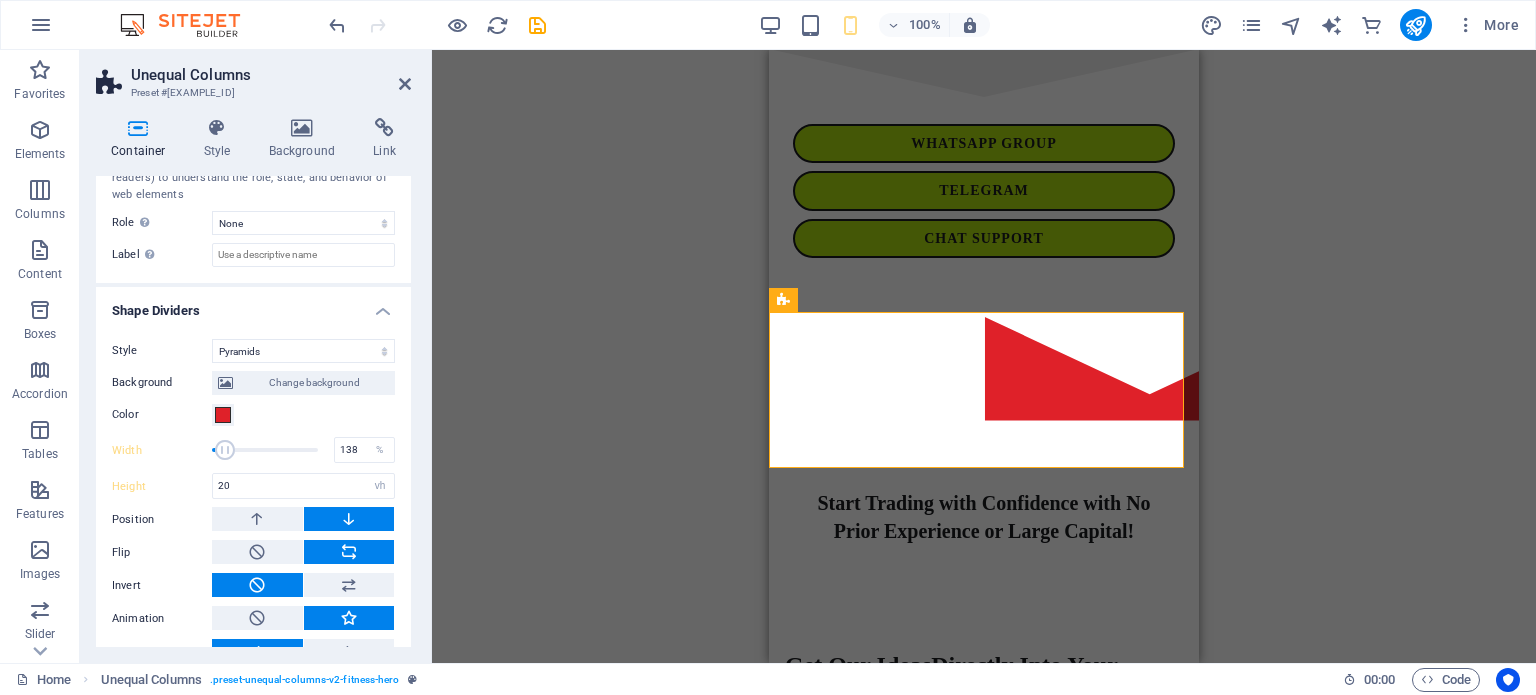 click at bounding box center (265, 450) 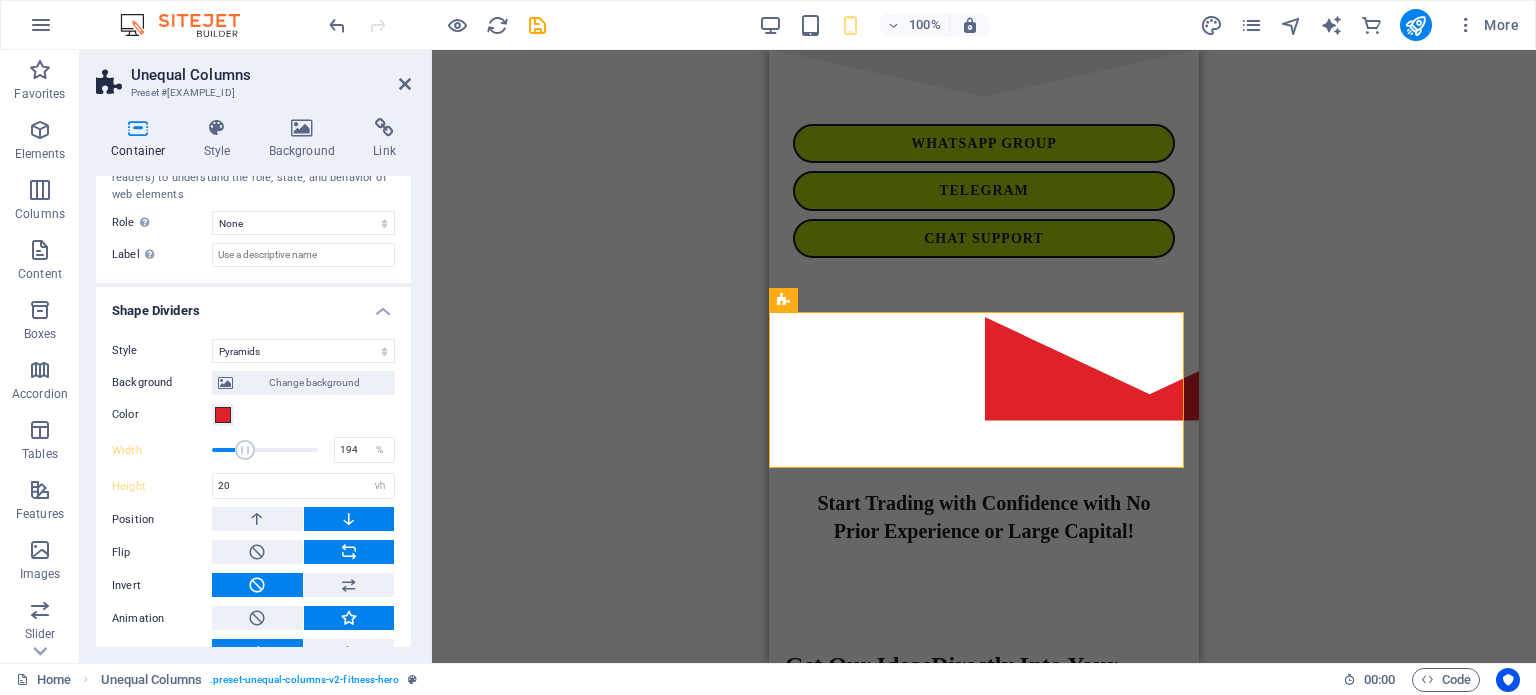 click at bounding box center (265, 450) 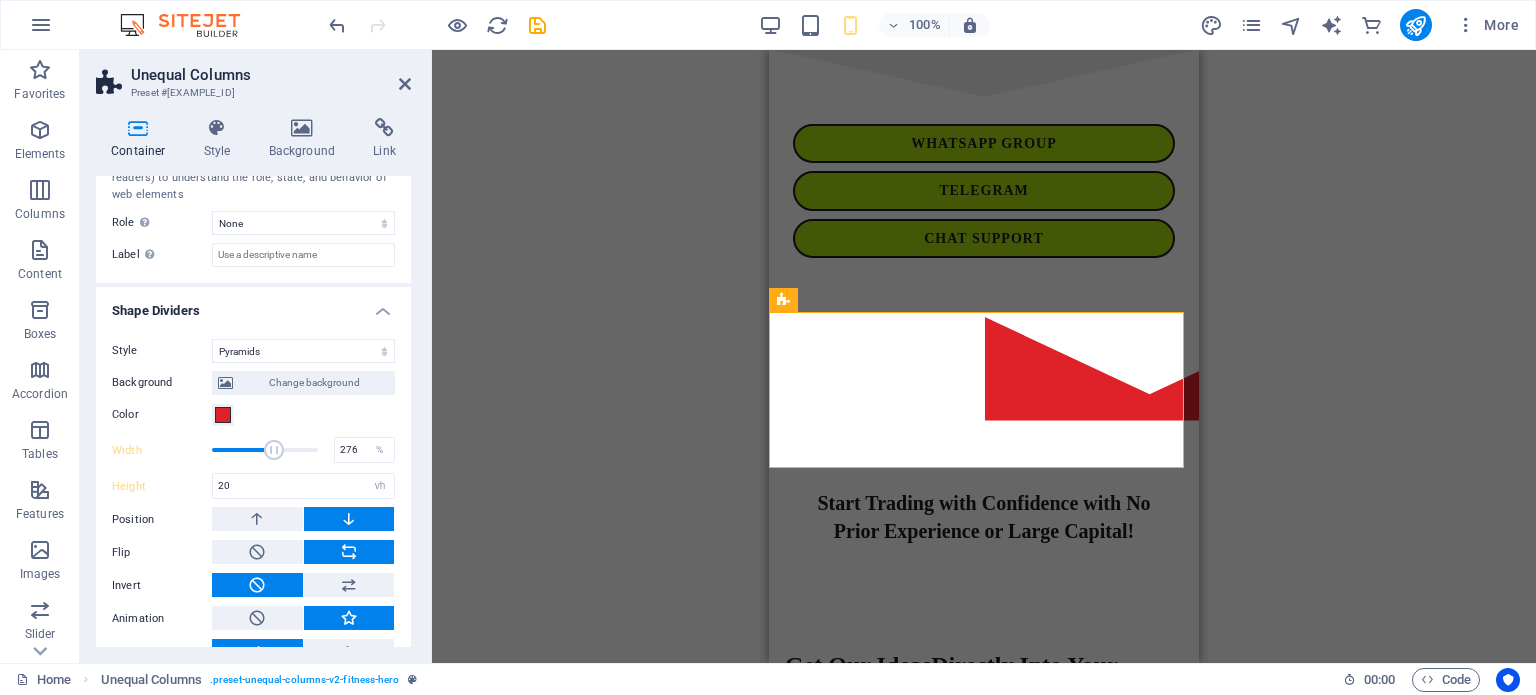click at bounding box center (265, 450) 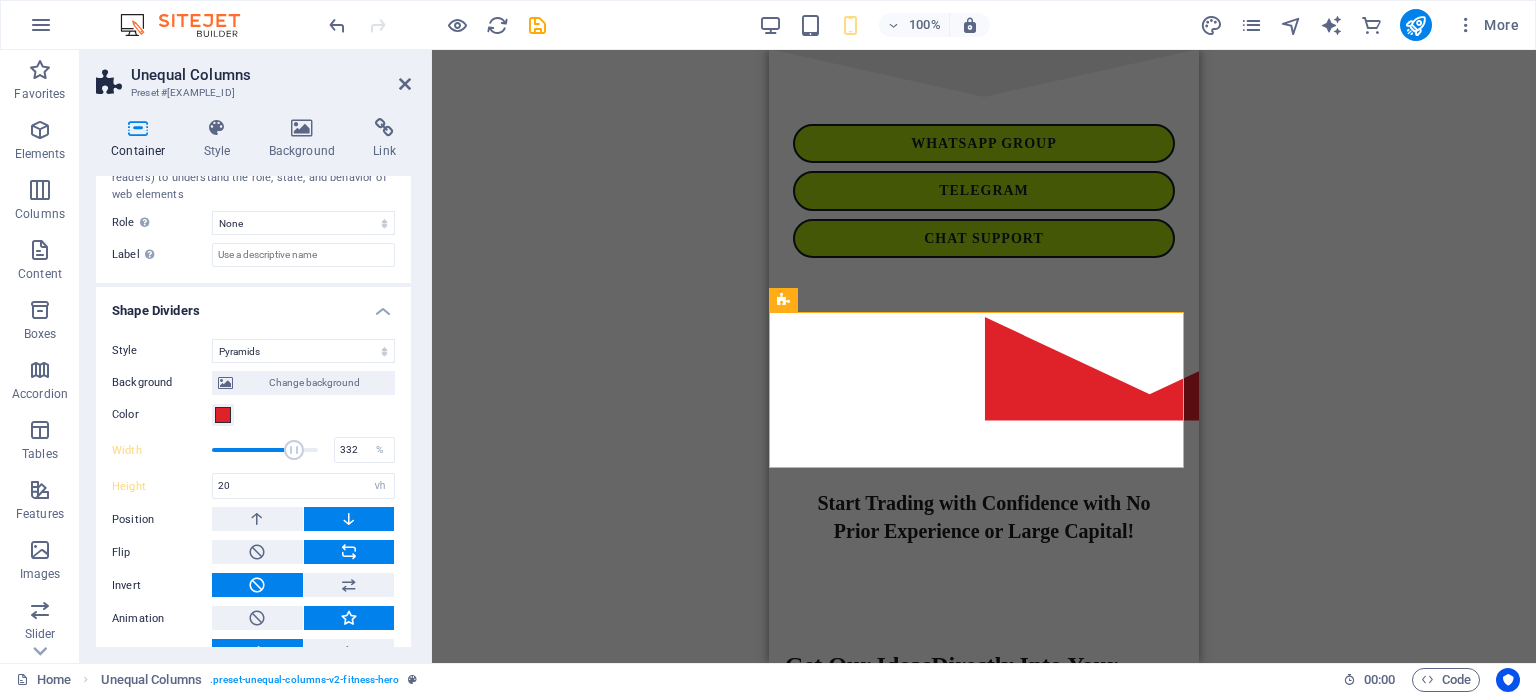 click at bounding box center [265, 450] 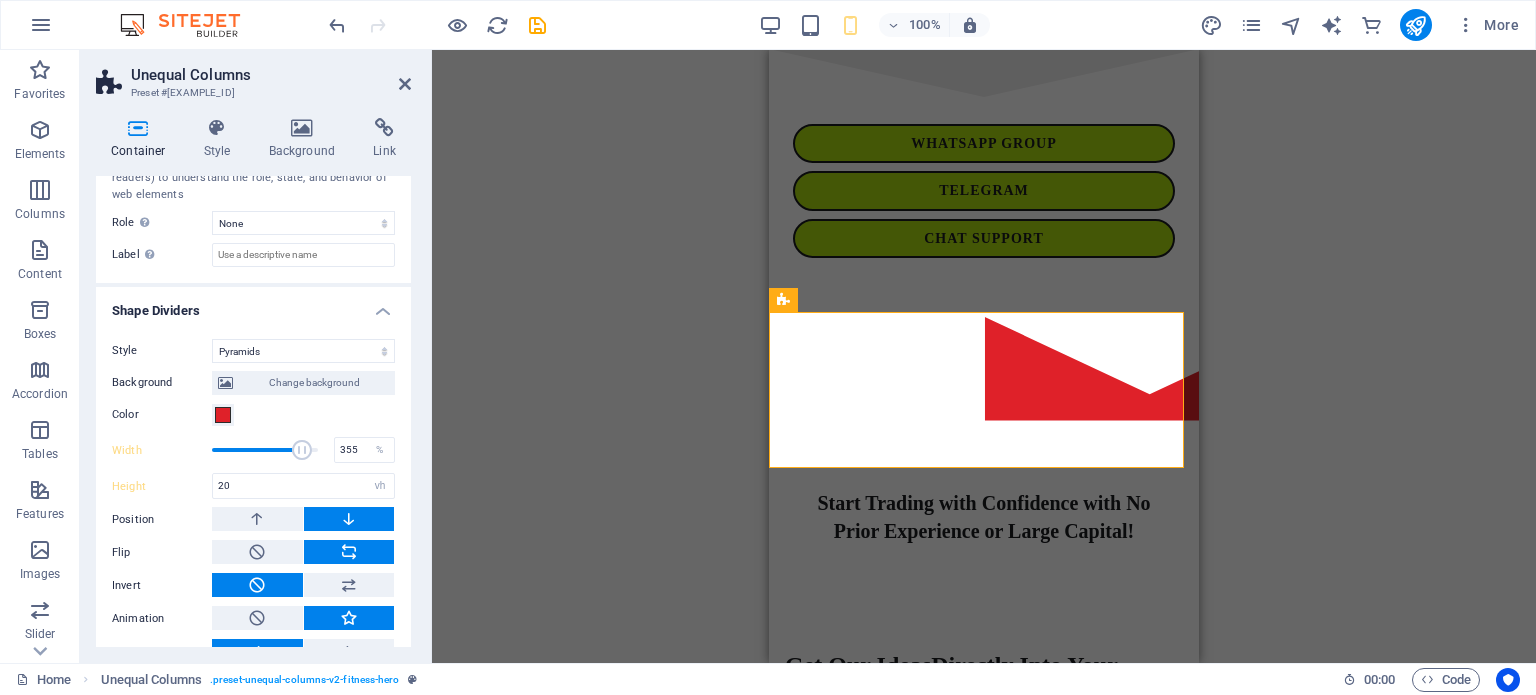 click at bounding box center [302, 450] 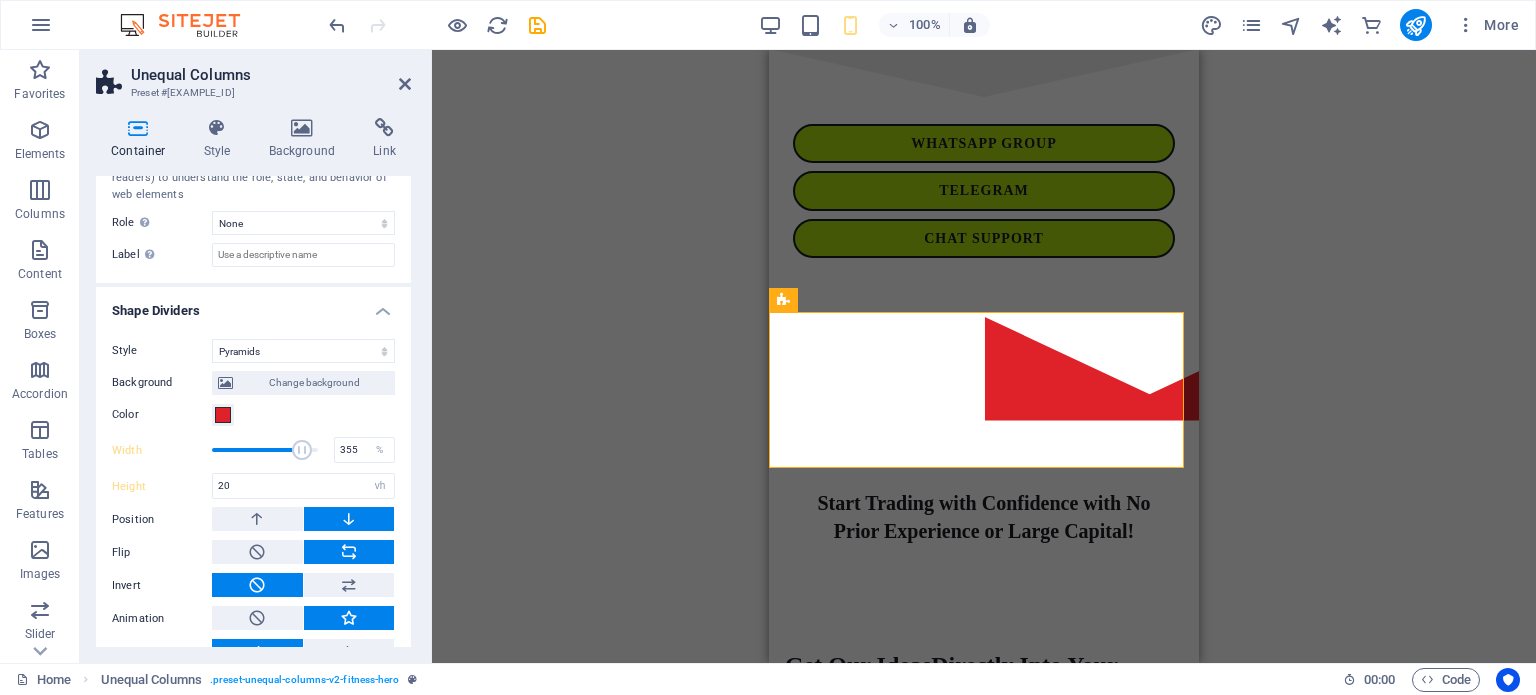 click on "Width 355 %" at bounding box center [253, 450] 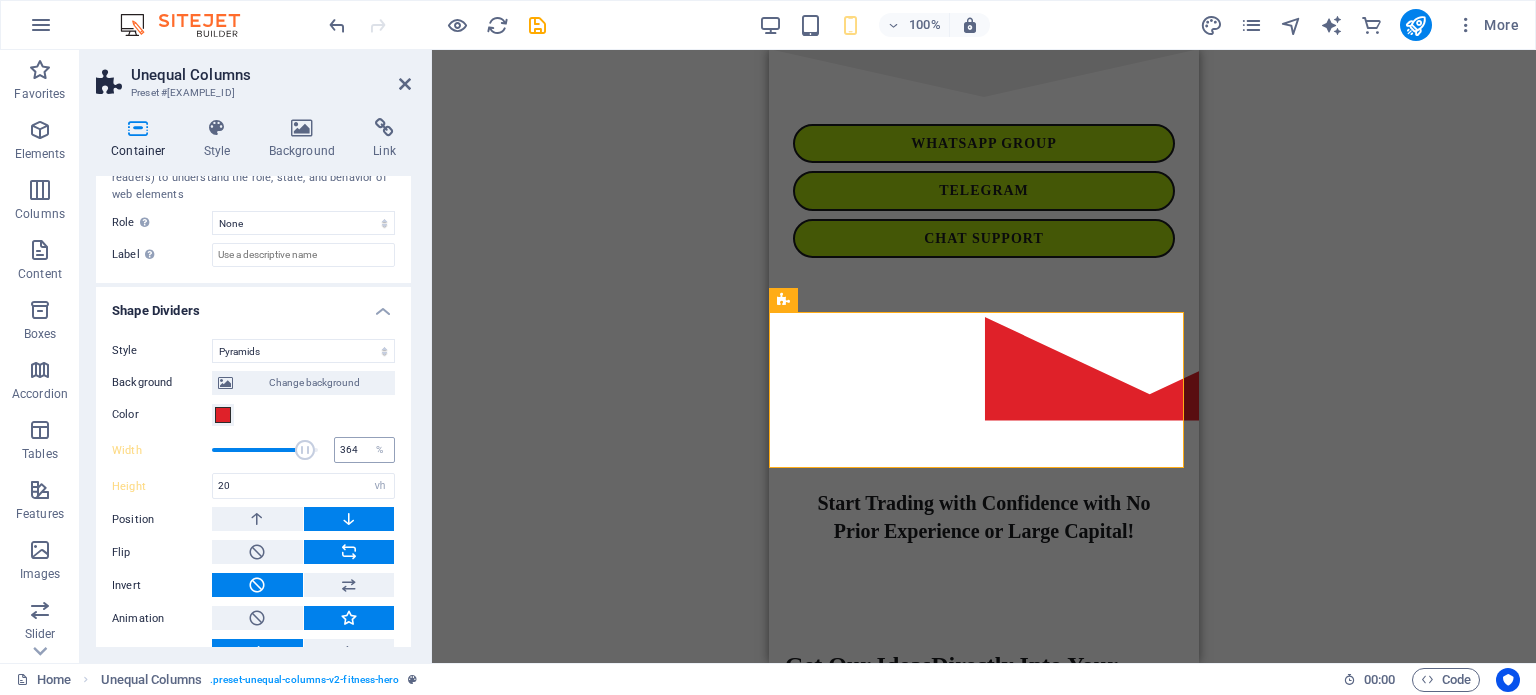 type on "400" 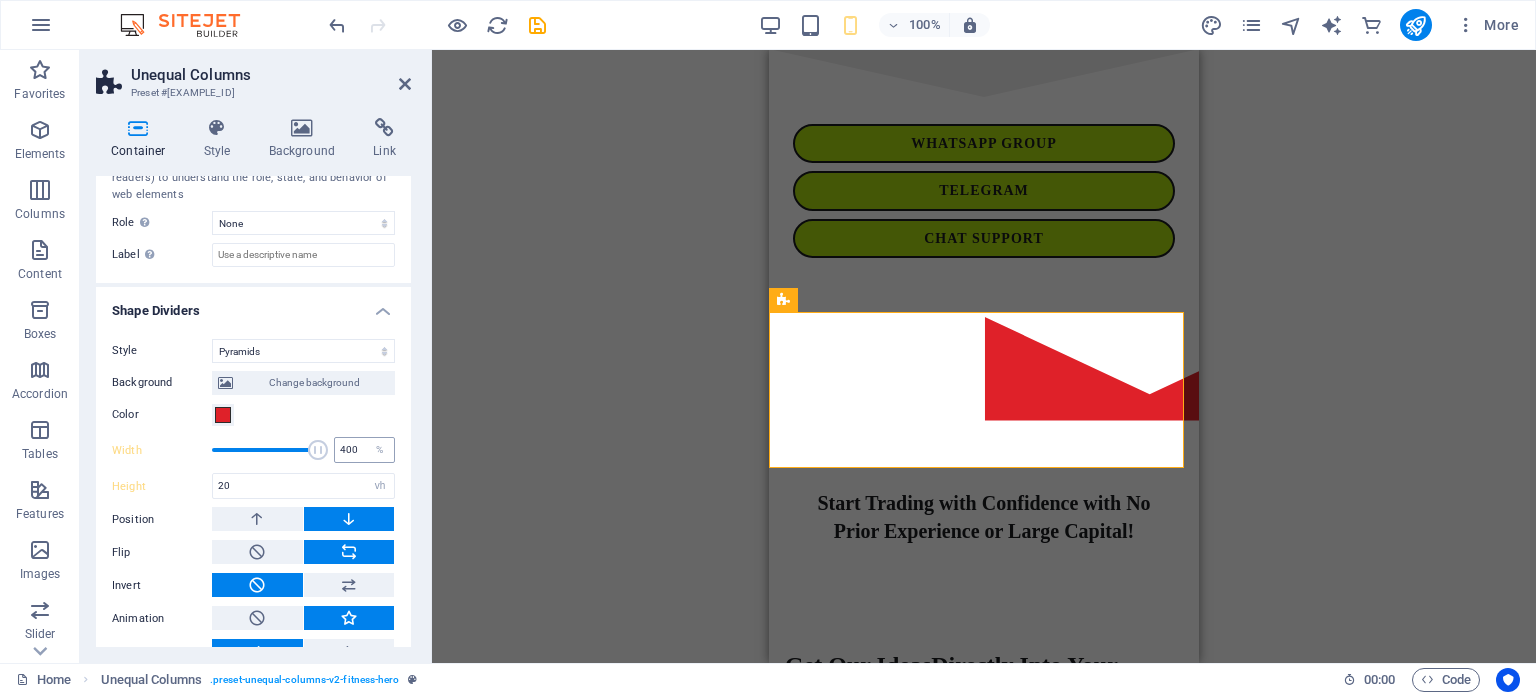 drag, startPoint x: 302, startPoint y: 445, endPoint x: 332, endPoint y: 437, distance: 31.04835 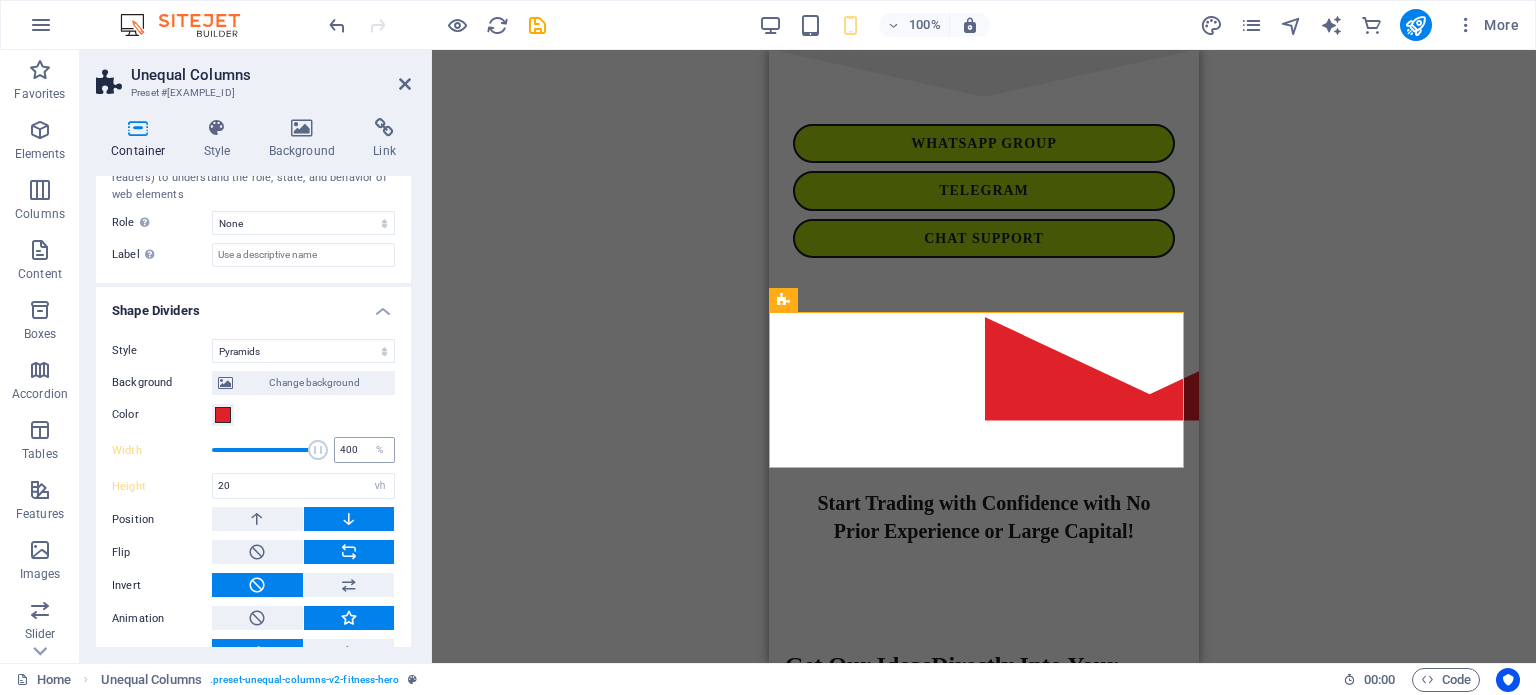 click on "Width 400 %" at bounding box center [253, 450] 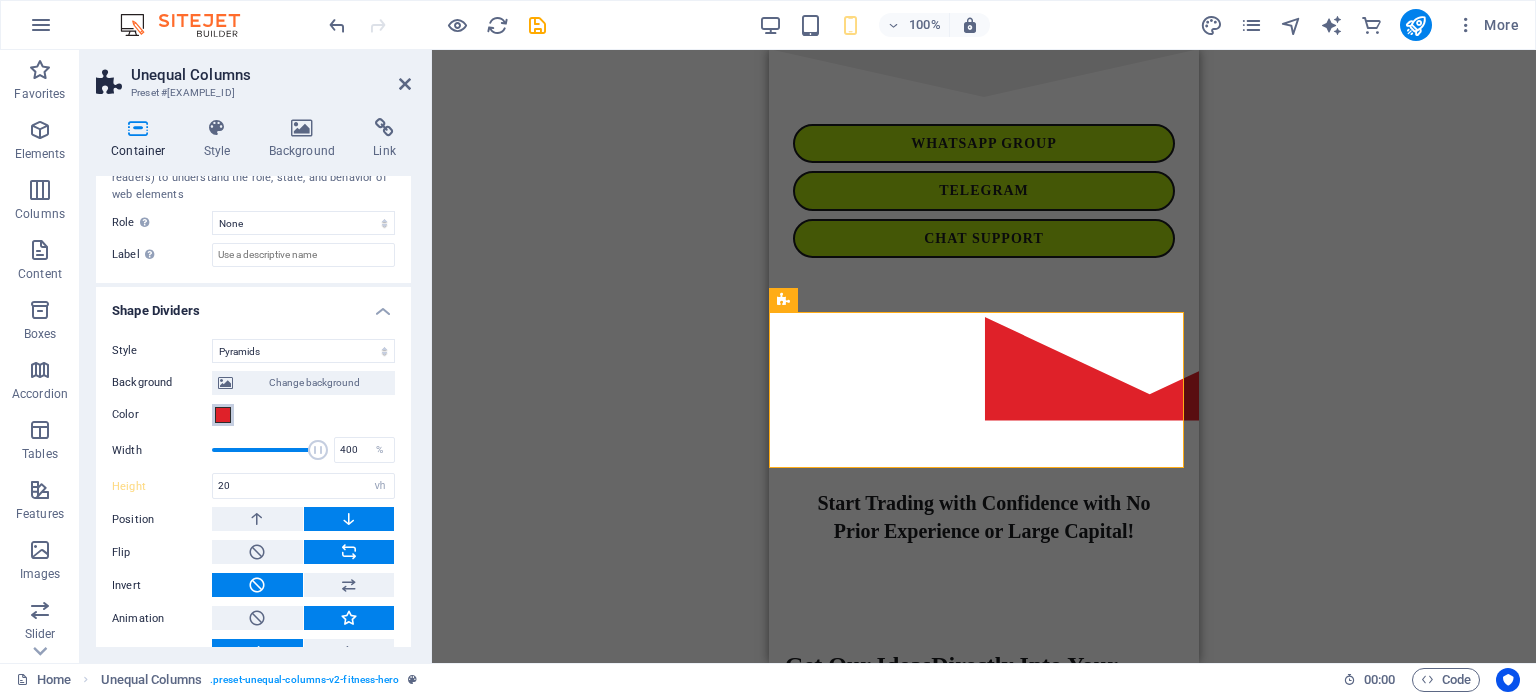 click at bounding box center [223, 415] 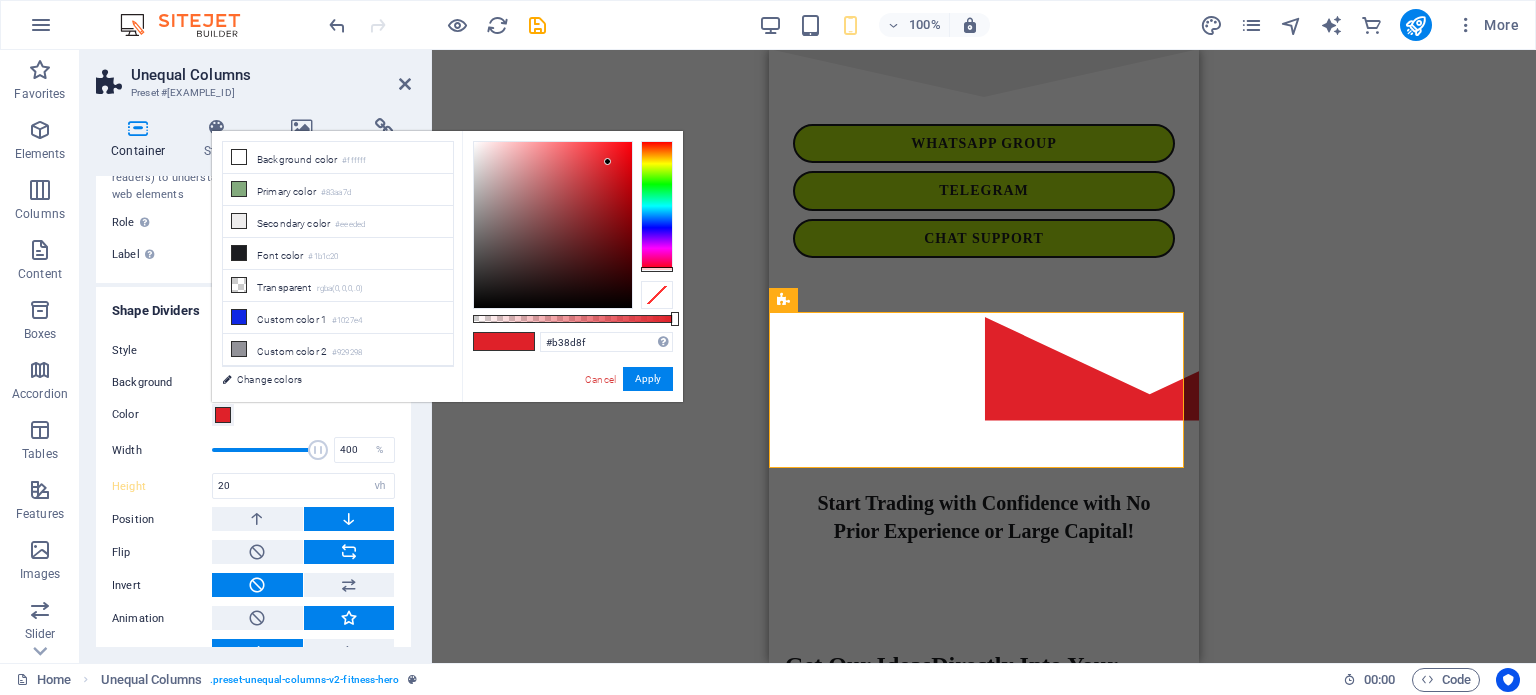 click at bounding box center [553, 225] 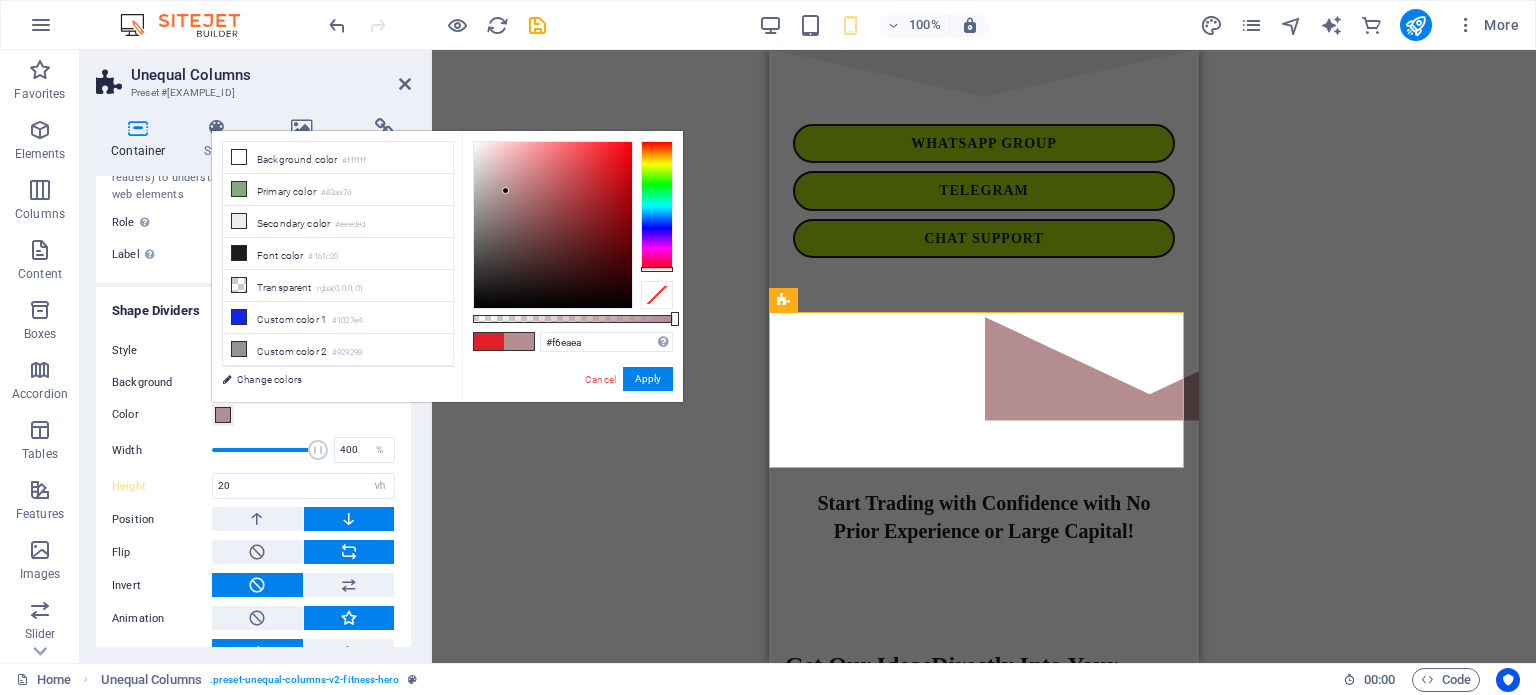 click at bounding box center [553, 225] 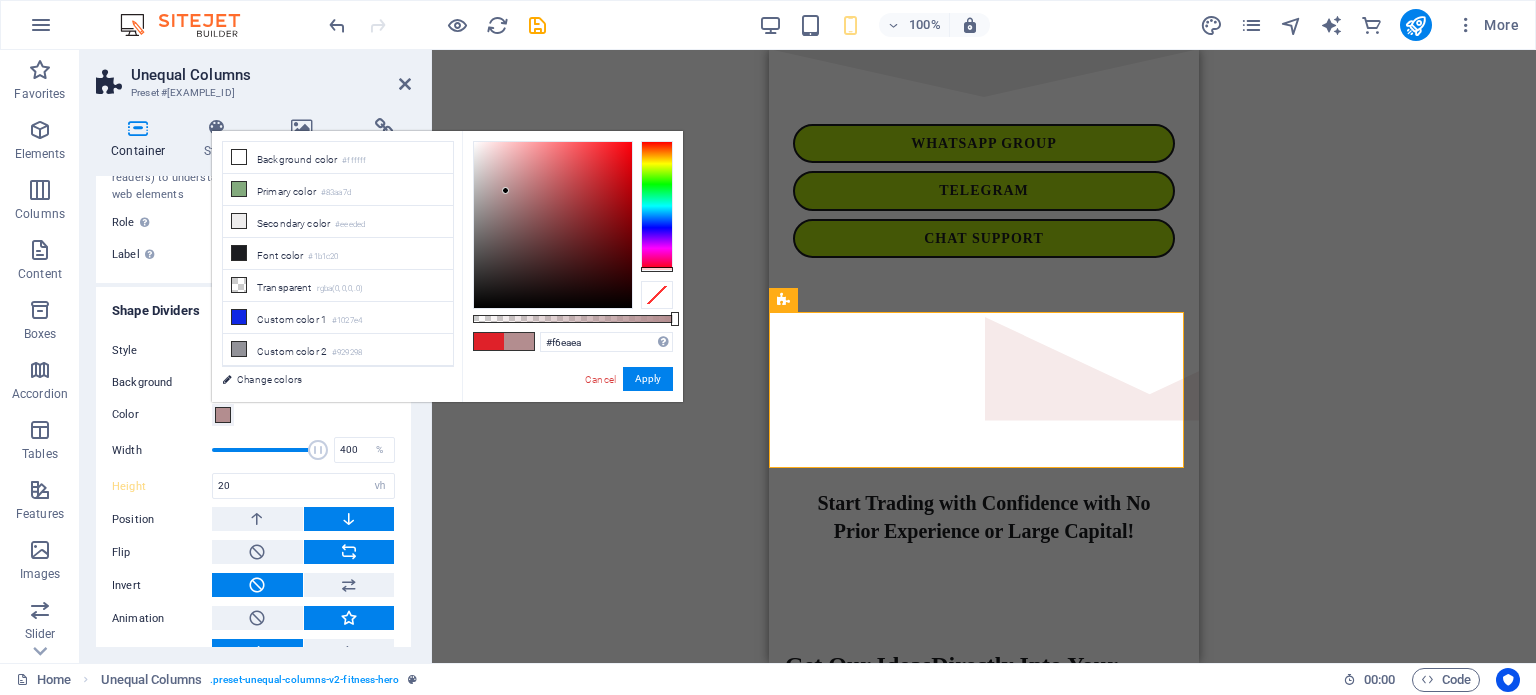 click at bounding box center (505, 190) 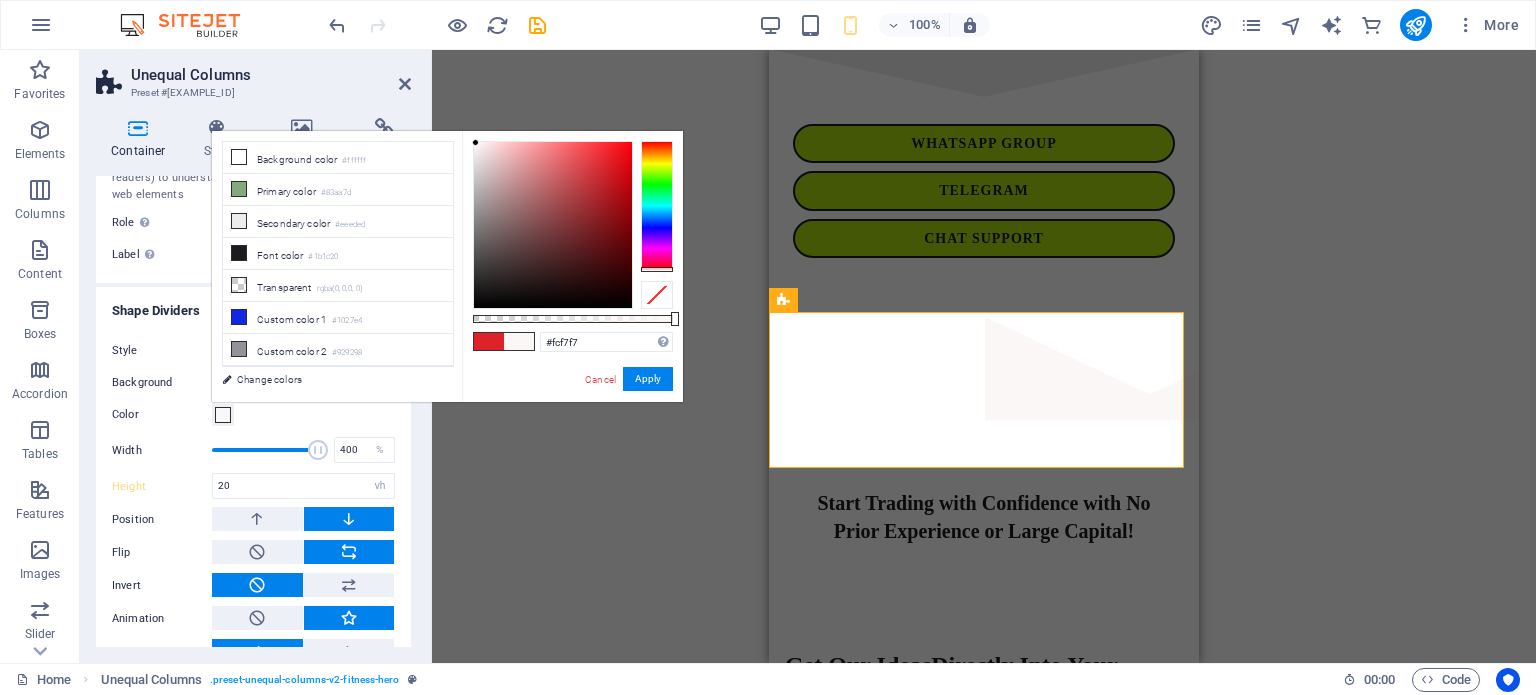 click at bounding box center (553, 225) 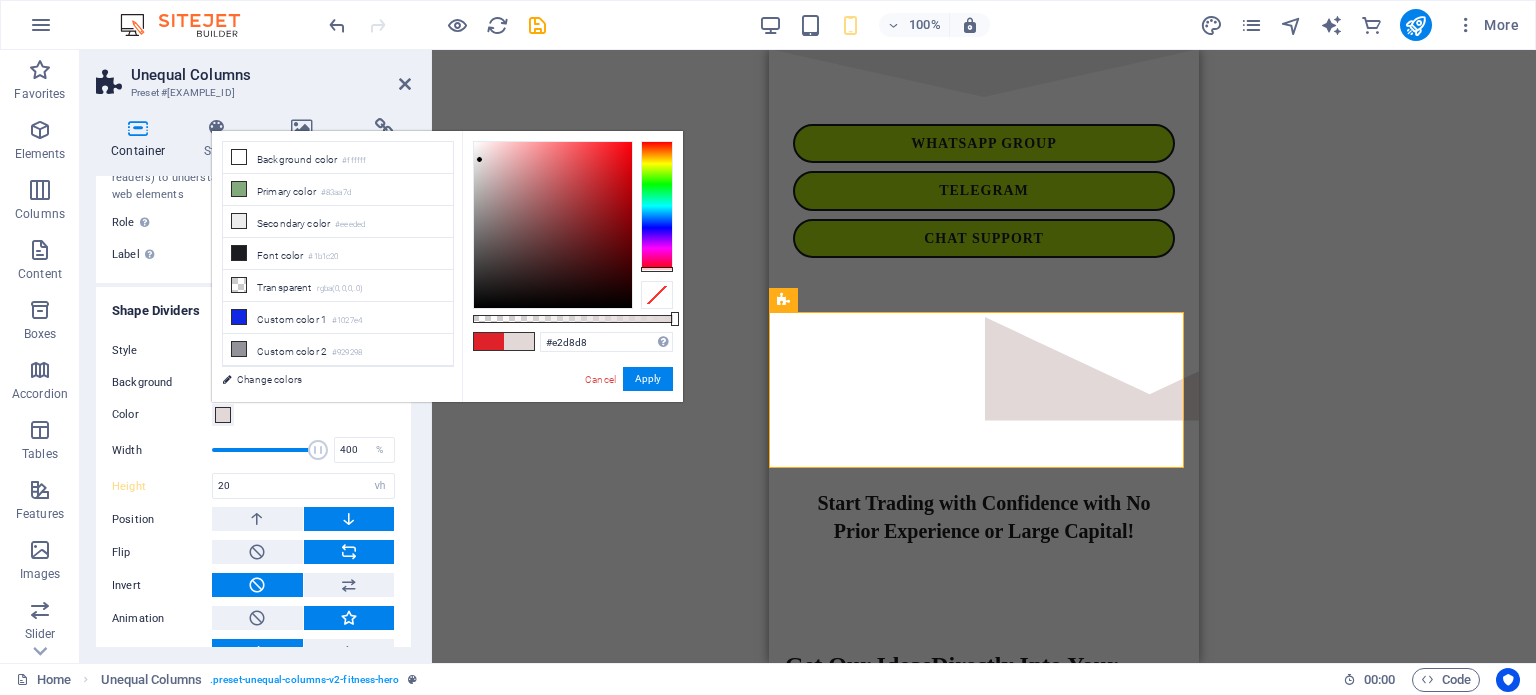 click at bounding box center (553, 225) 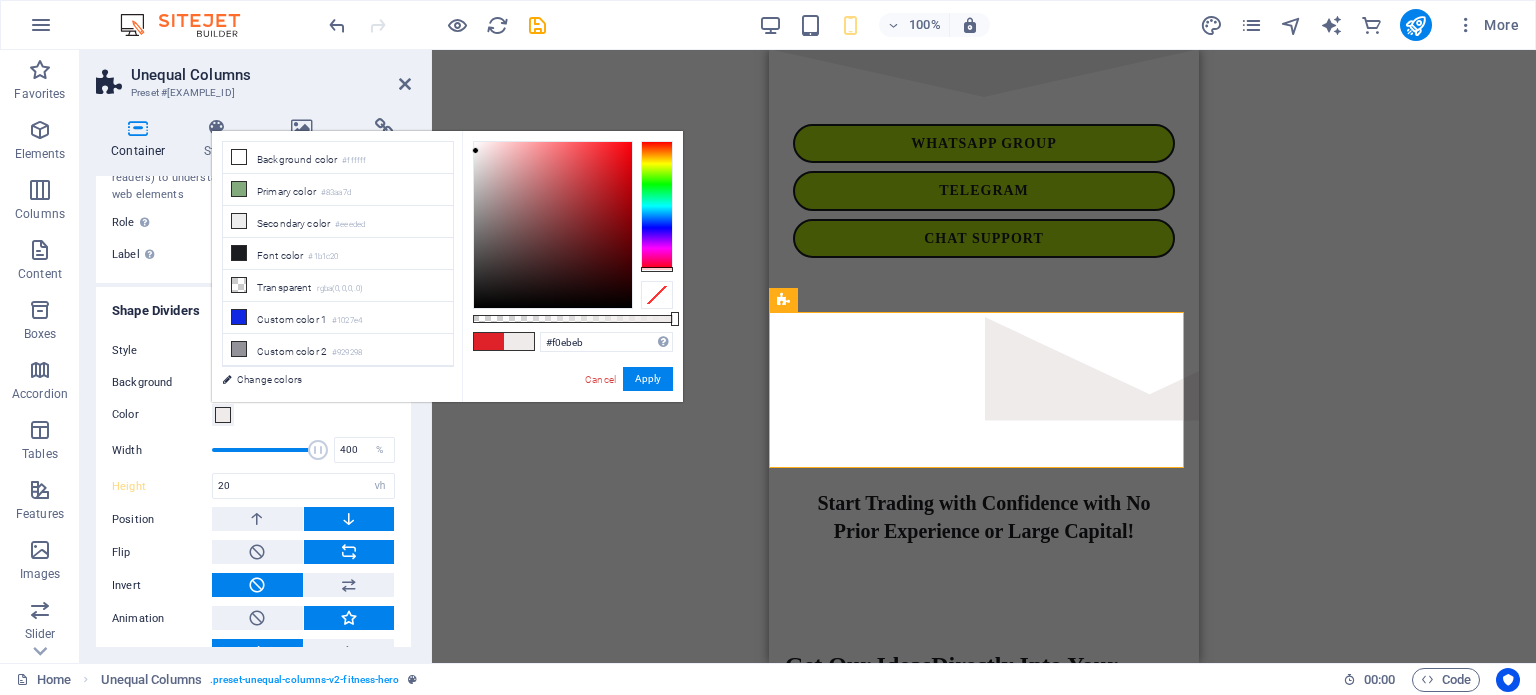 click at bounding box center [553, 225] 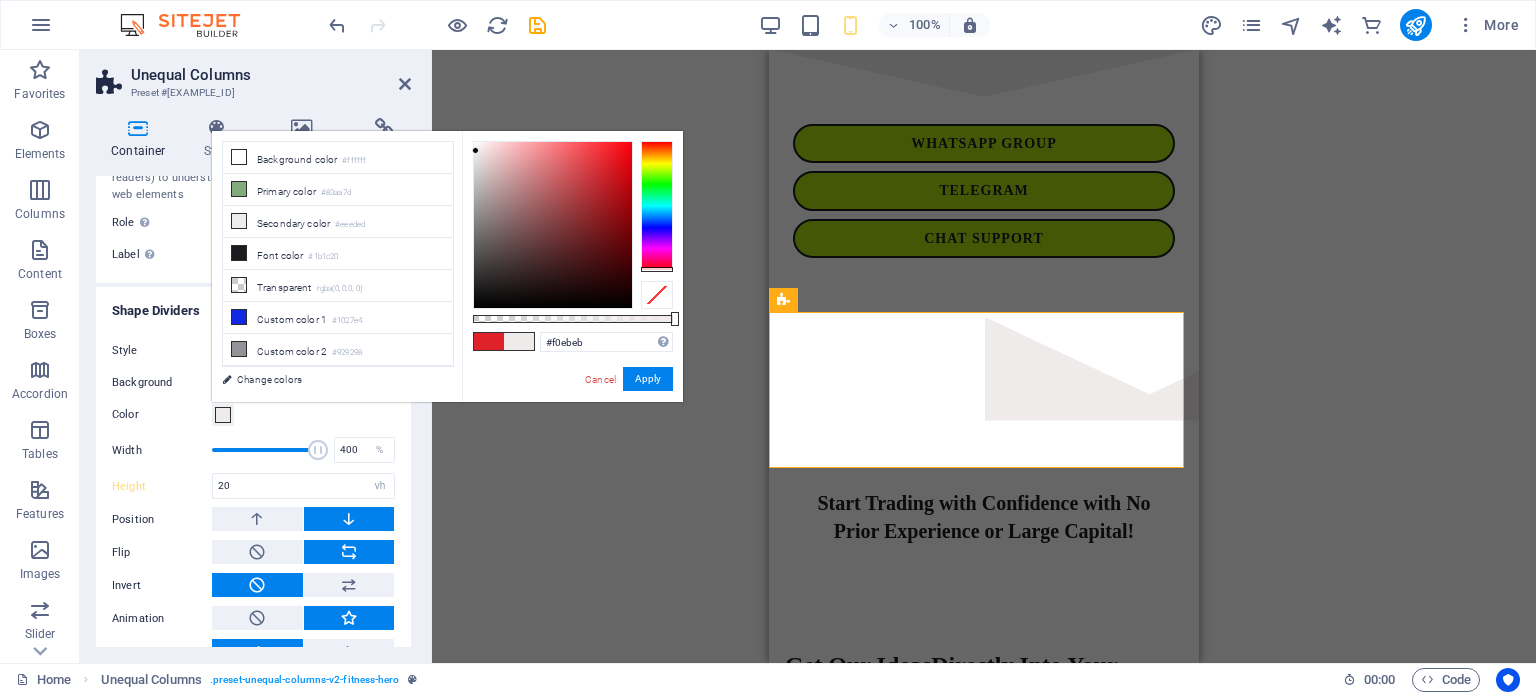 click at bounding box center (475, 150) 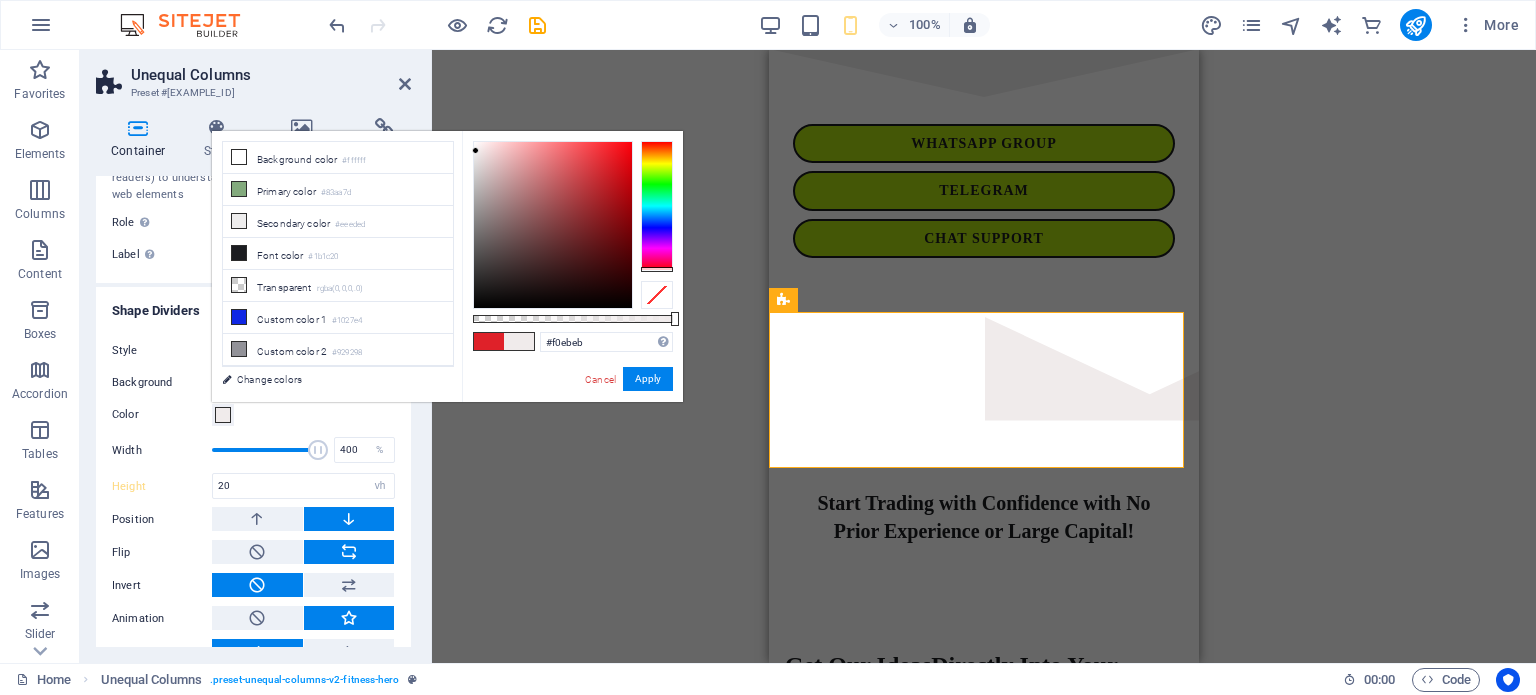 click at bounding box center [489, 341] 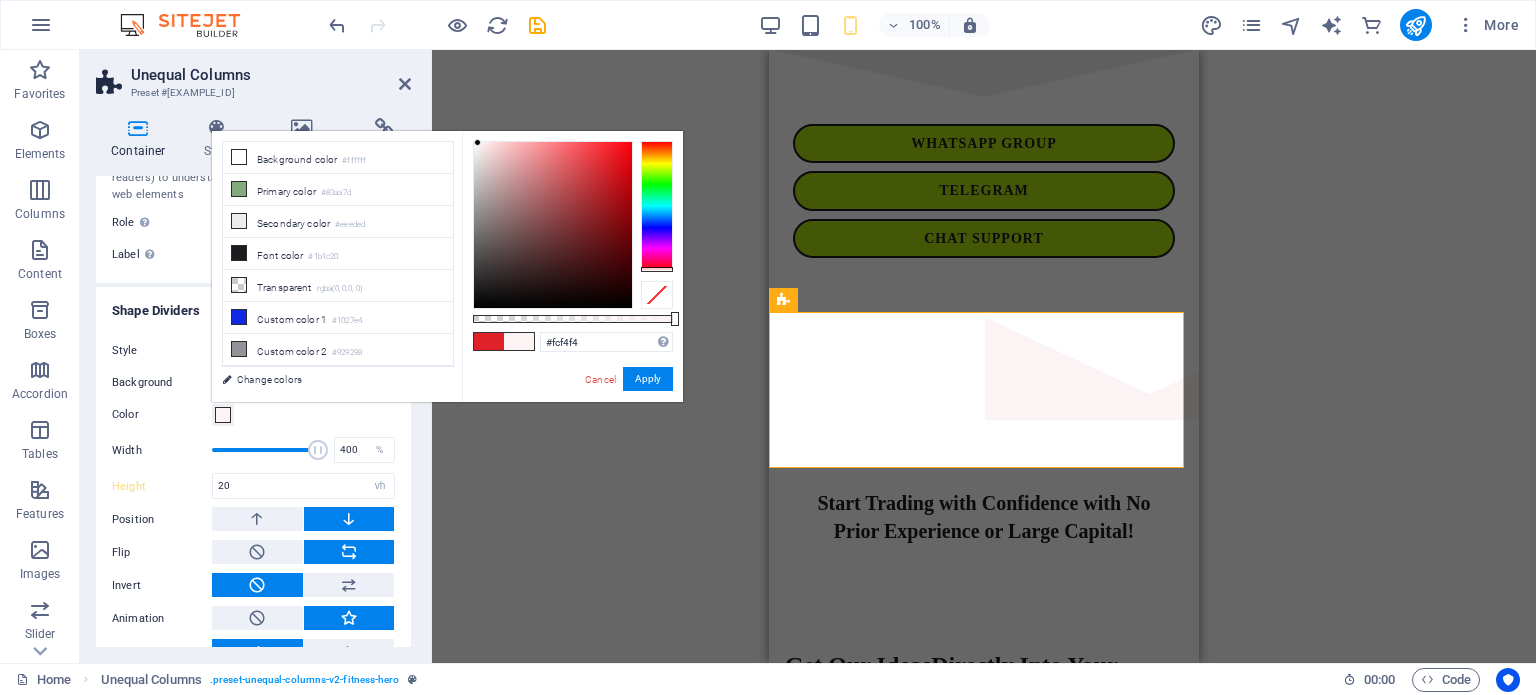 click at bounding box center [553, 225] 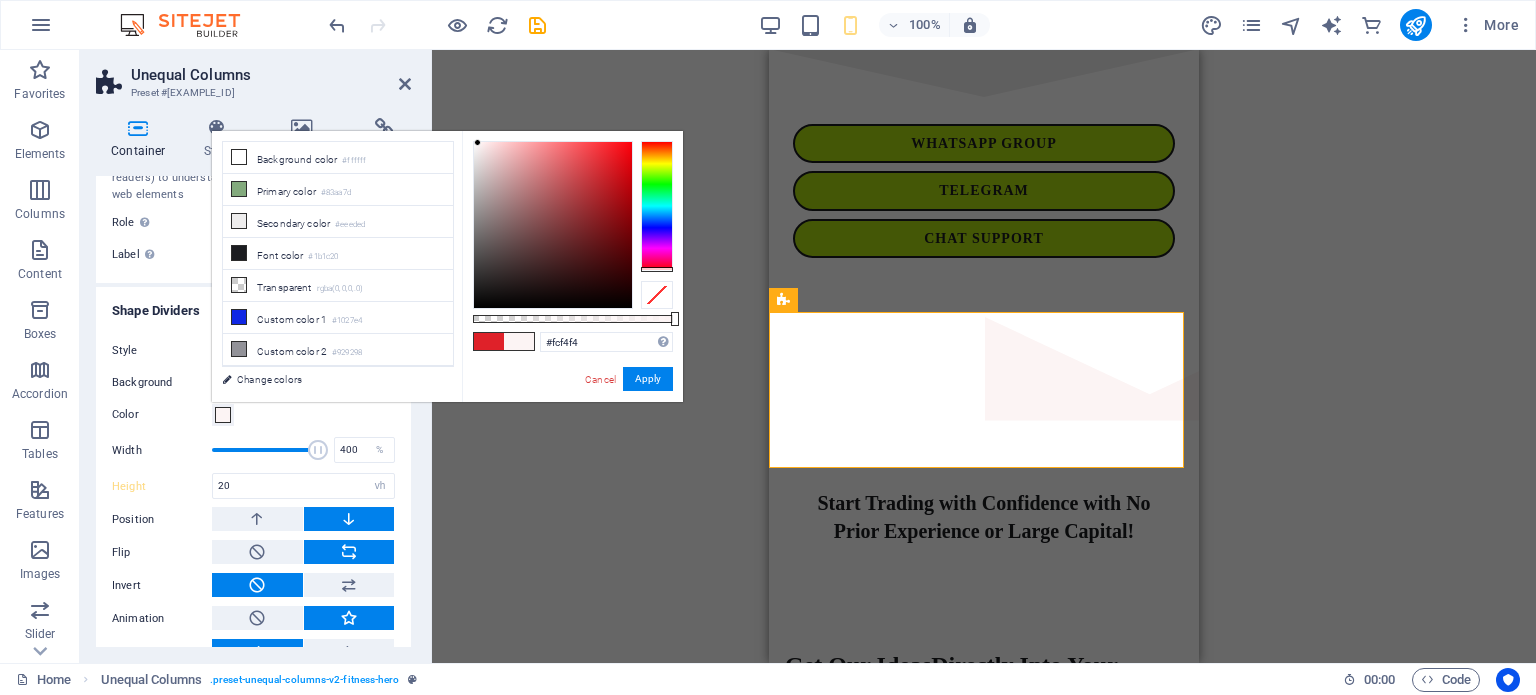 click at bounding box center (477, 142) 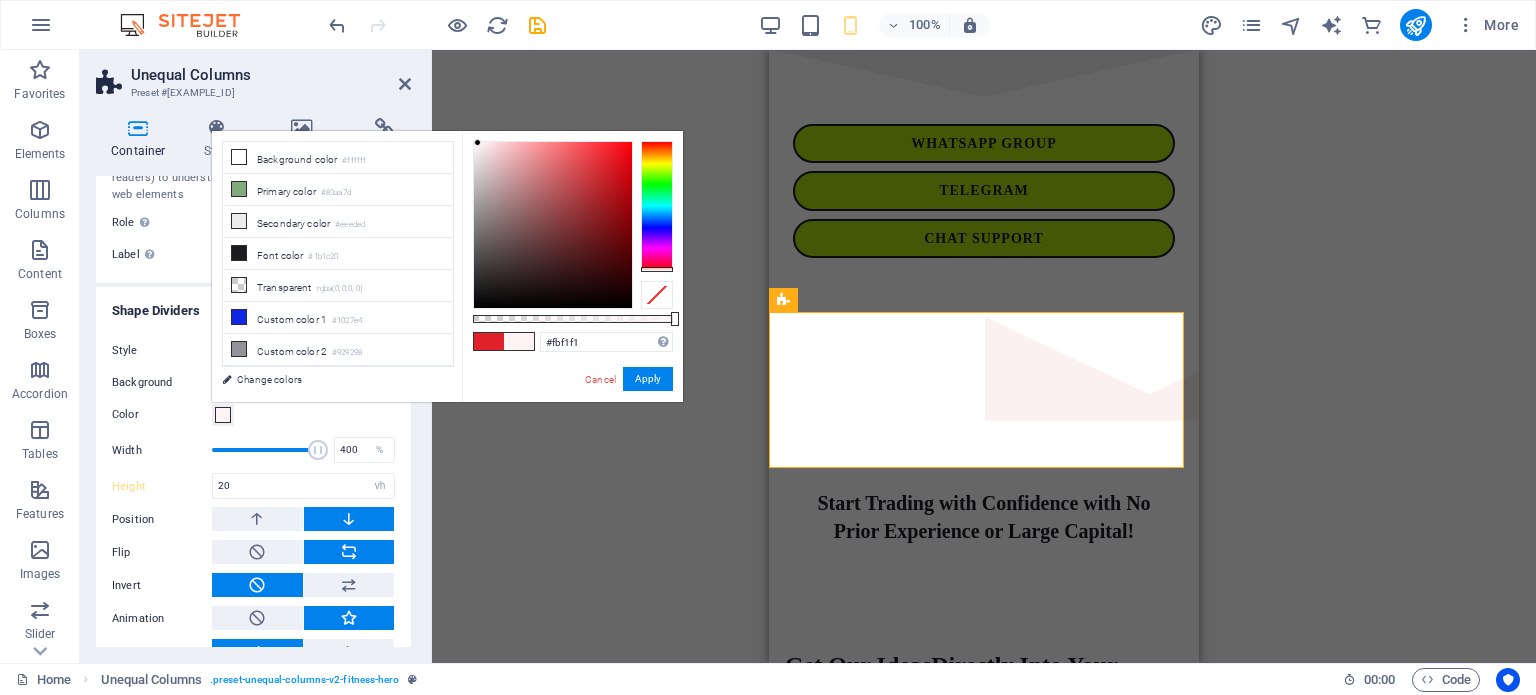 click at bounding box center (553, 225) 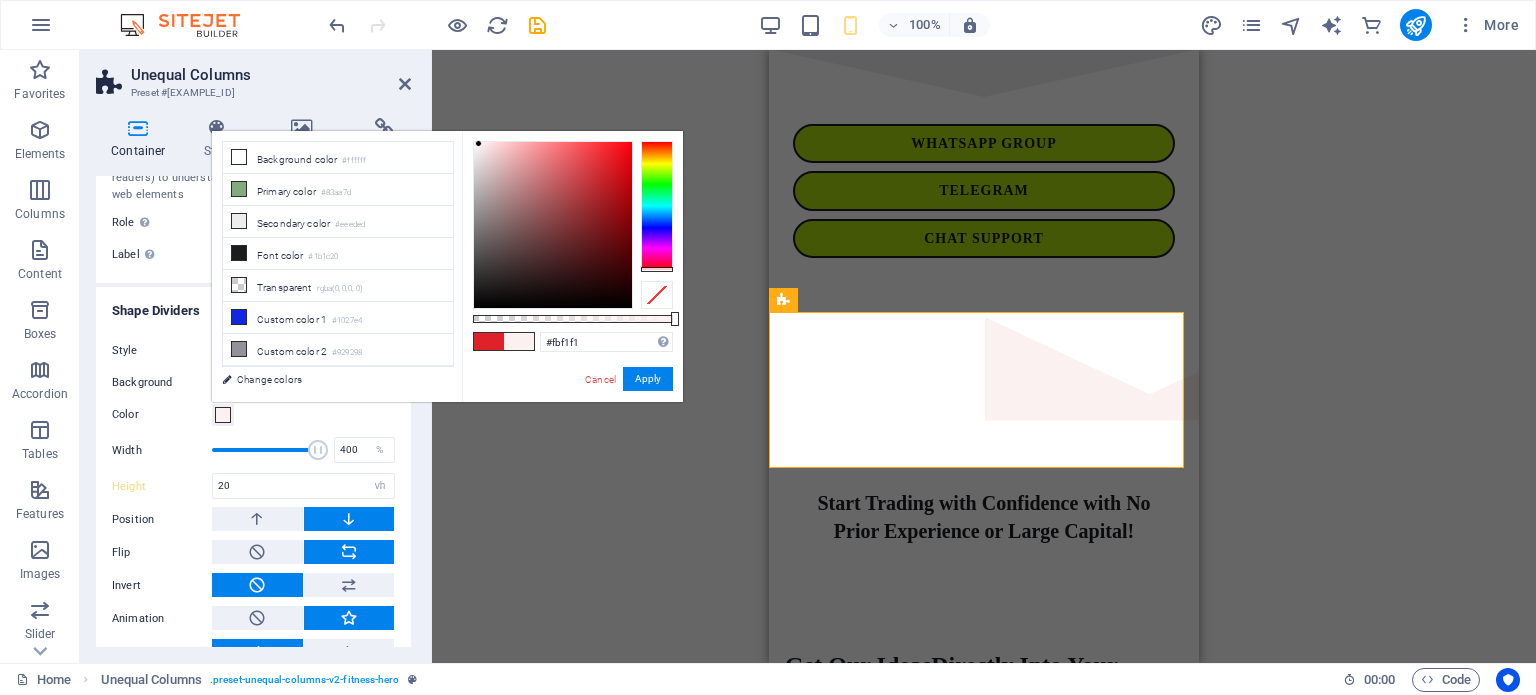 click at bounding box center (478, 143) 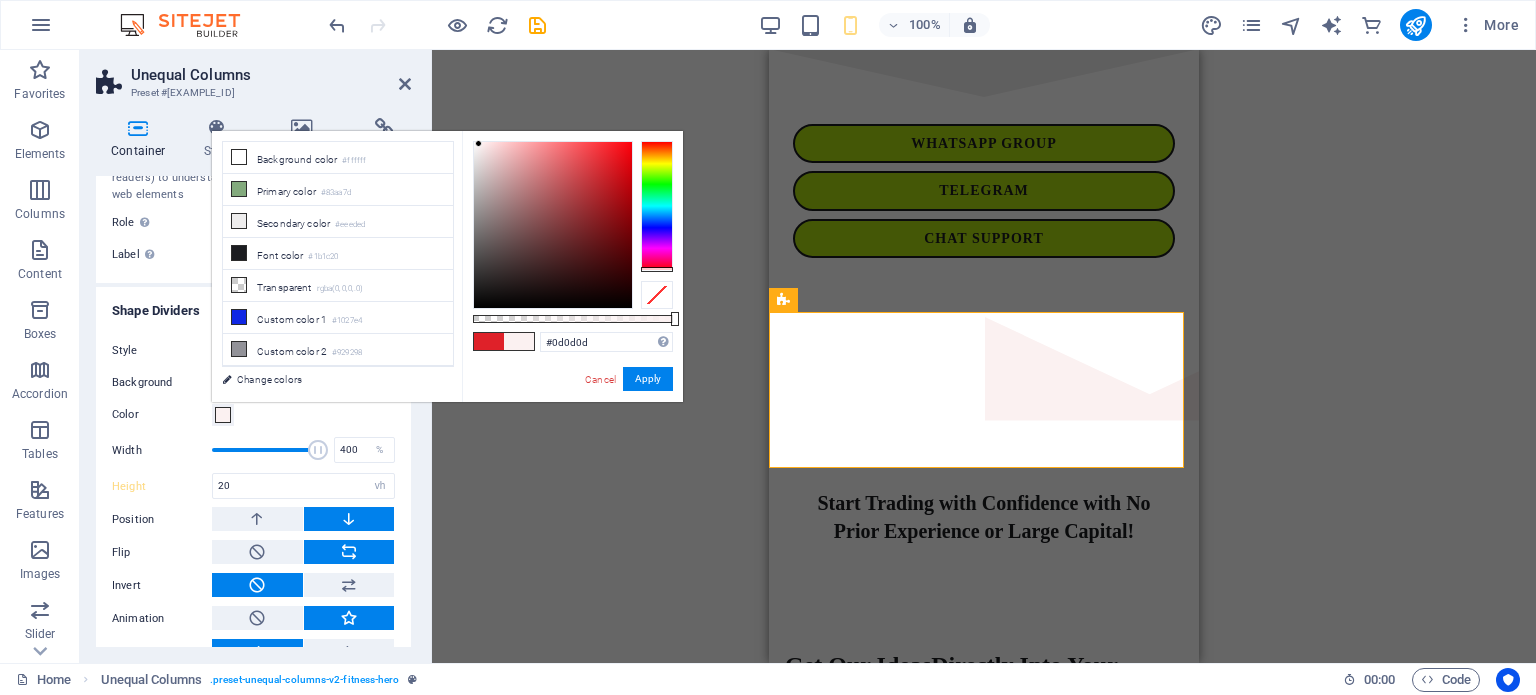 click at bounding box center [553, 225] 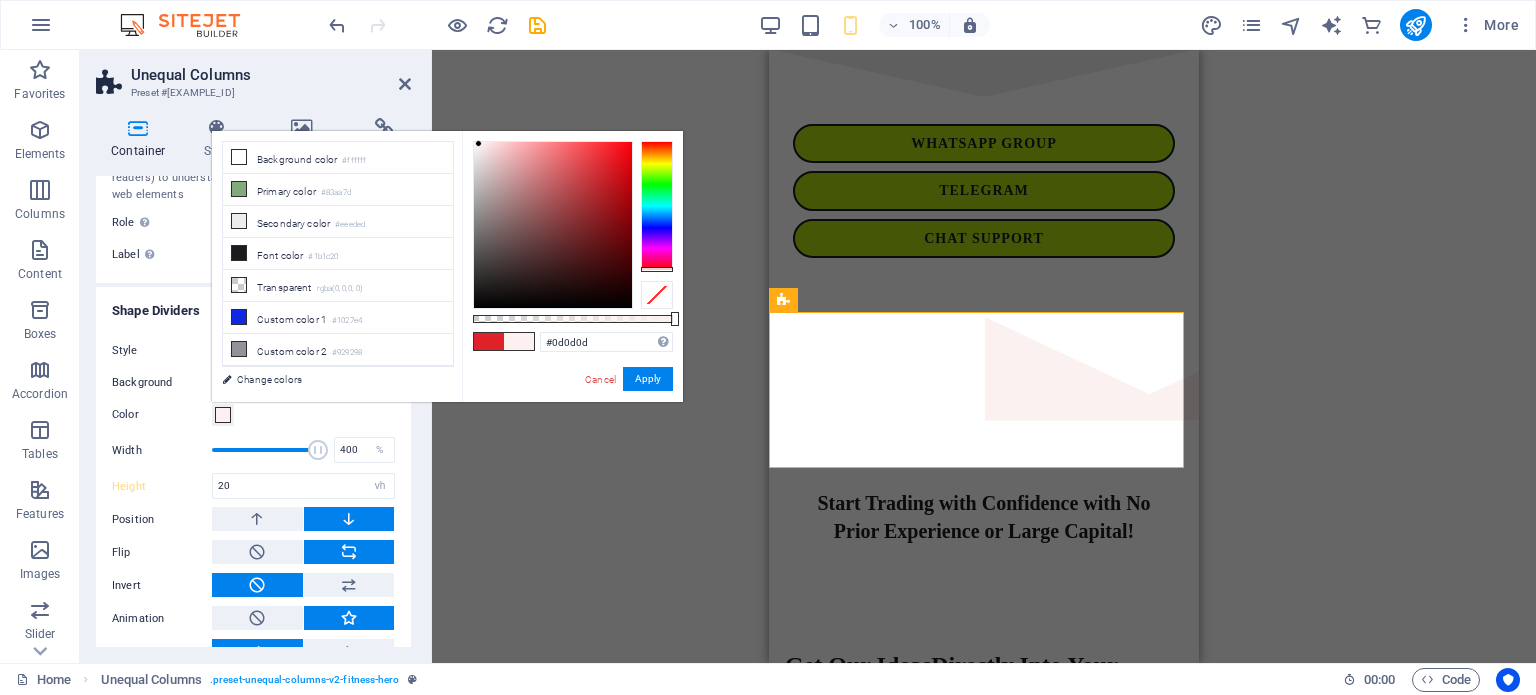 click at bounding box center [478, 143] 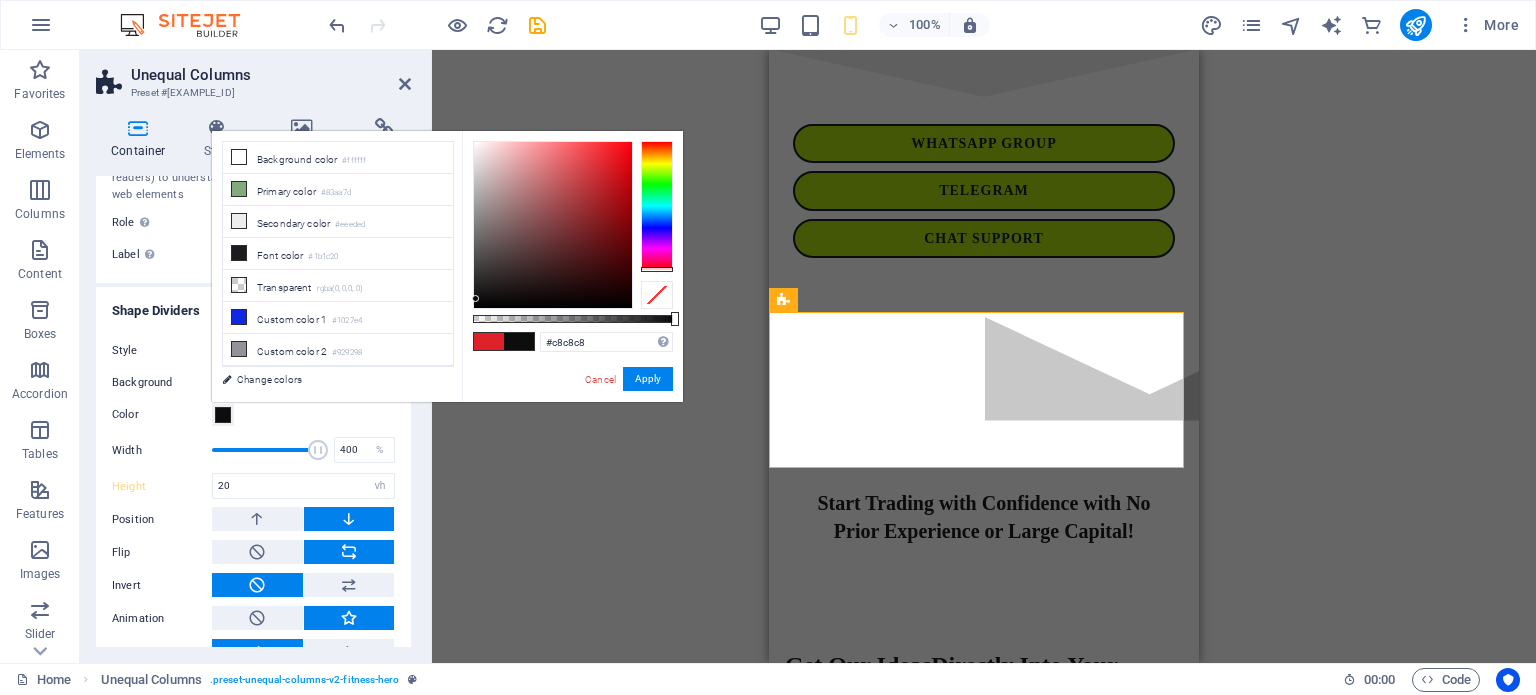 click at bounding box center (553, 225) 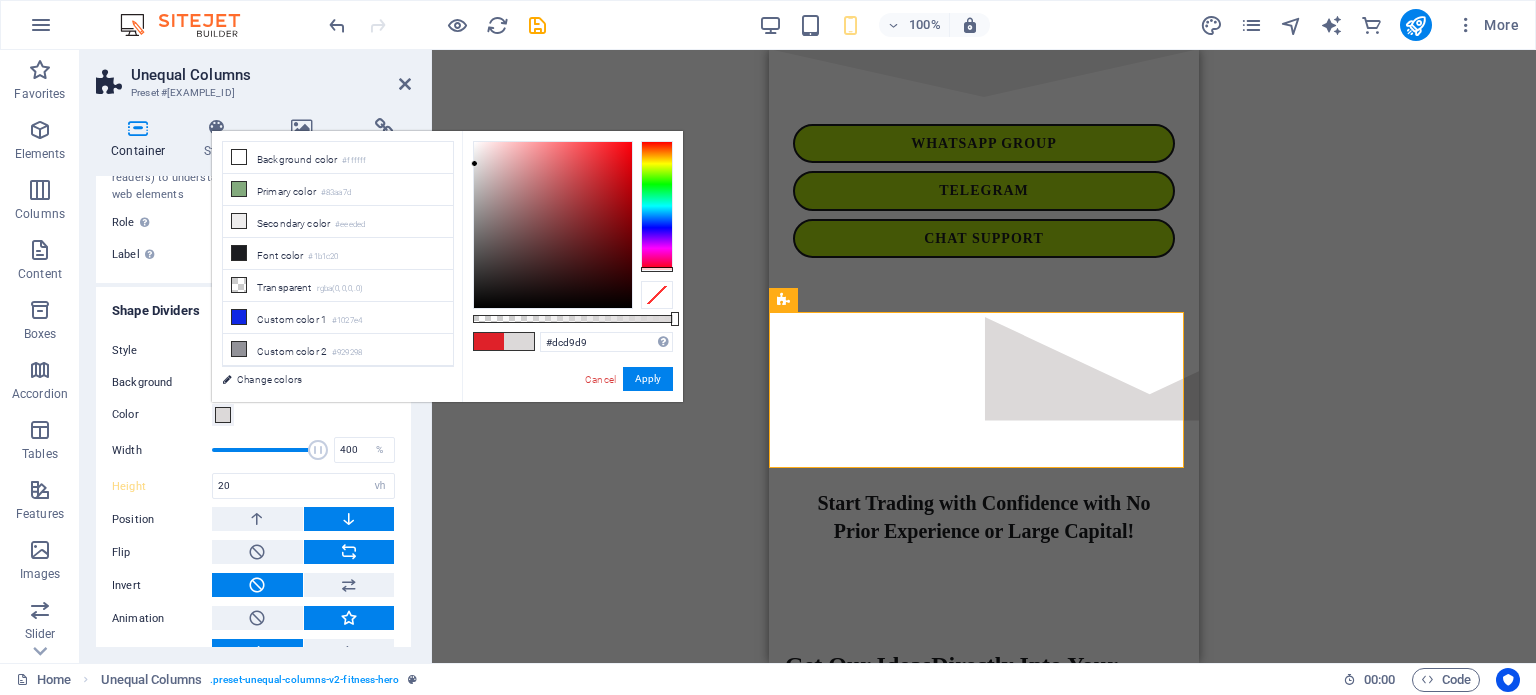 click at bounding box center [553, 225] 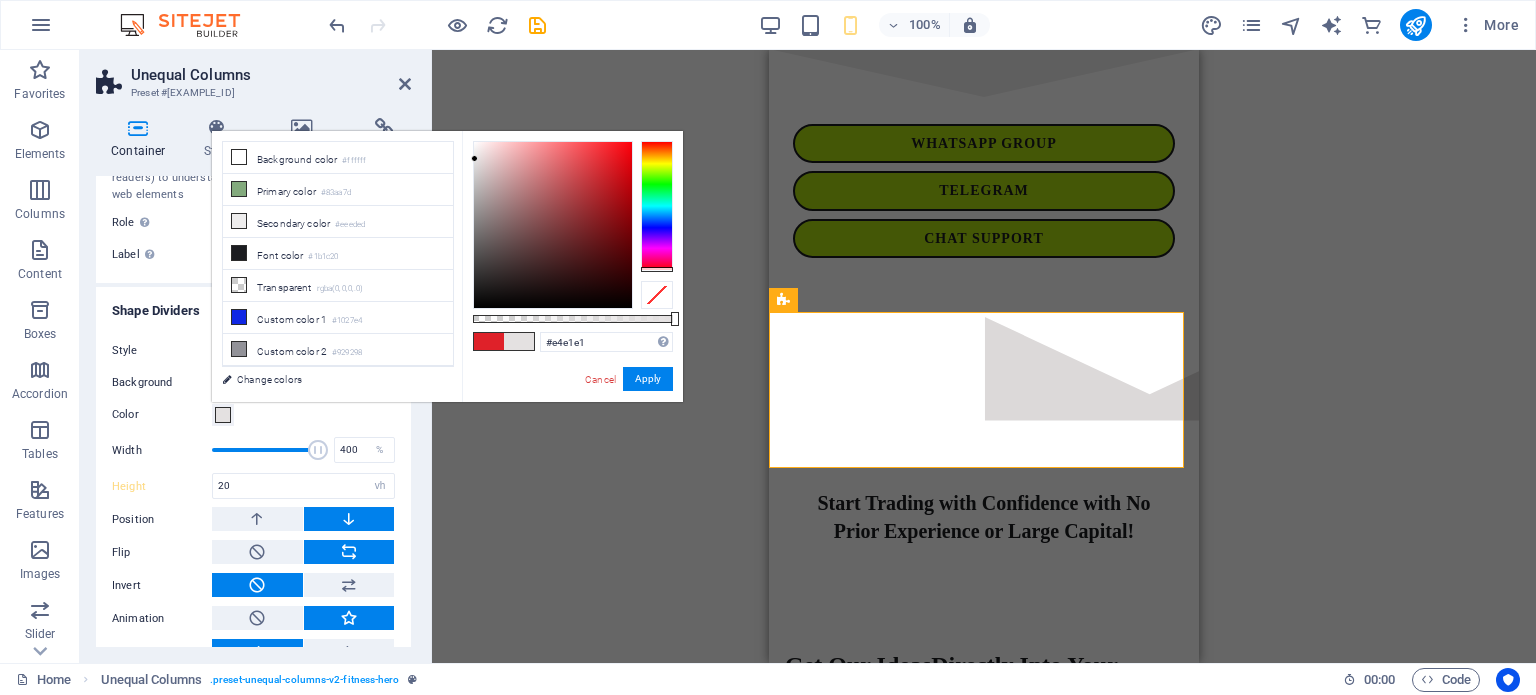 click at bounding box center [474, 158] 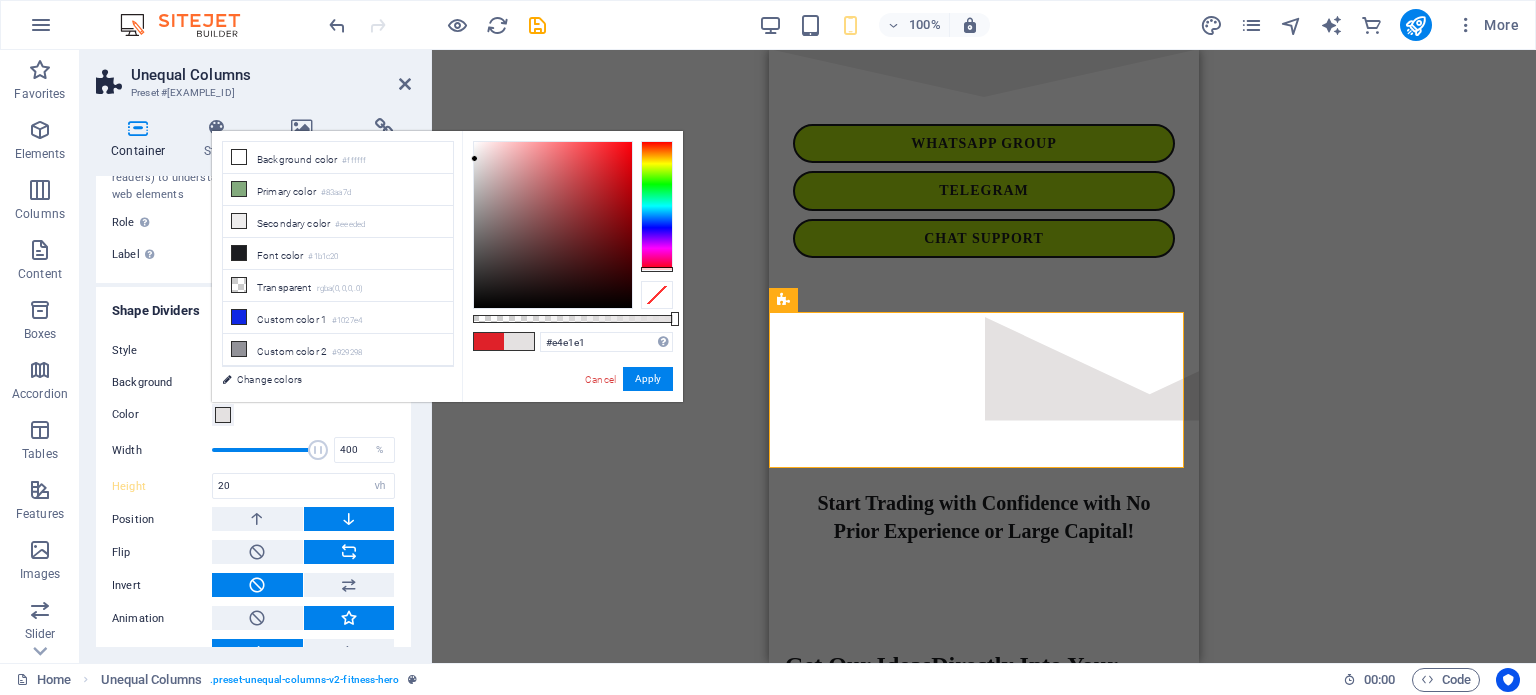 click at bounding box center [474, 158] 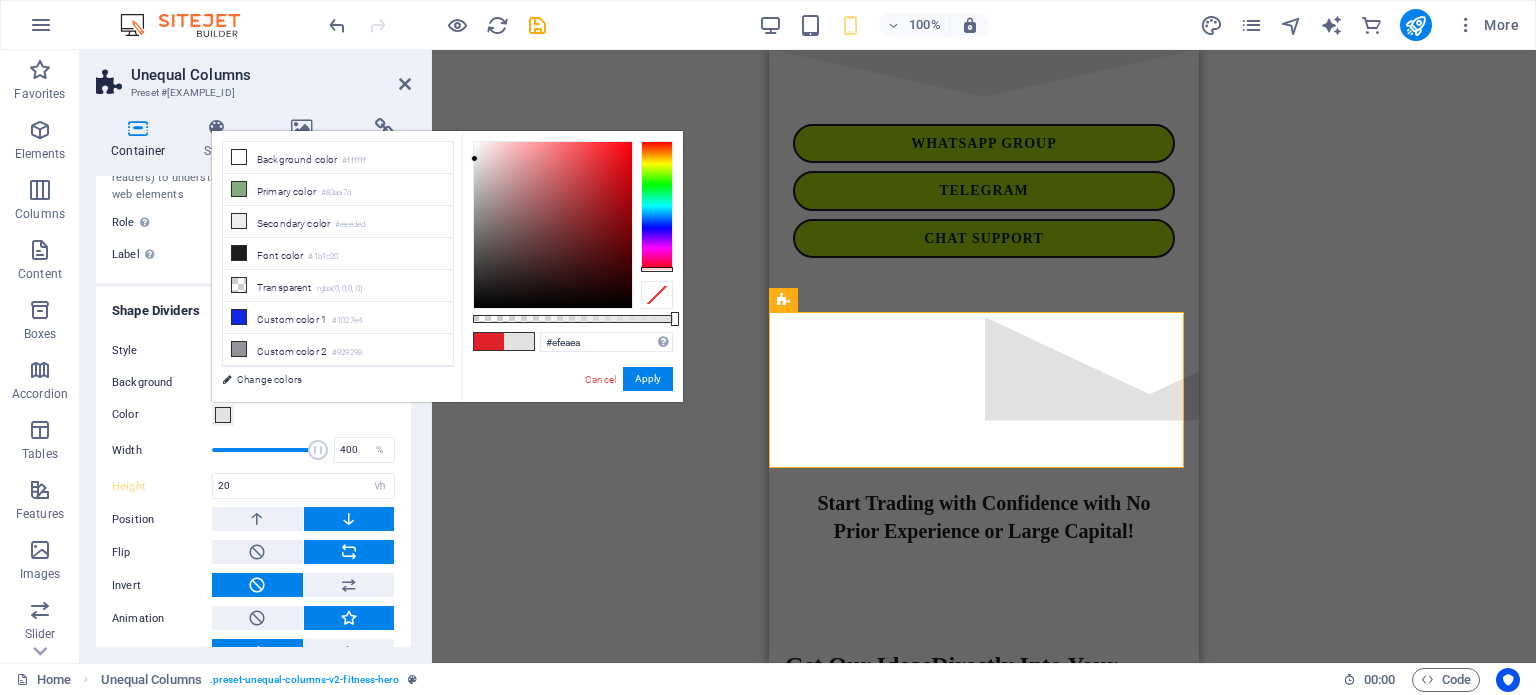 click at bounding box center (553, 225) 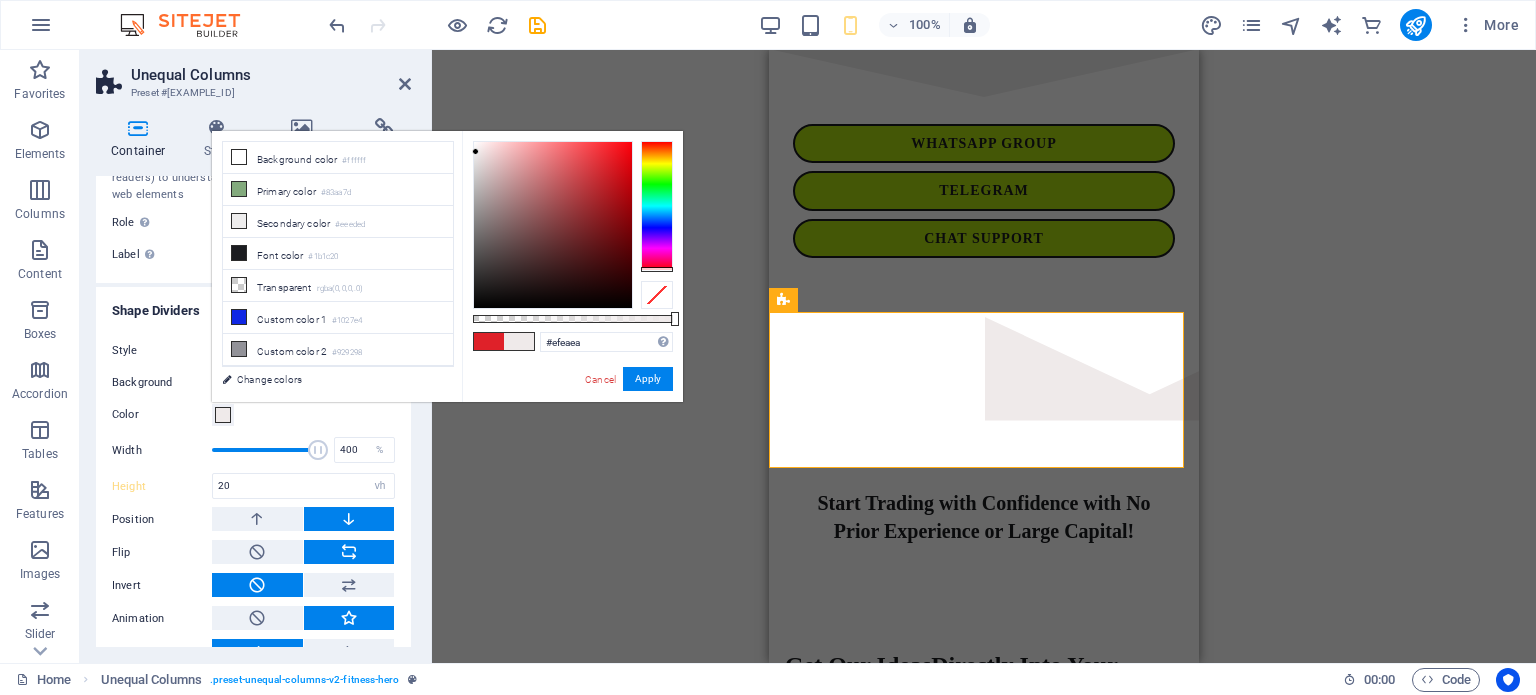 click at bounding box center [475, 151] 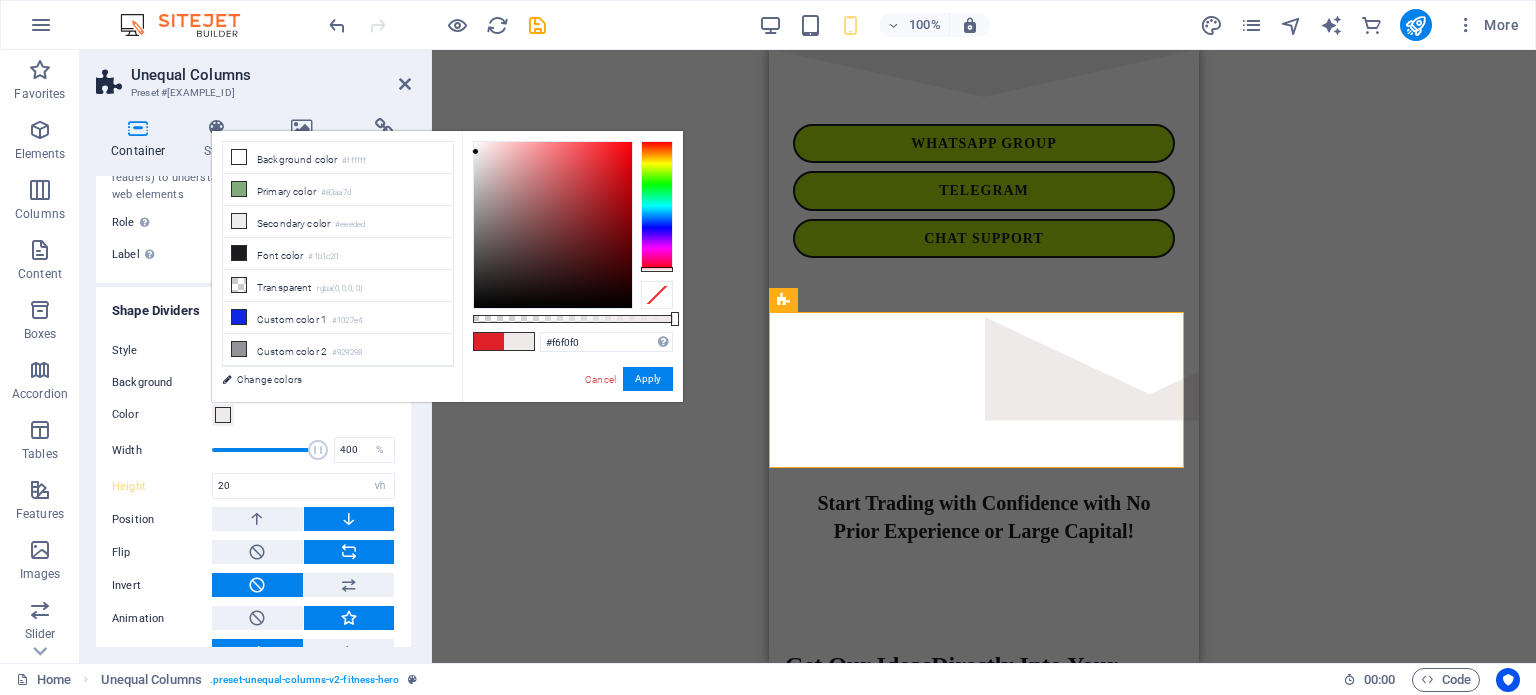 click at bounding box center [553, 225] 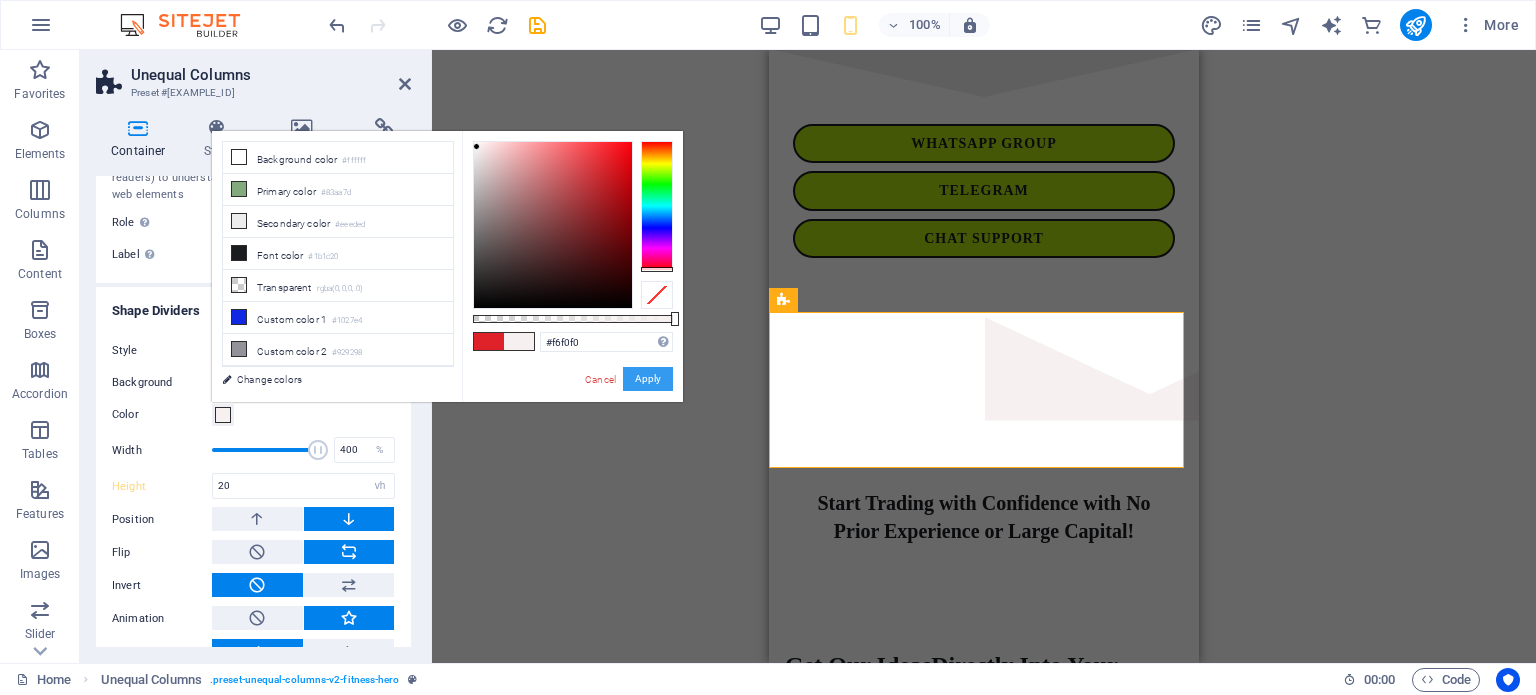 click on "Apply" at bounding box center (648, 379) 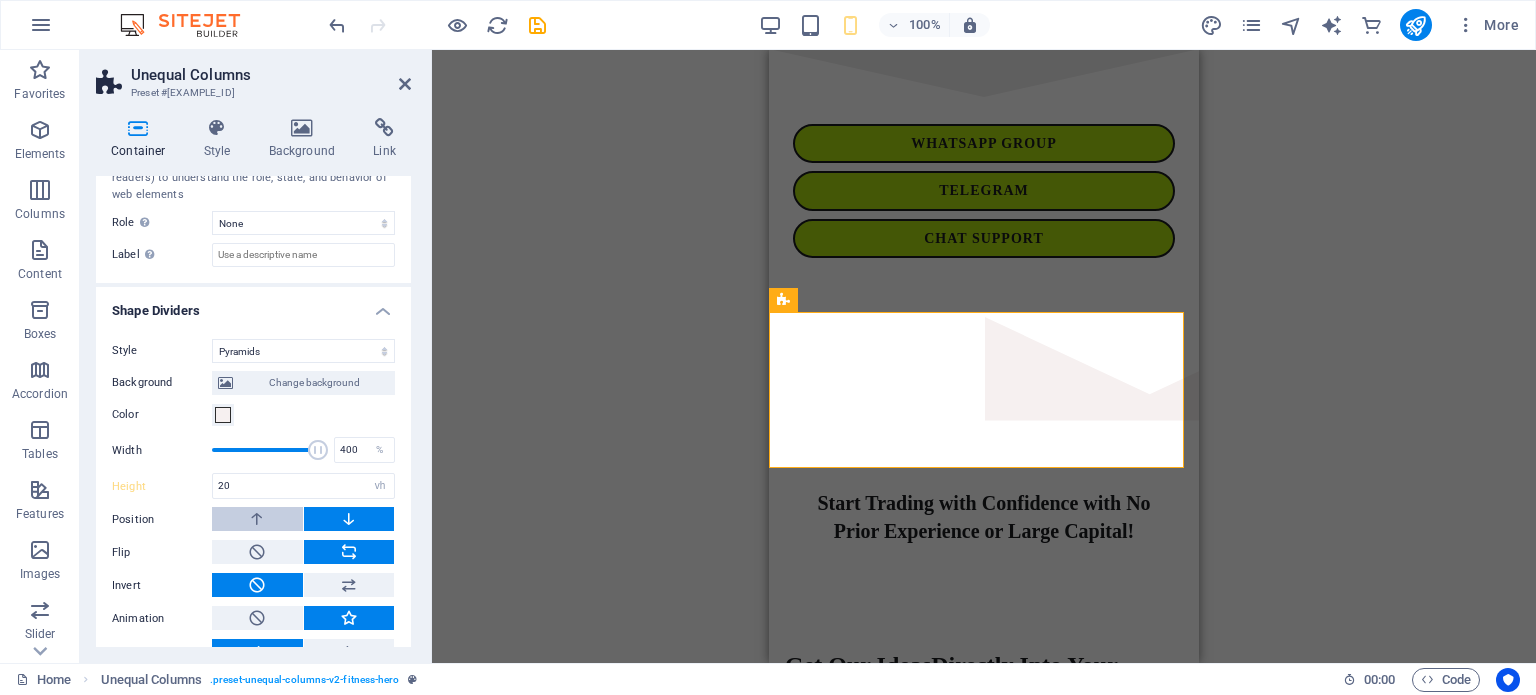 click at bounding box center [257, 519] 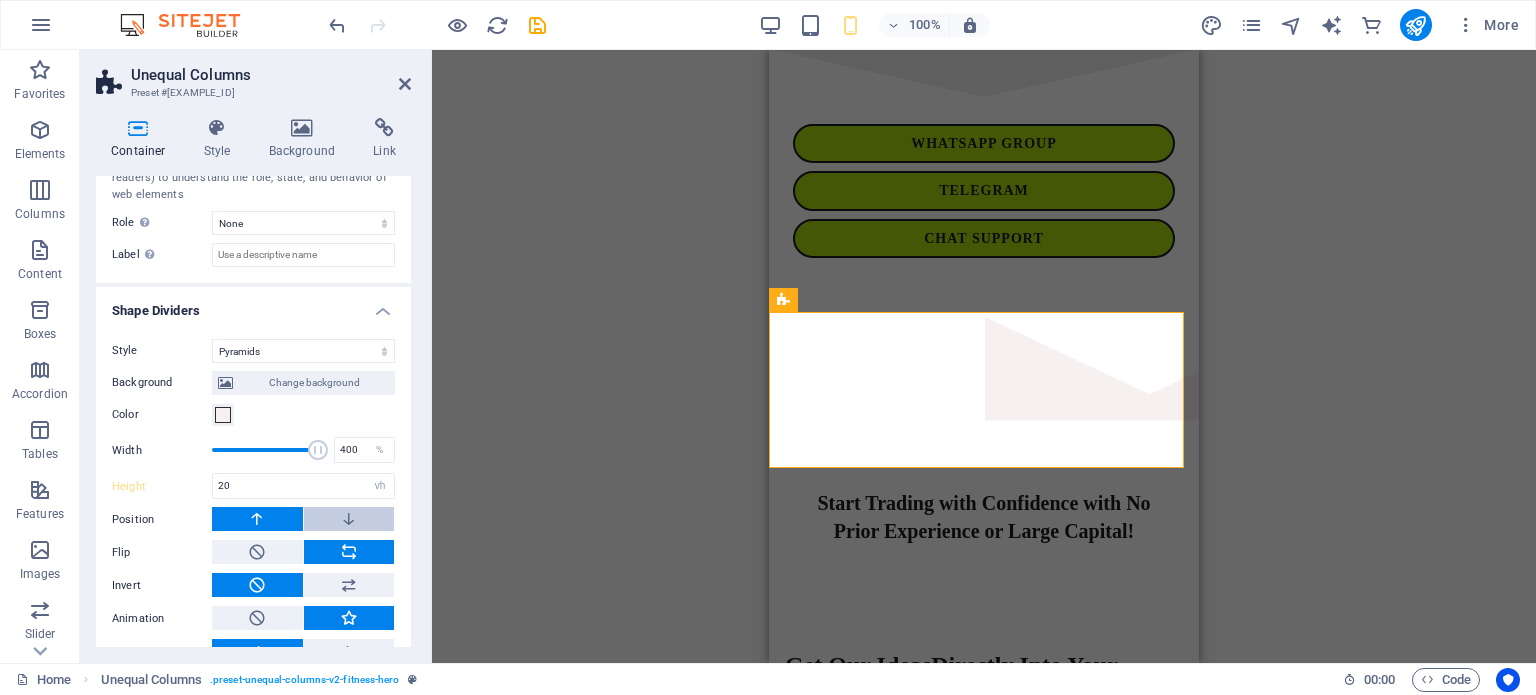 click at bounding box center [349, 519] 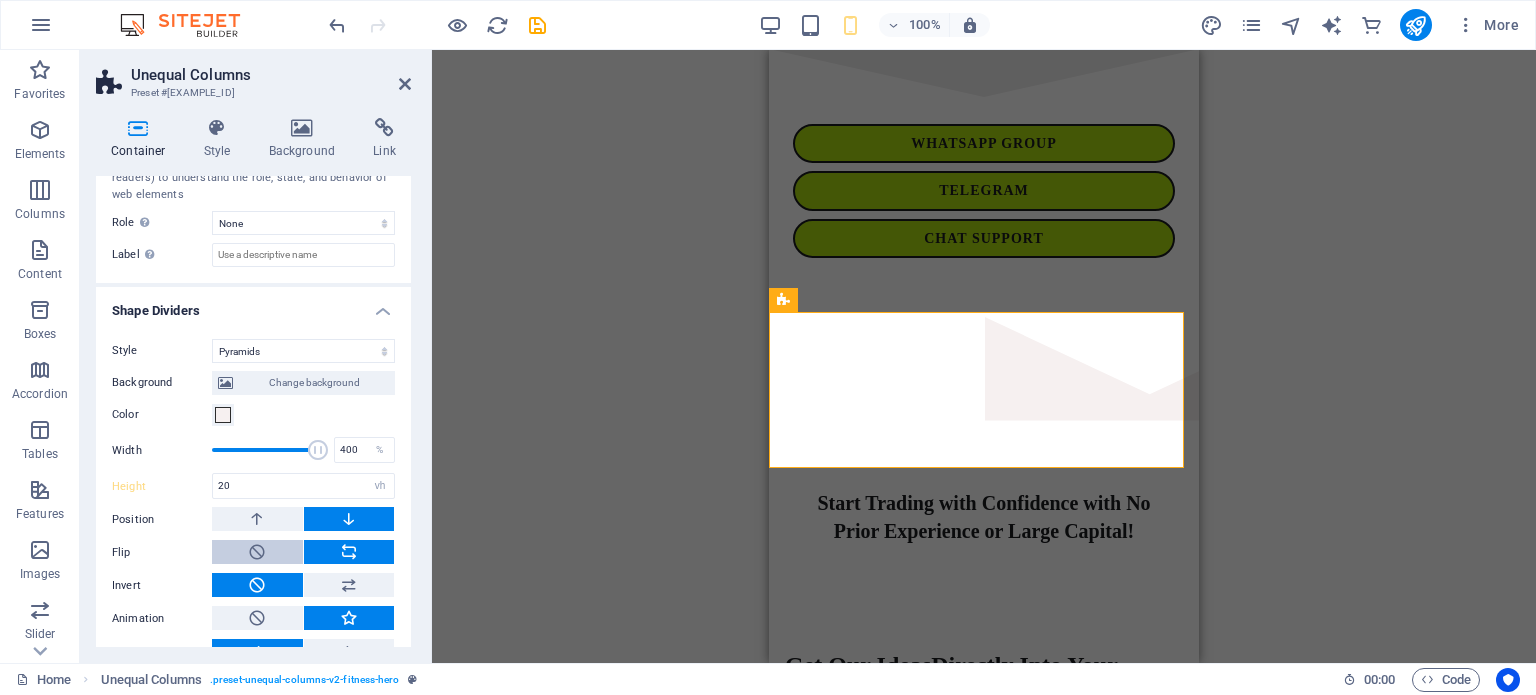 click at bounding box center (257, 552) 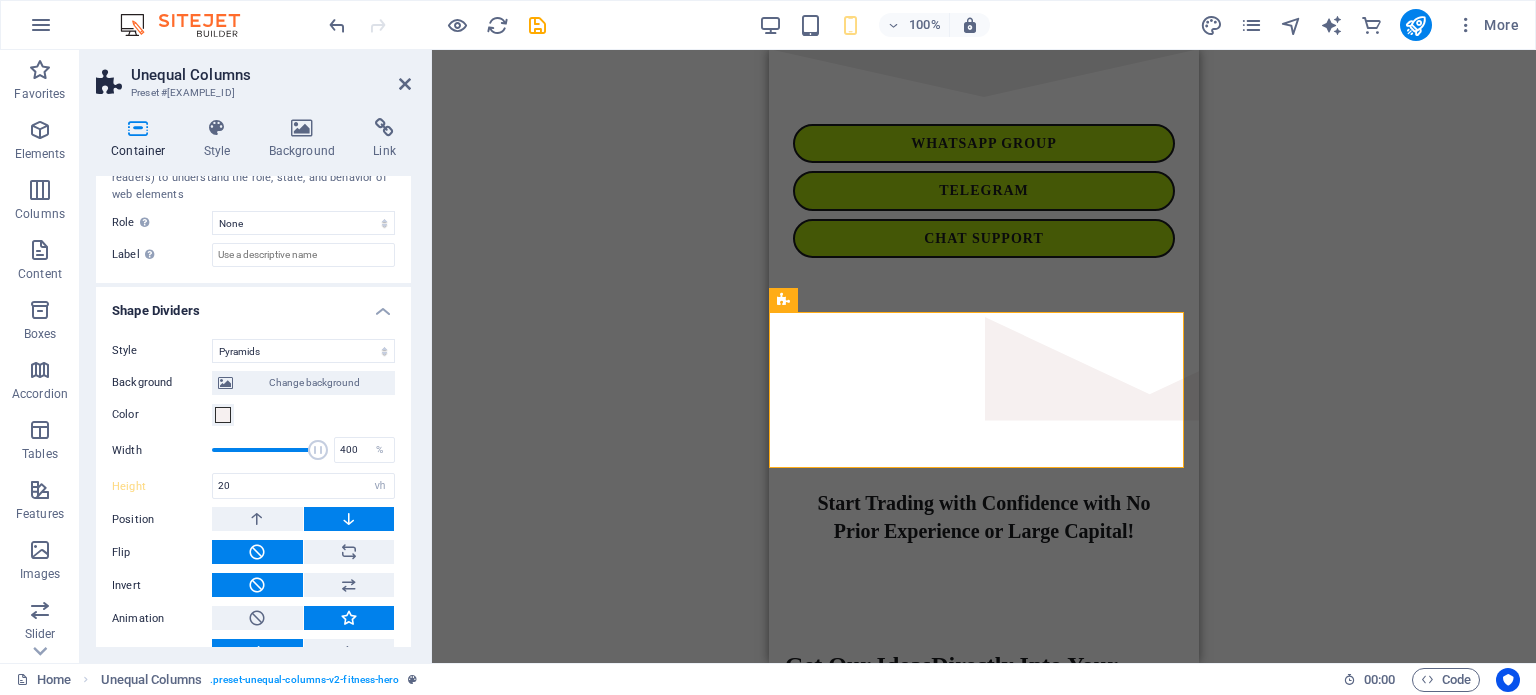 click at bounding box center (257, 585) 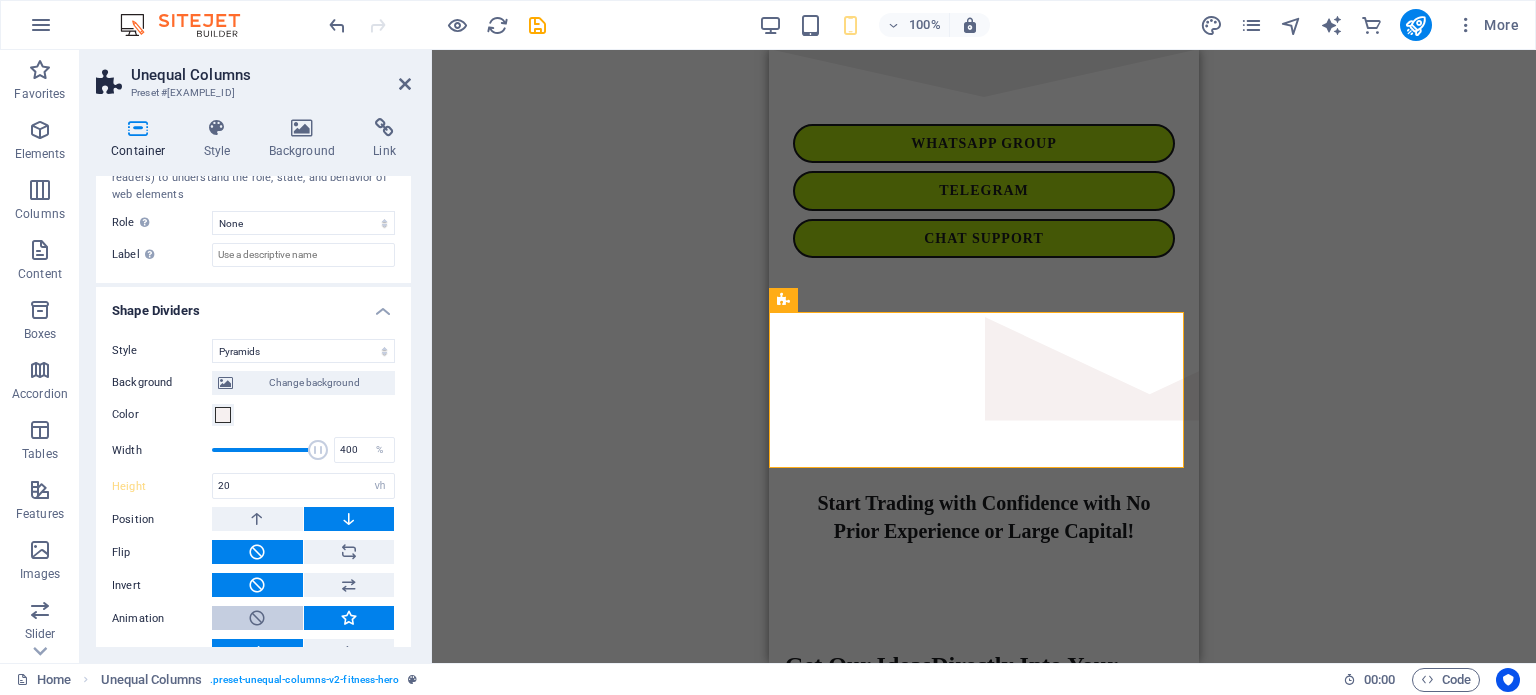 click at bounding box center [257, 618] 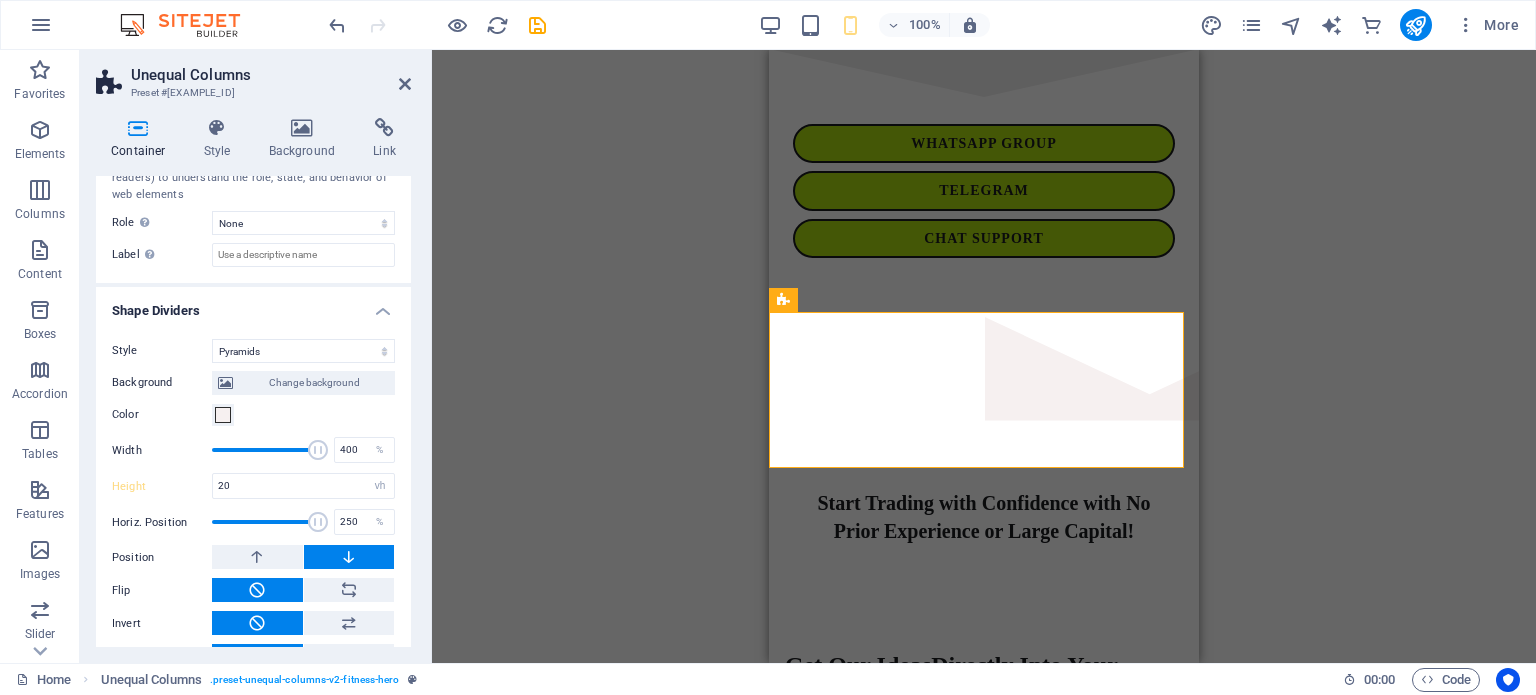 drag, startPoint x: 270, startPoint y: 519, endPoint x: 323, endPoint y: 520, distance: 53.009434 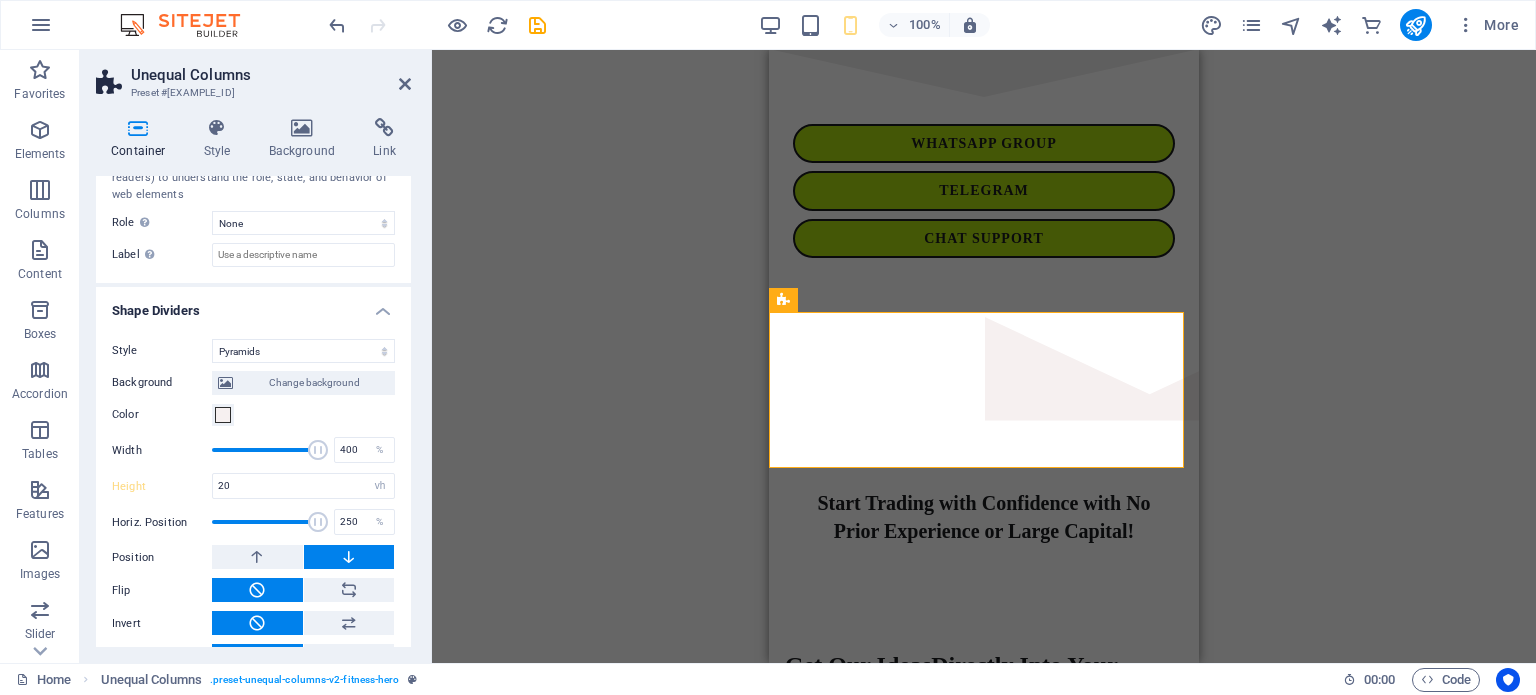 click at bounding box center (318, 522) 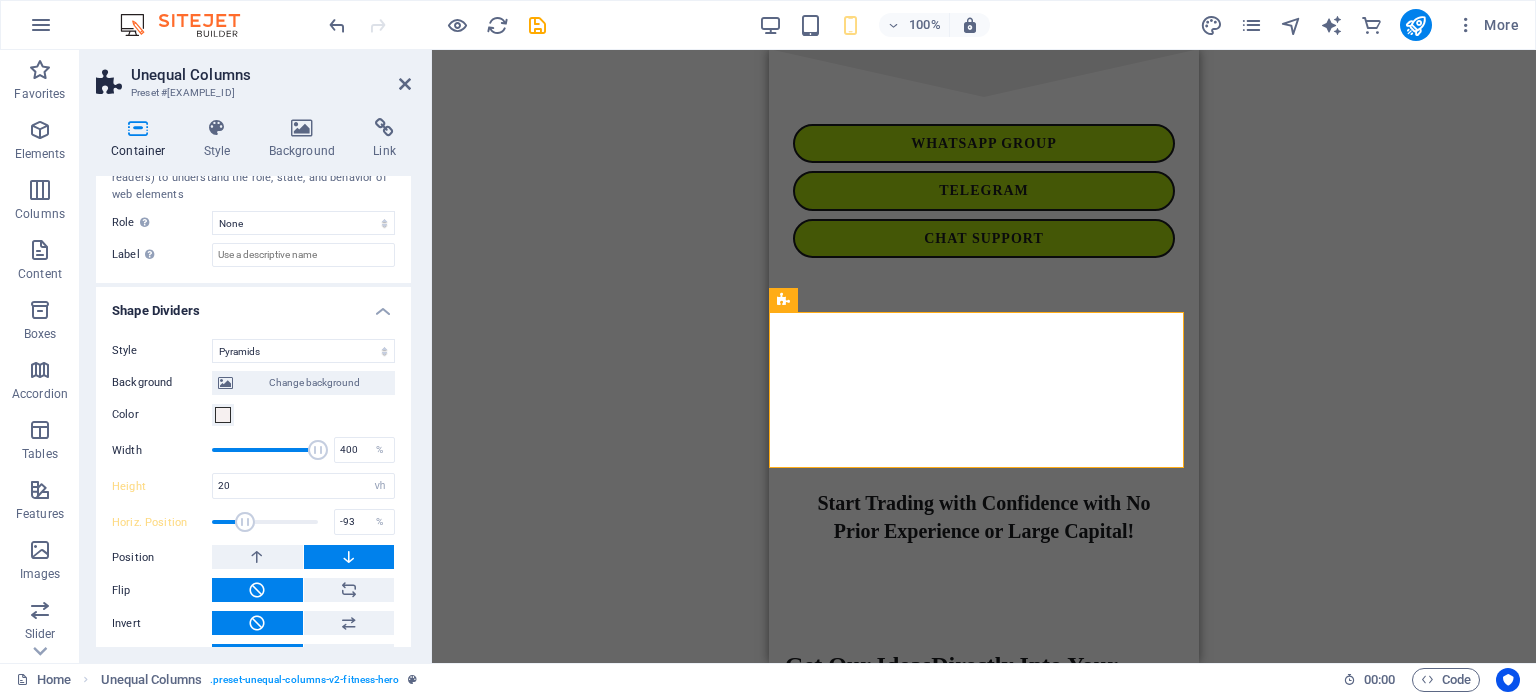 drag, startPoint x: 311, startPoint y: 520, endPoint x: 244, endPoint y: 520, distance: 67 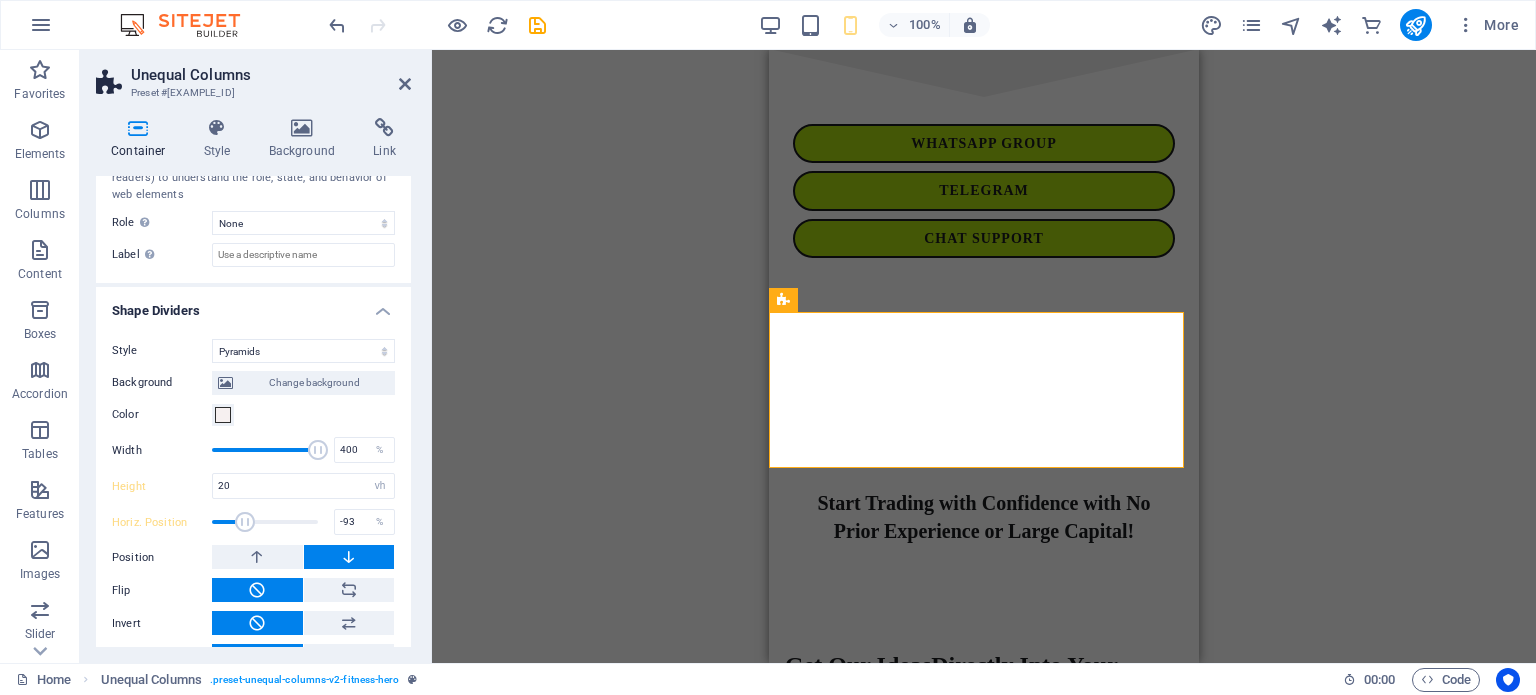 click at bounding box center [245, 522] 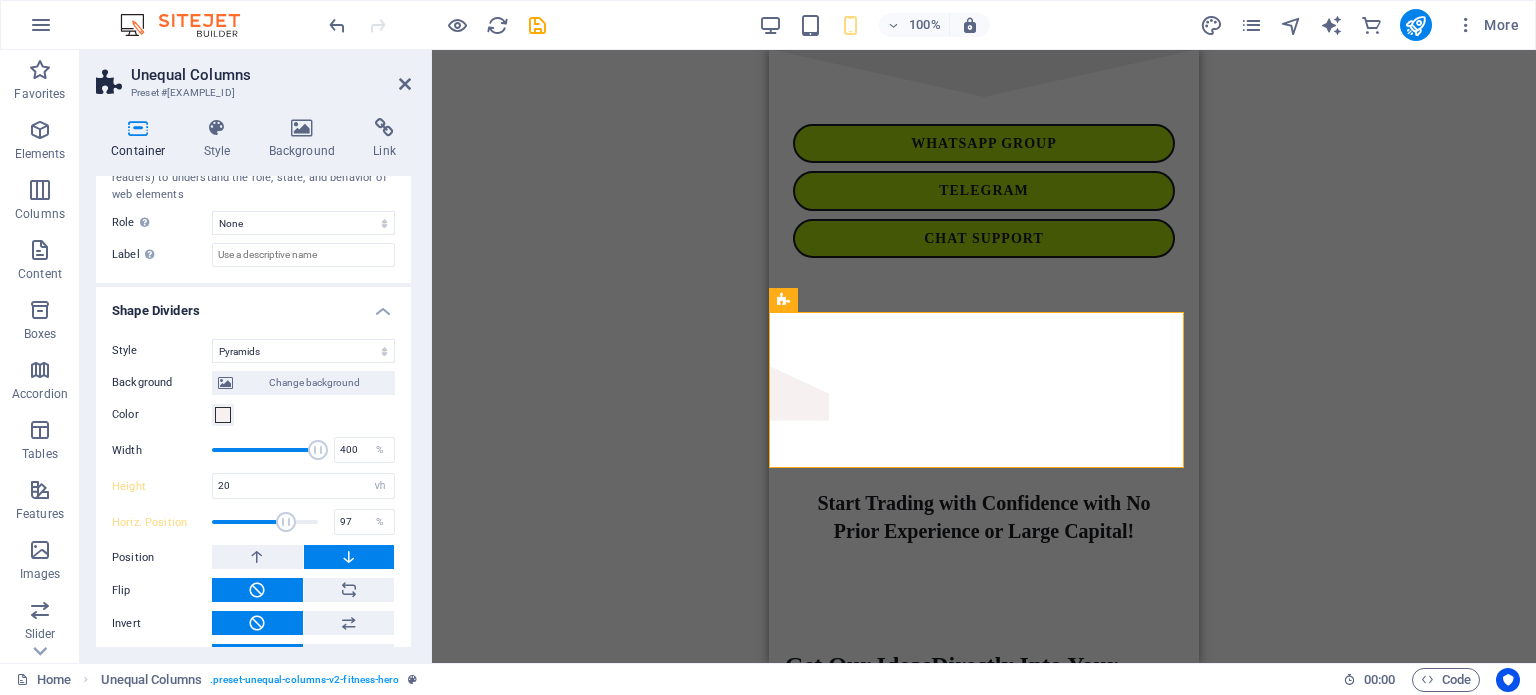 drag, startPoint x: 245, startPoint y: 519, endPoint x: 283, endPoint y: 523, distance: 38.209946 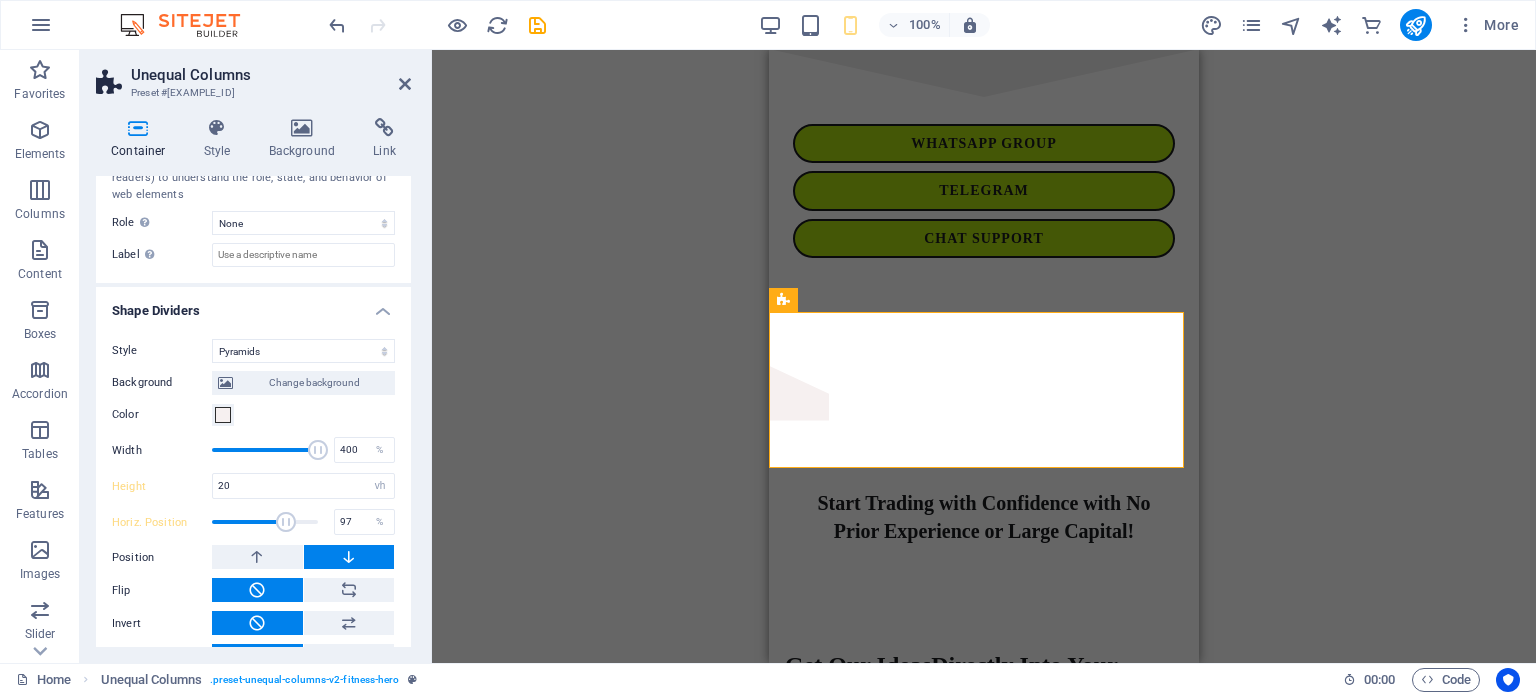 click at bounding box center (286, 522) 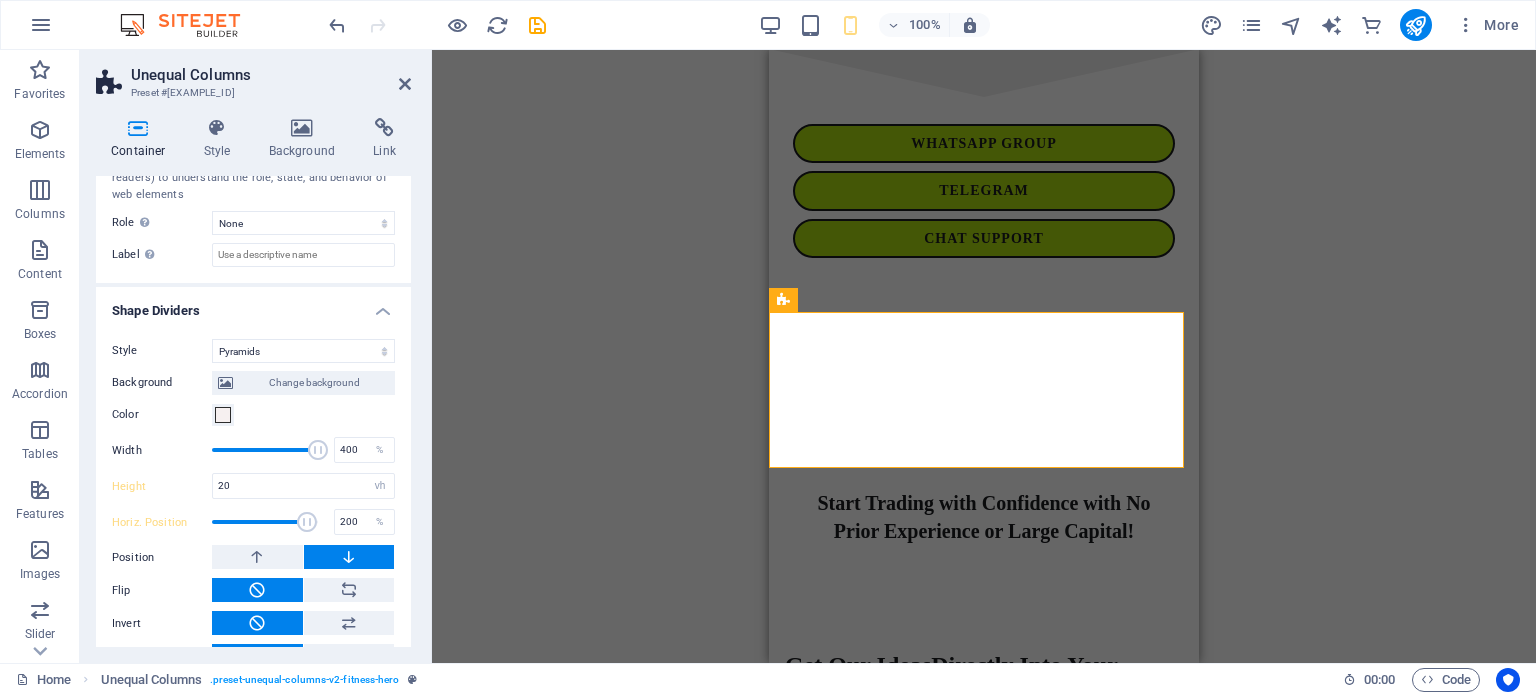 drag, startPoint x: 280, startPoint y: 523, endPoint x: 304, endPoint y: 531, distance: 25.298222 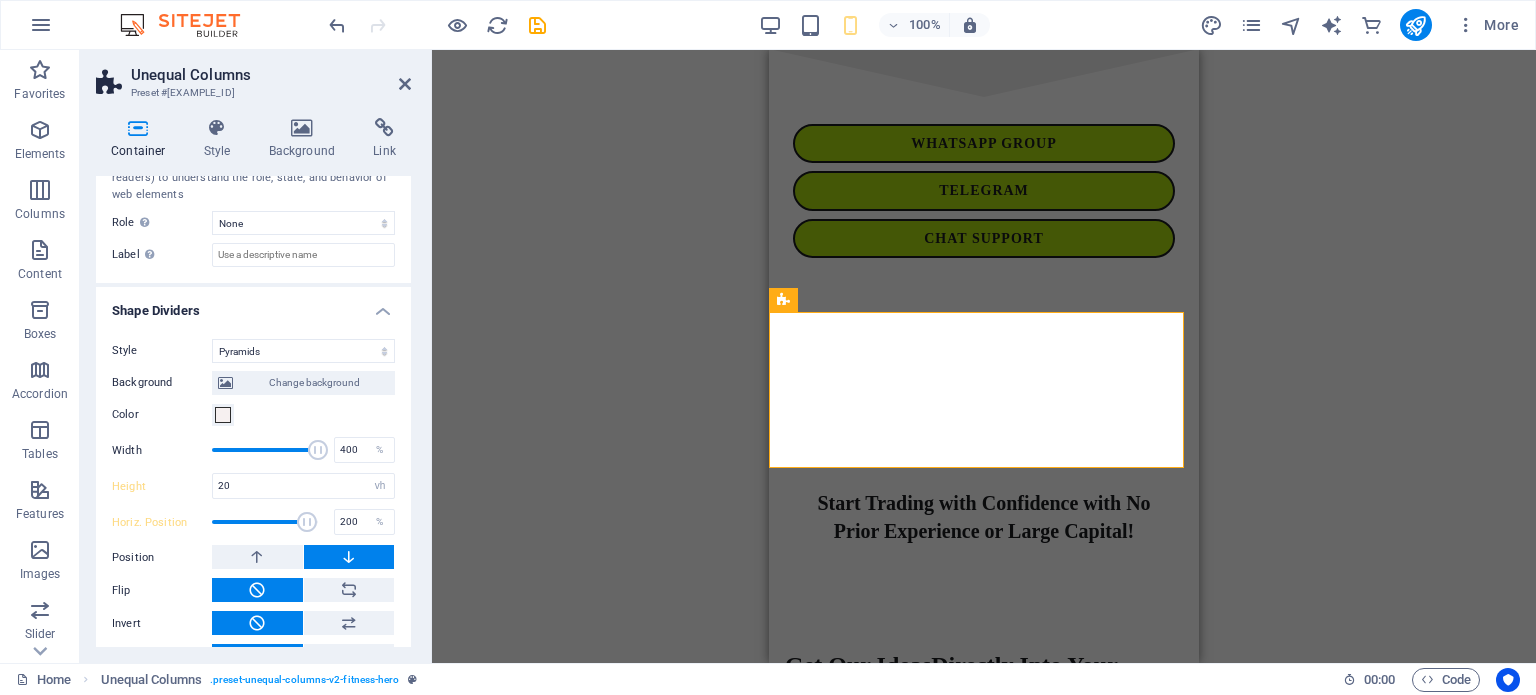 click at bounding box center (307, 522) 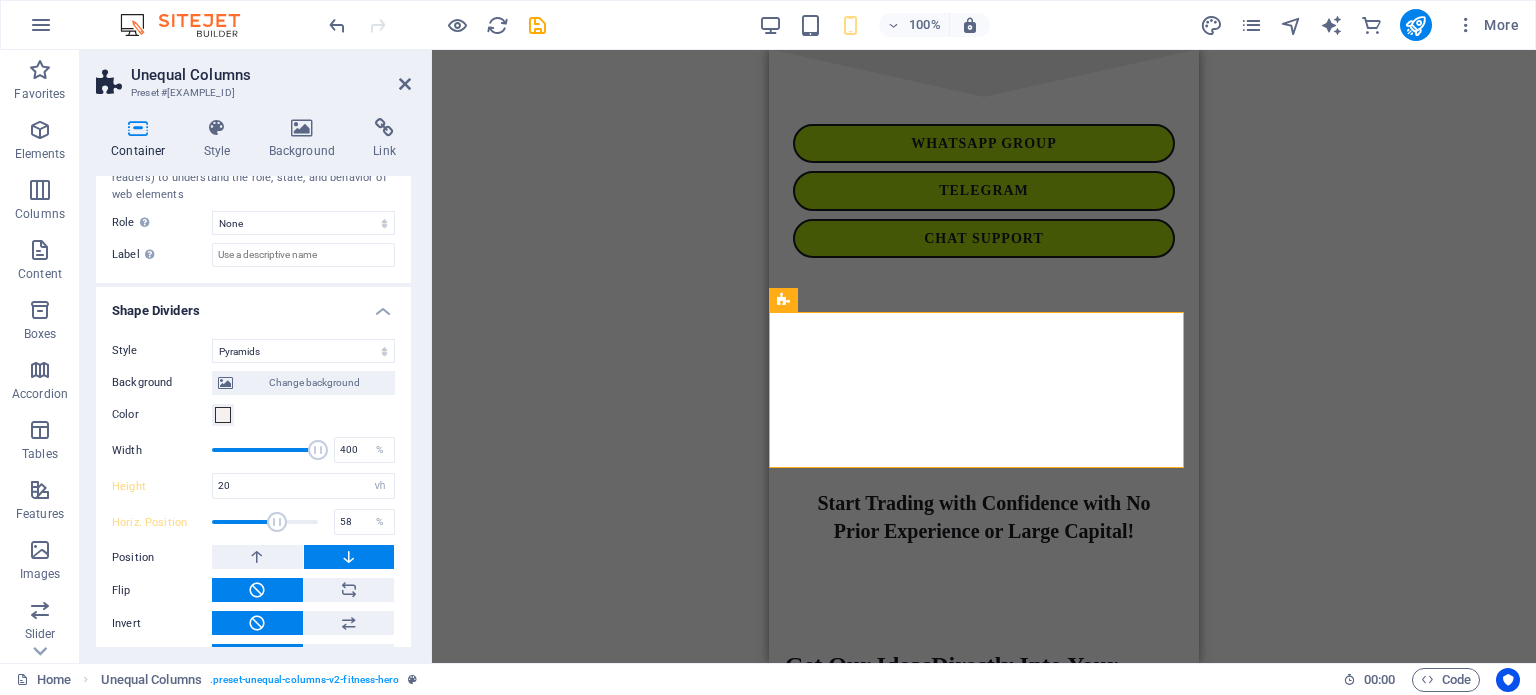 drag, startPoint x: 301, startPoint y: 522, endPoint x: 275, endPoint y: 527, distance: 26.476404 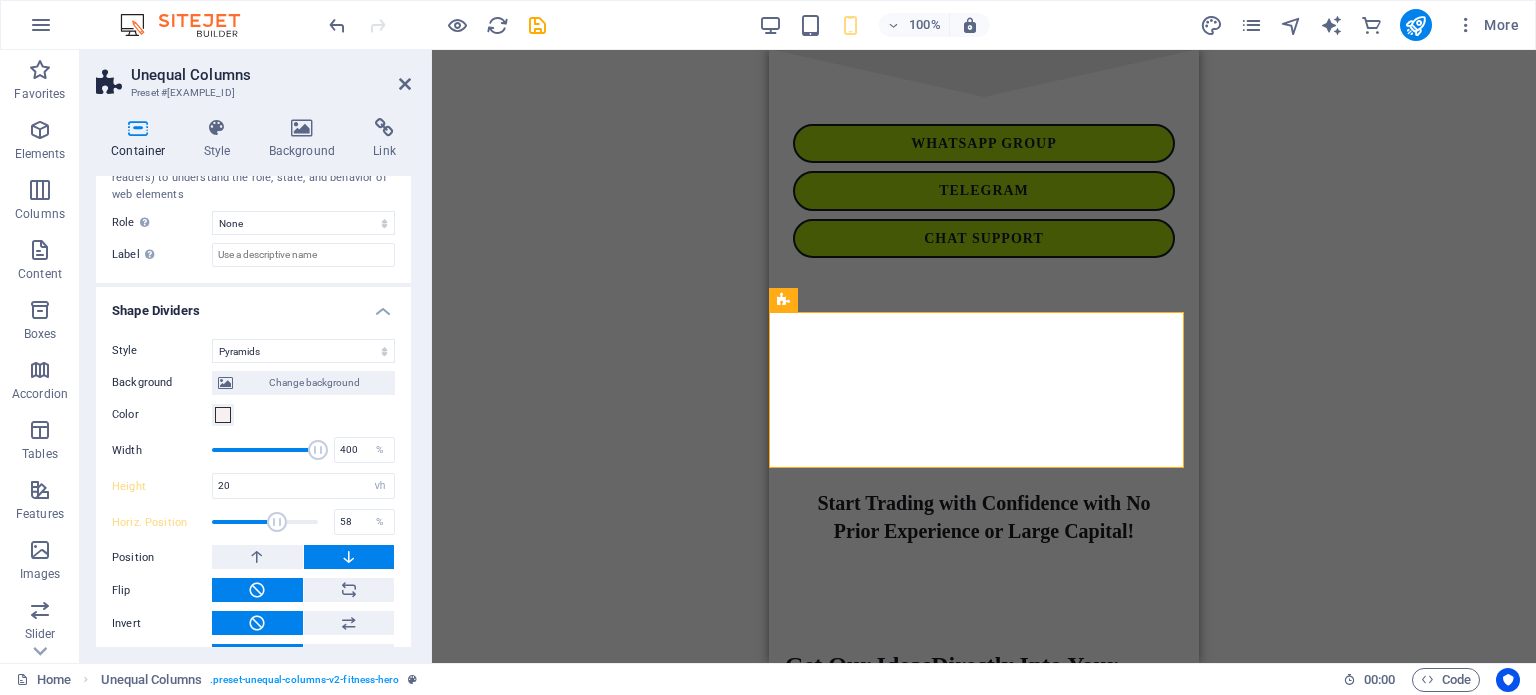 click at bounding box center (277, 522) 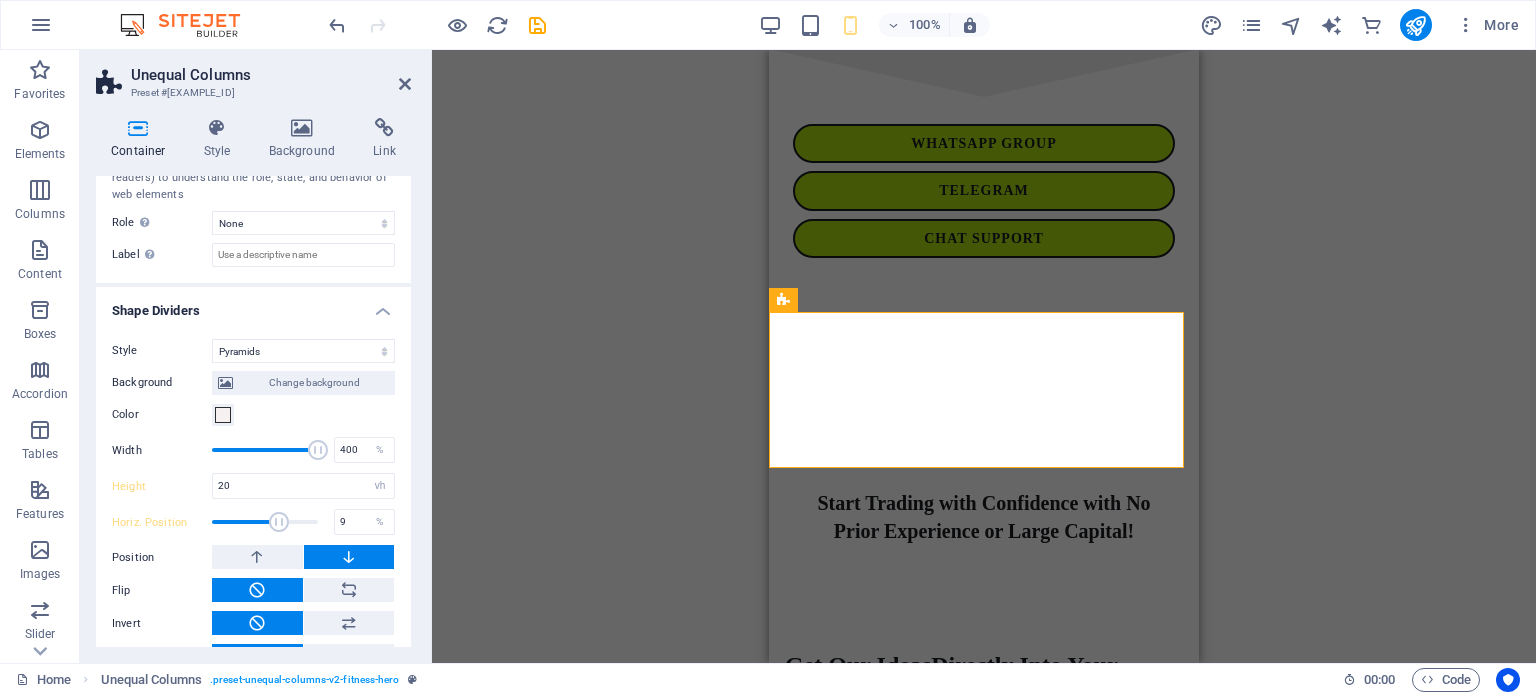 type on "4" 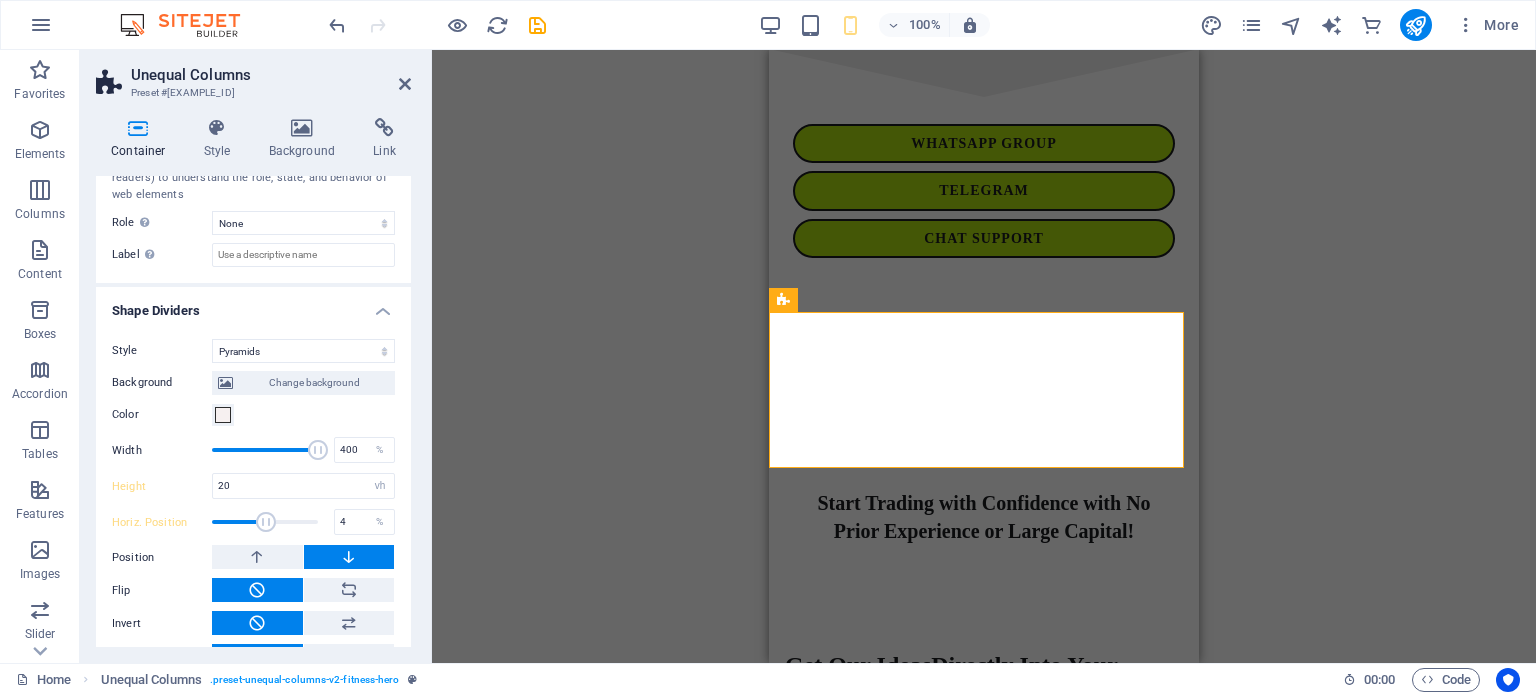 drag, startPoint x: 277, startPoint y: 527, endPoint x: 264, endPoint y: 527, distance: 13 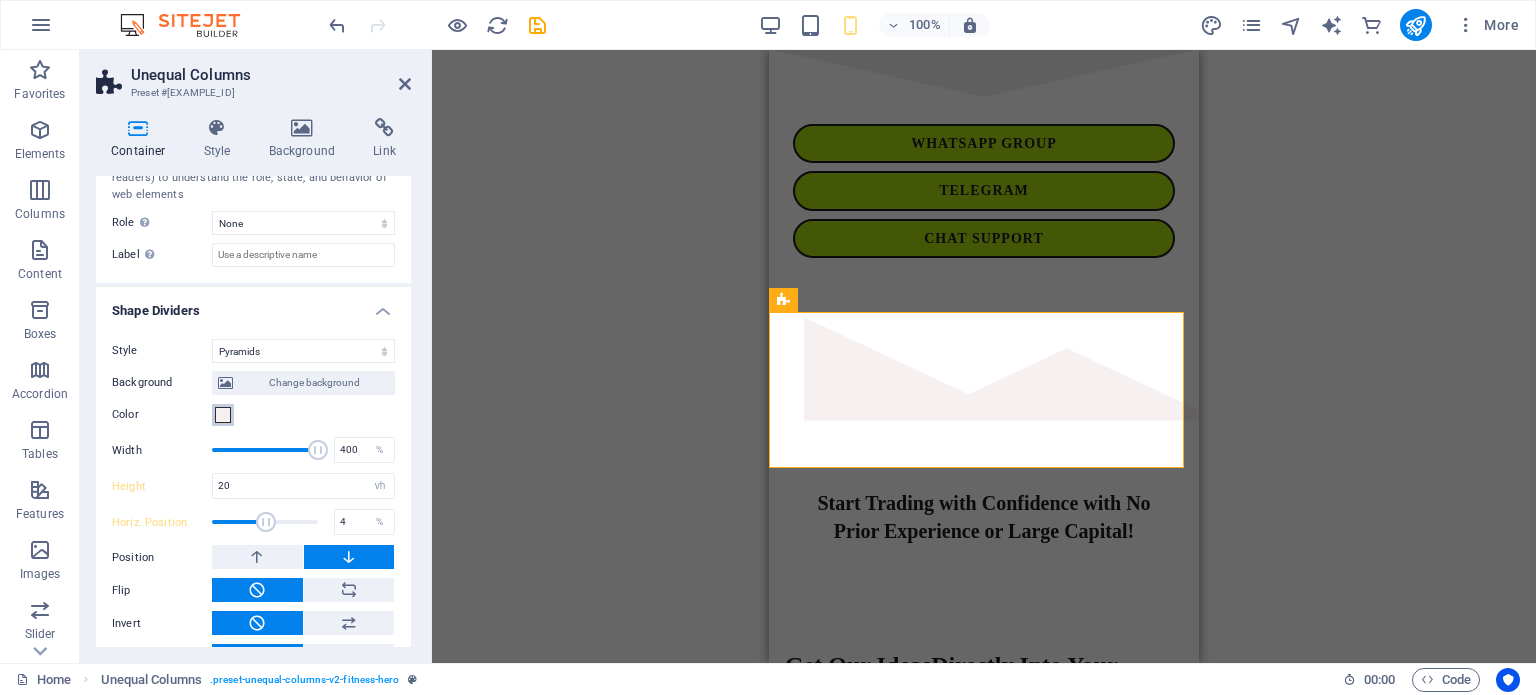 click at bounding box center (223, 415) 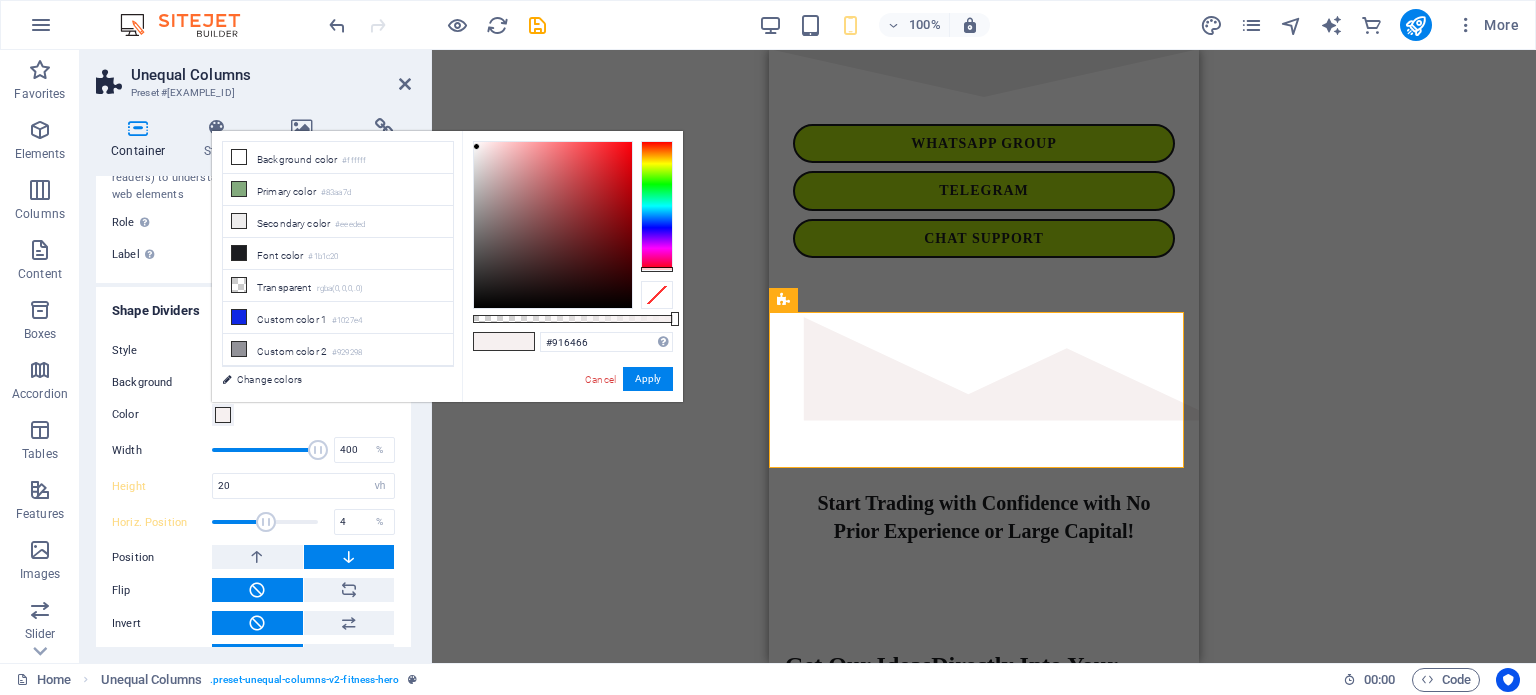 click at bounding box center [553, 225] 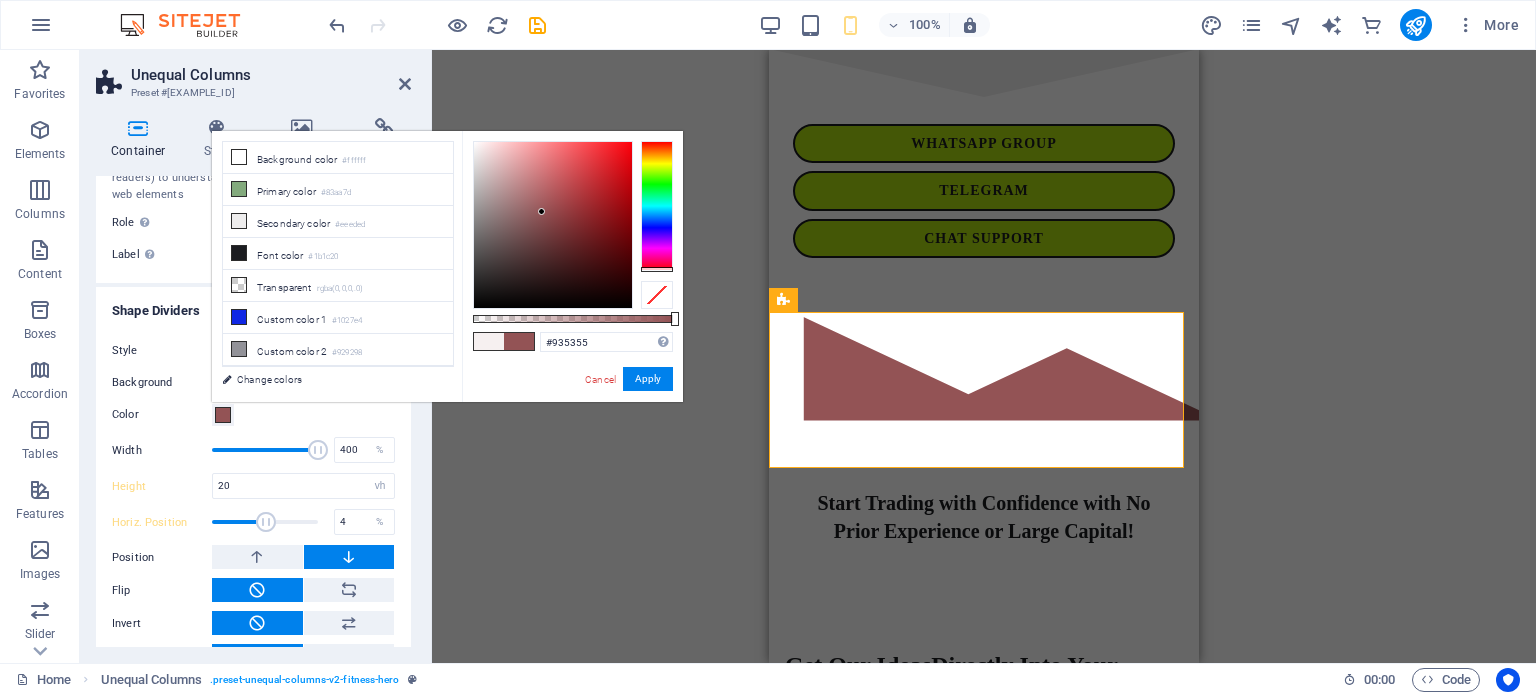 click at bounding box center (553, 225) 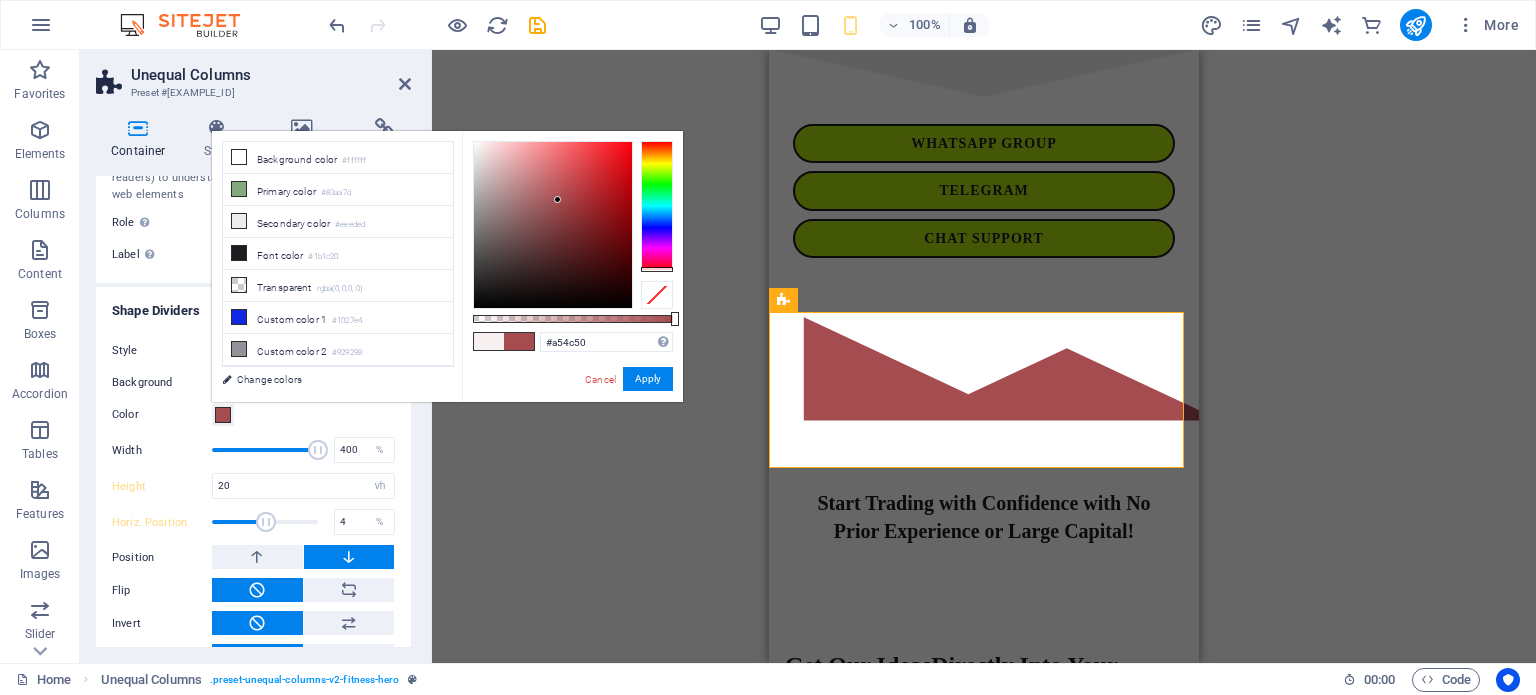 click at bounding box center (553, 225) 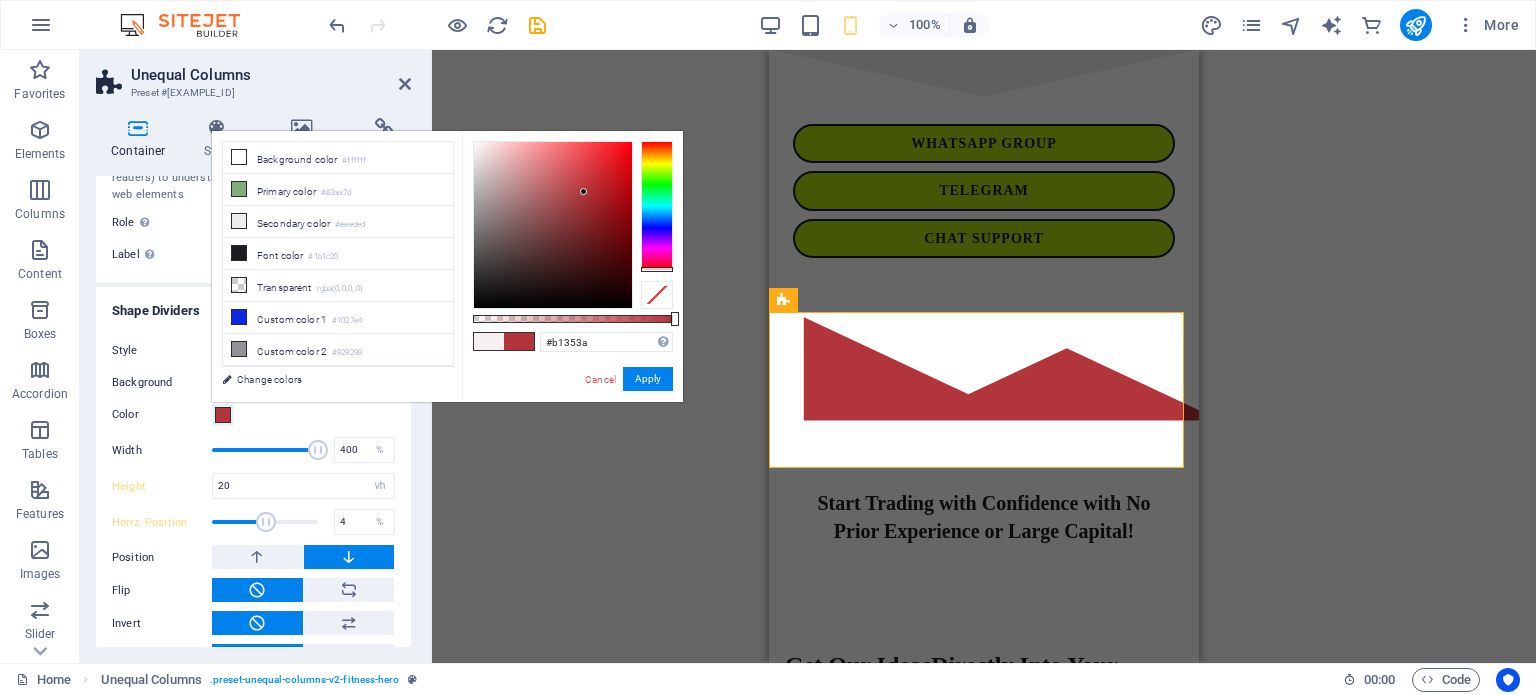 click at bounding box center [553, 225] 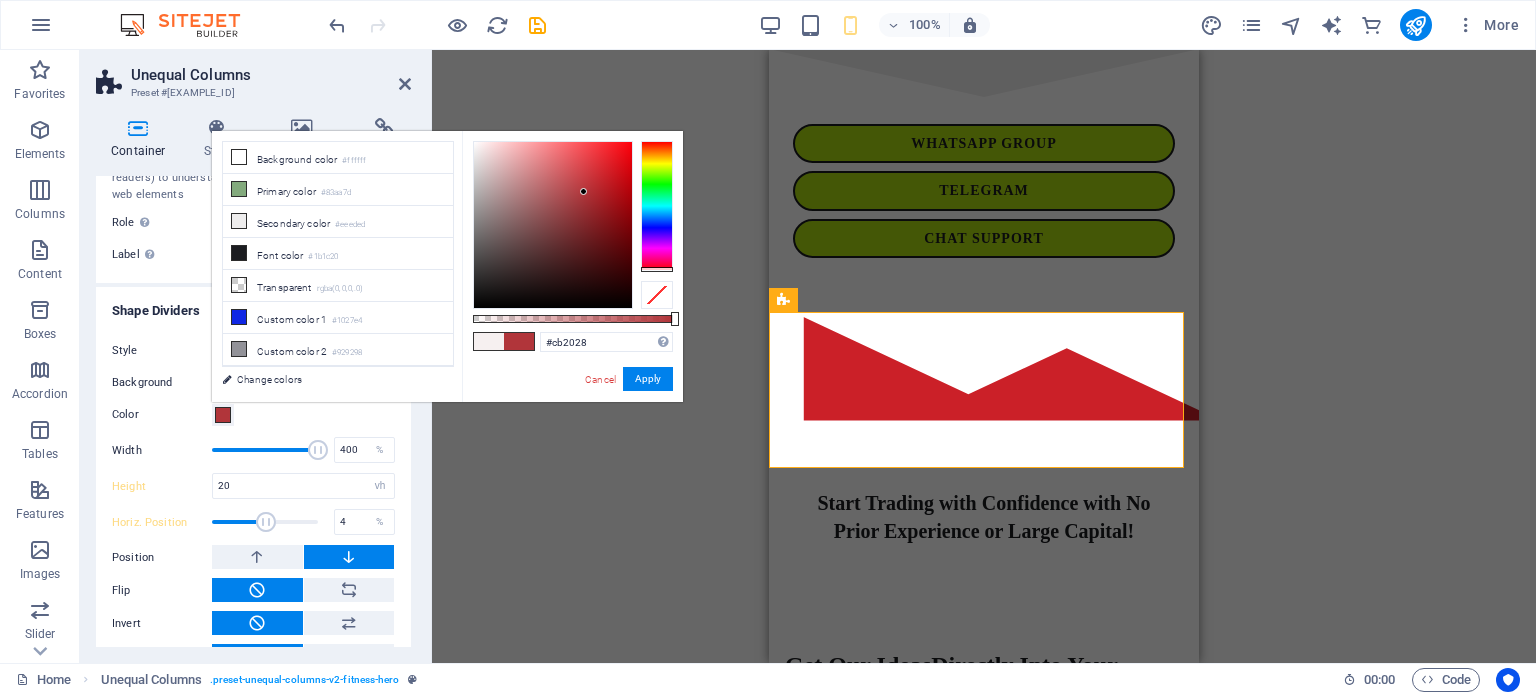 click at bounding box center (553, 225) 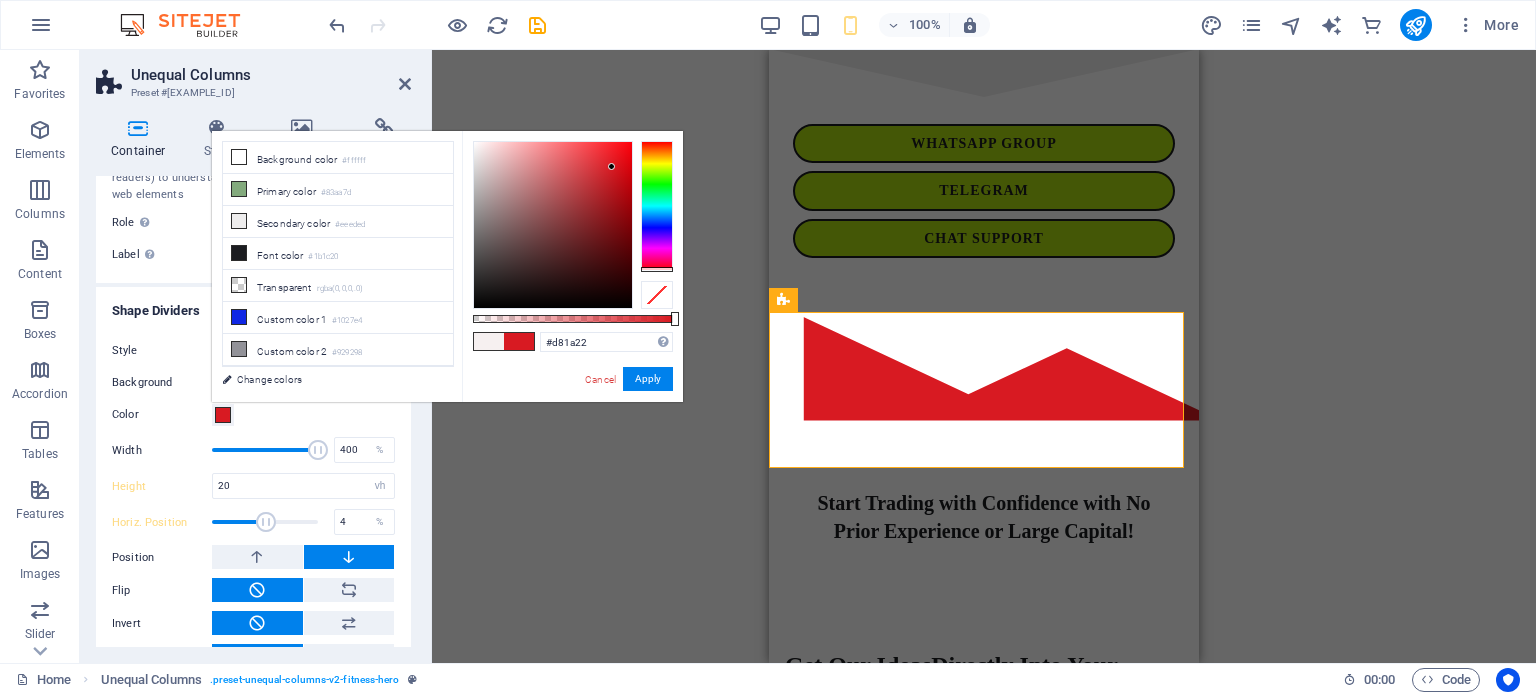 click at bounding box center [553, 225] 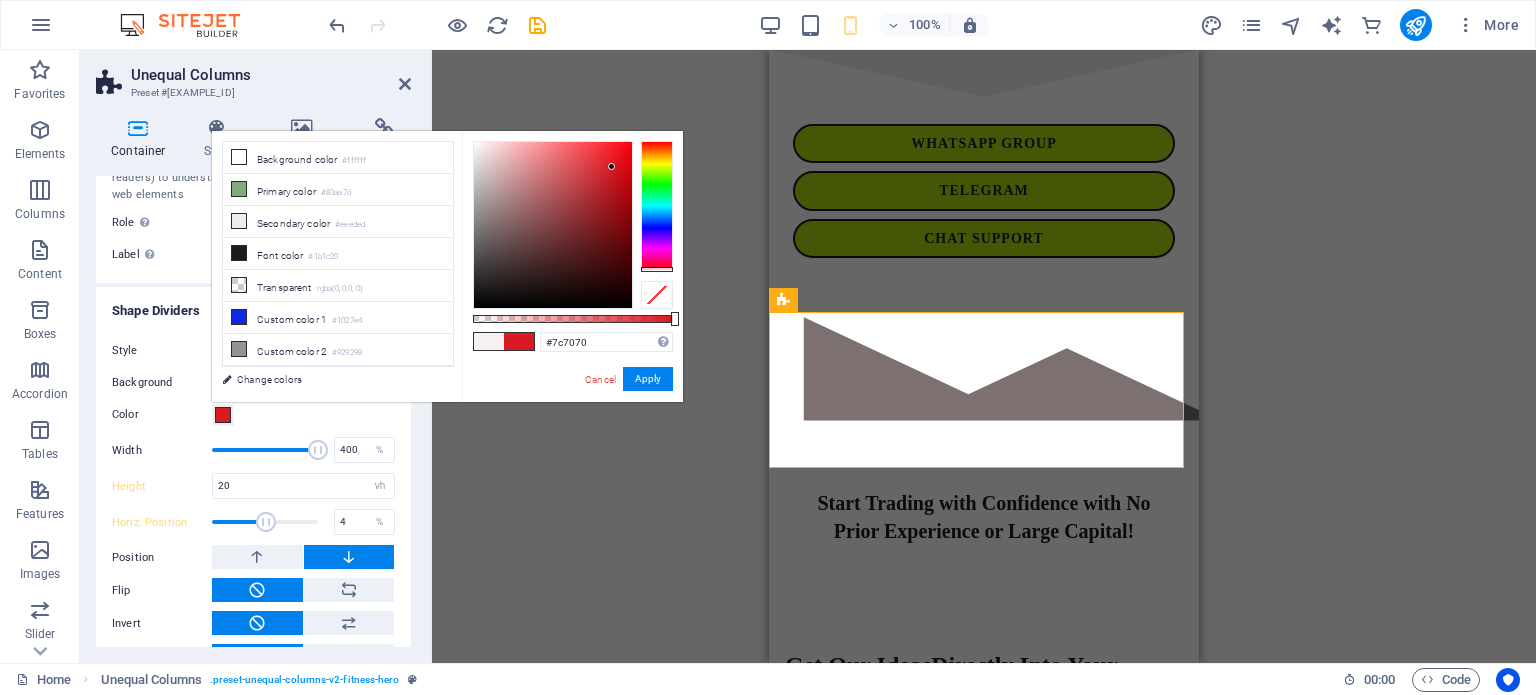 click at bounding box center [553, 225] 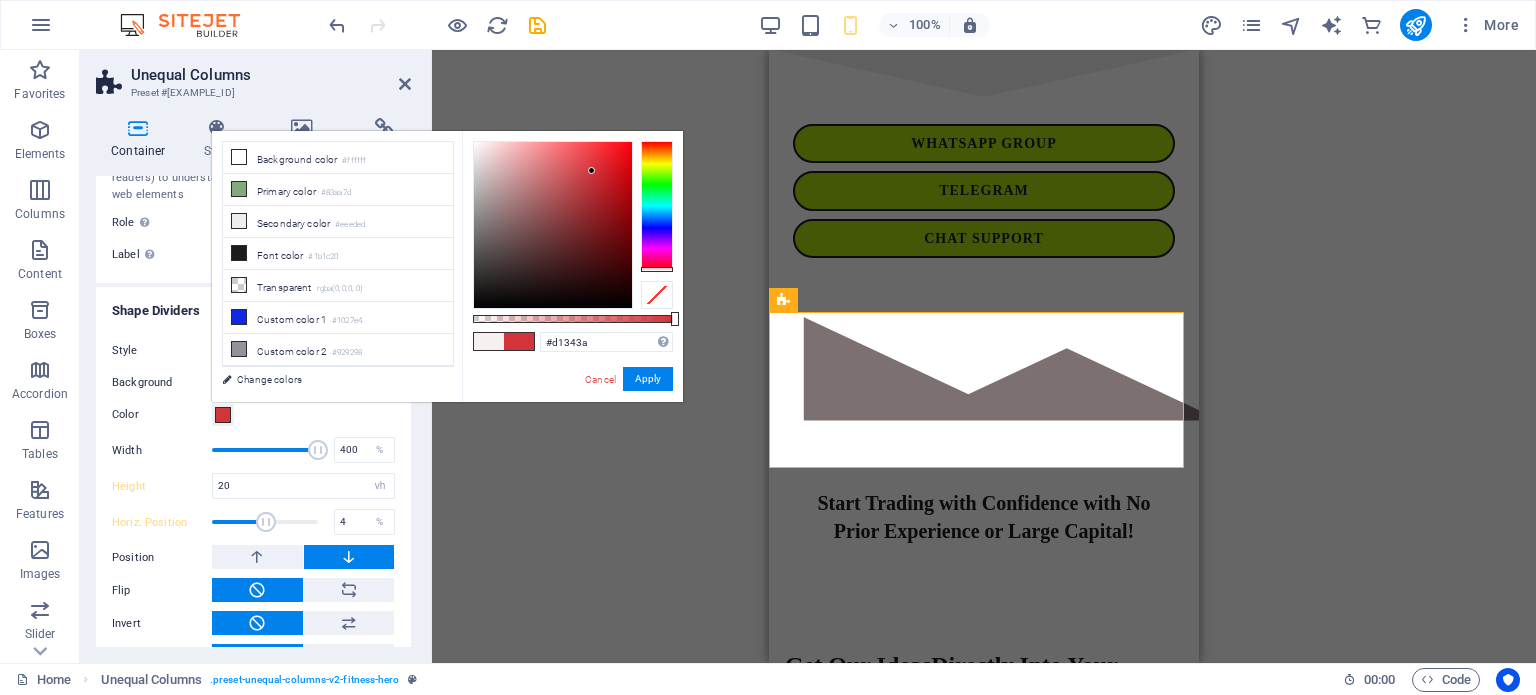 click at bounding box center (553, 225) 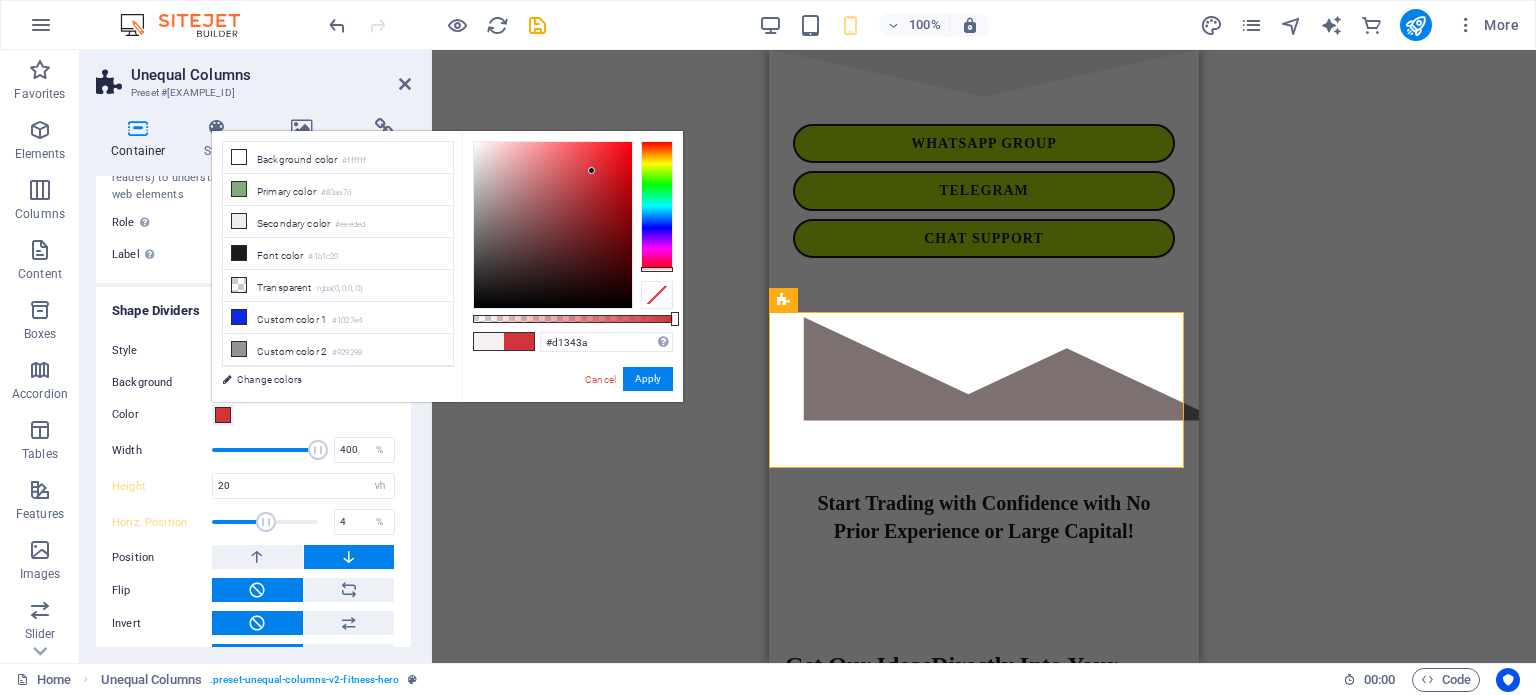 drag, startPoint x: 592, startPoint y: 171, endPoint x: 615, endPoint y: 221, distance: 55.03635 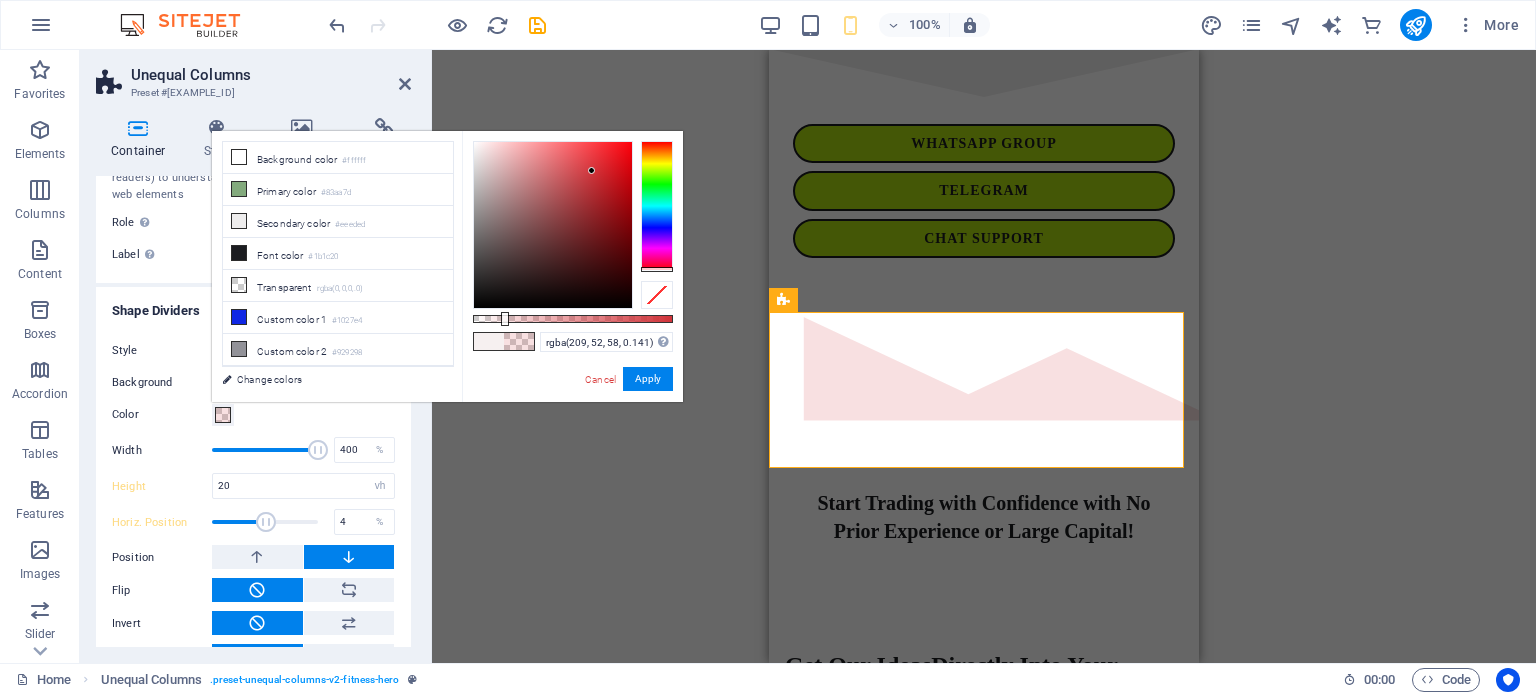 type on "rgba(209, 52, 58, 0.136)" 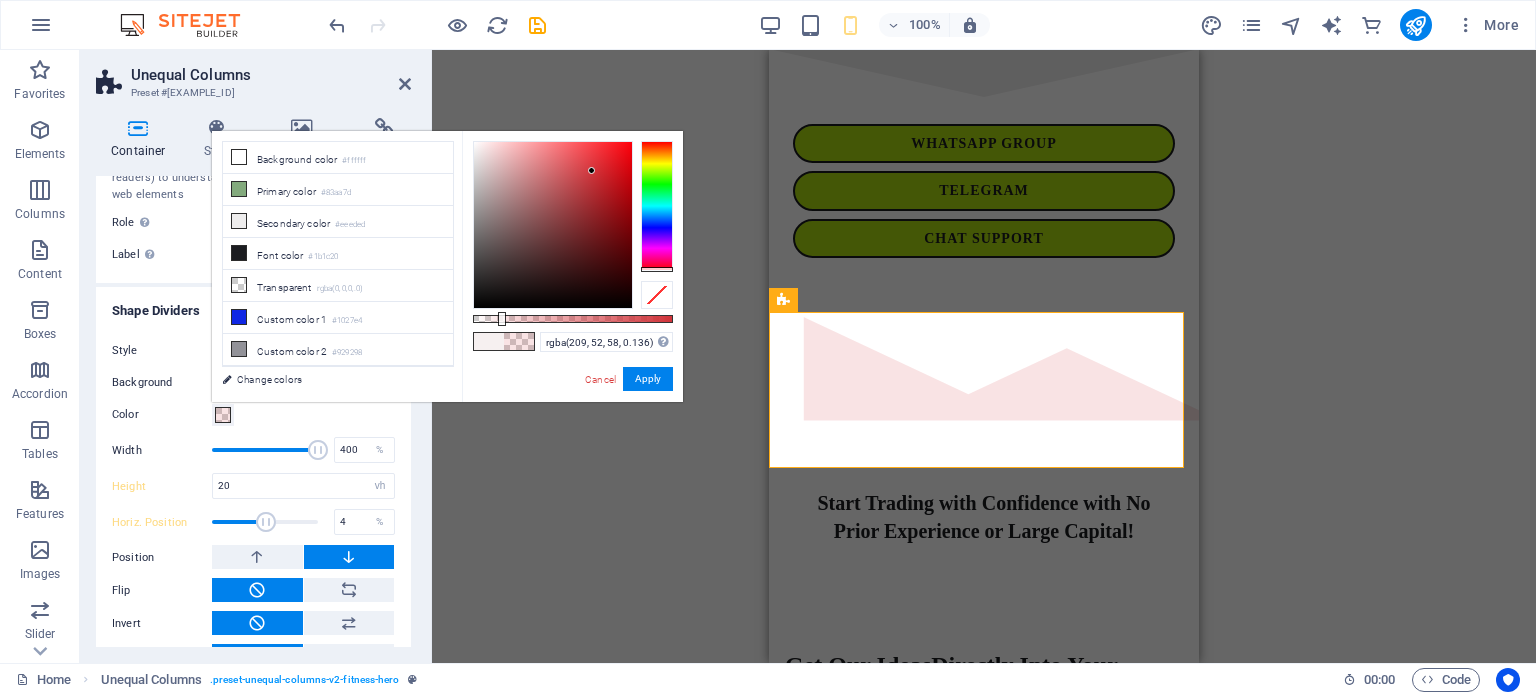 drag, startPoint x: 674, startPoint y: 319, endPoint x: 500, endPoint y: 315, distance: 174.04597 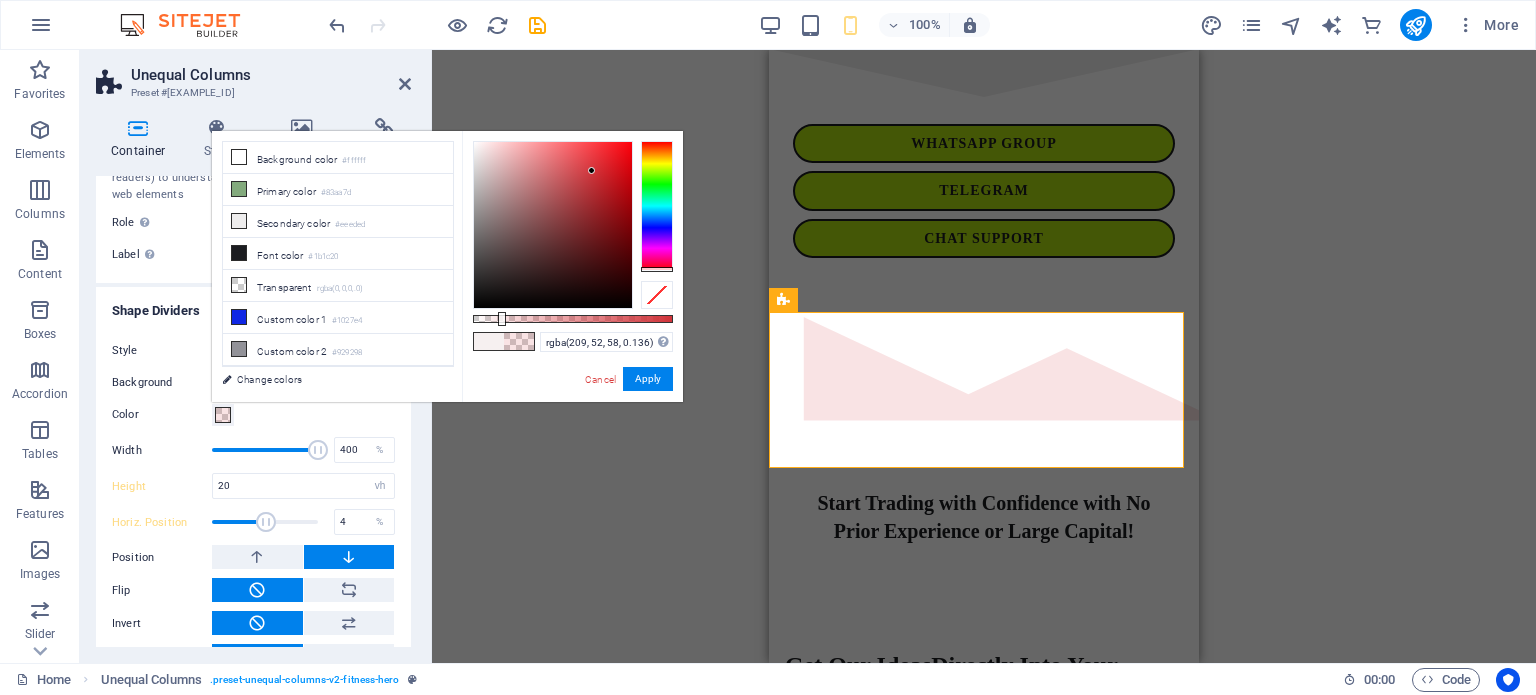 click at bounding box center (502, 319) 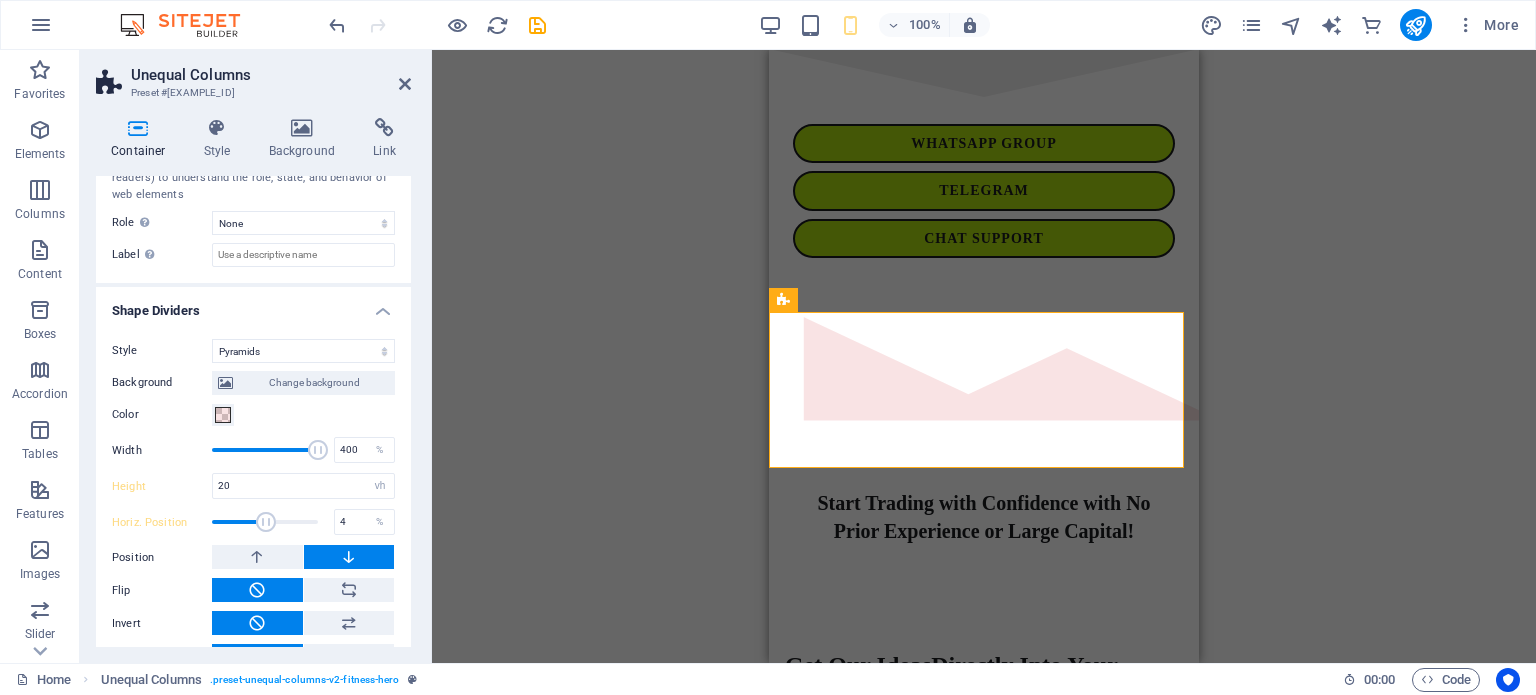 click on "Drag here to replace the existing content. Press “Ctrl” if you want to create a new element.
H2   Button series   Unequal Columns   Button   Button   Container   H3   Container   Button   Wide image with text   Container   Wide image with text" at bounding box center (984, 356) 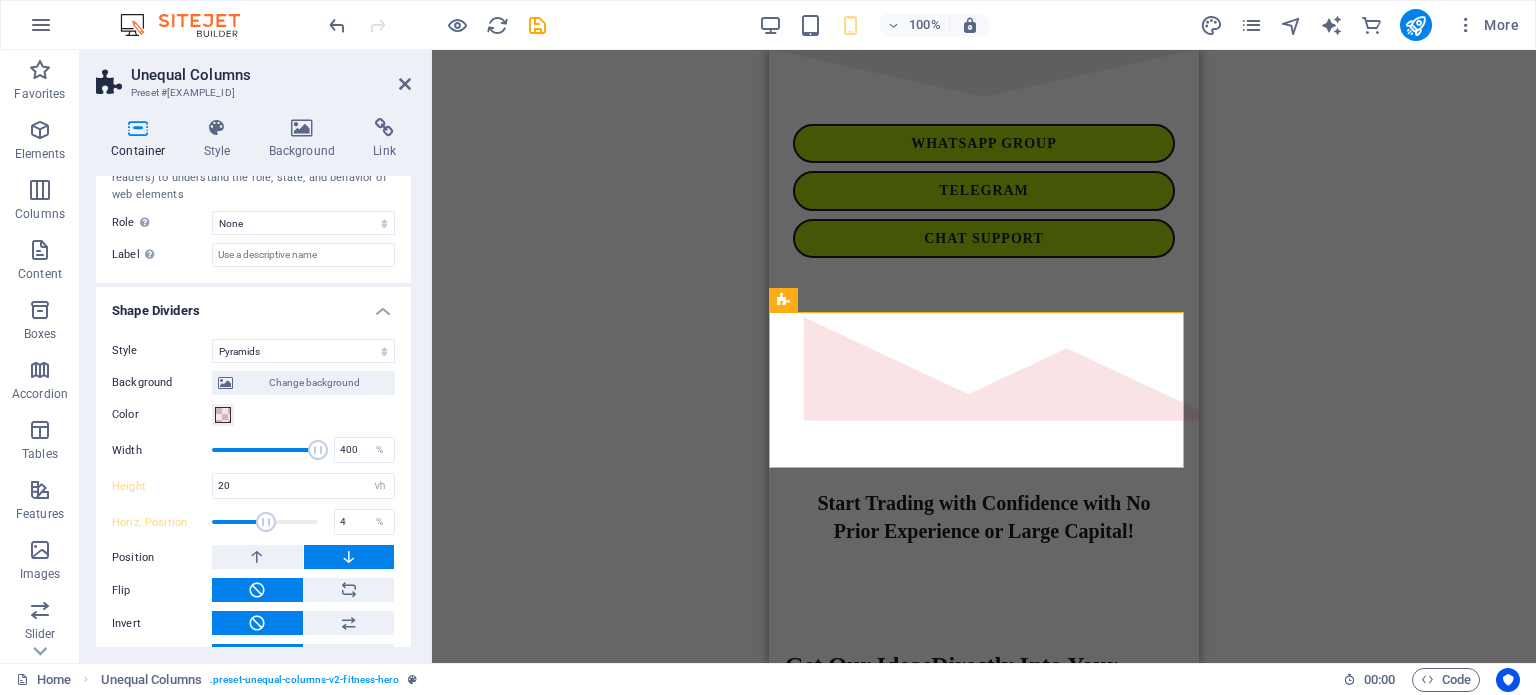 click on "Drag here to replace the existing content. Press “Ctrl” if you want to create a new element.
H2   Button series   Unequal Columns   Button   Button   Container   H3   Container   Button   Wide image with text   Container   Wide image with text" at bounding box center [984, 356] 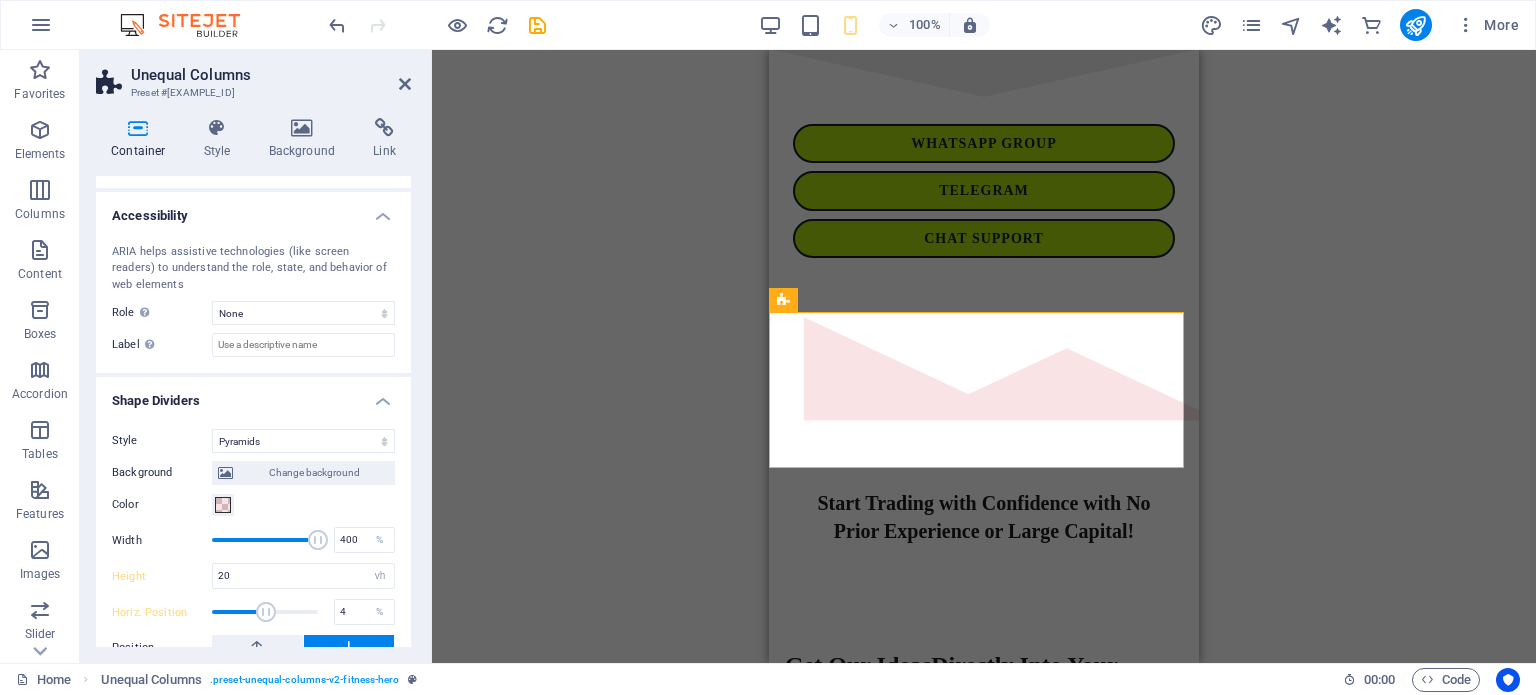 scroll, scrollTop: 479, scrollLeft: 0, axis: vertical 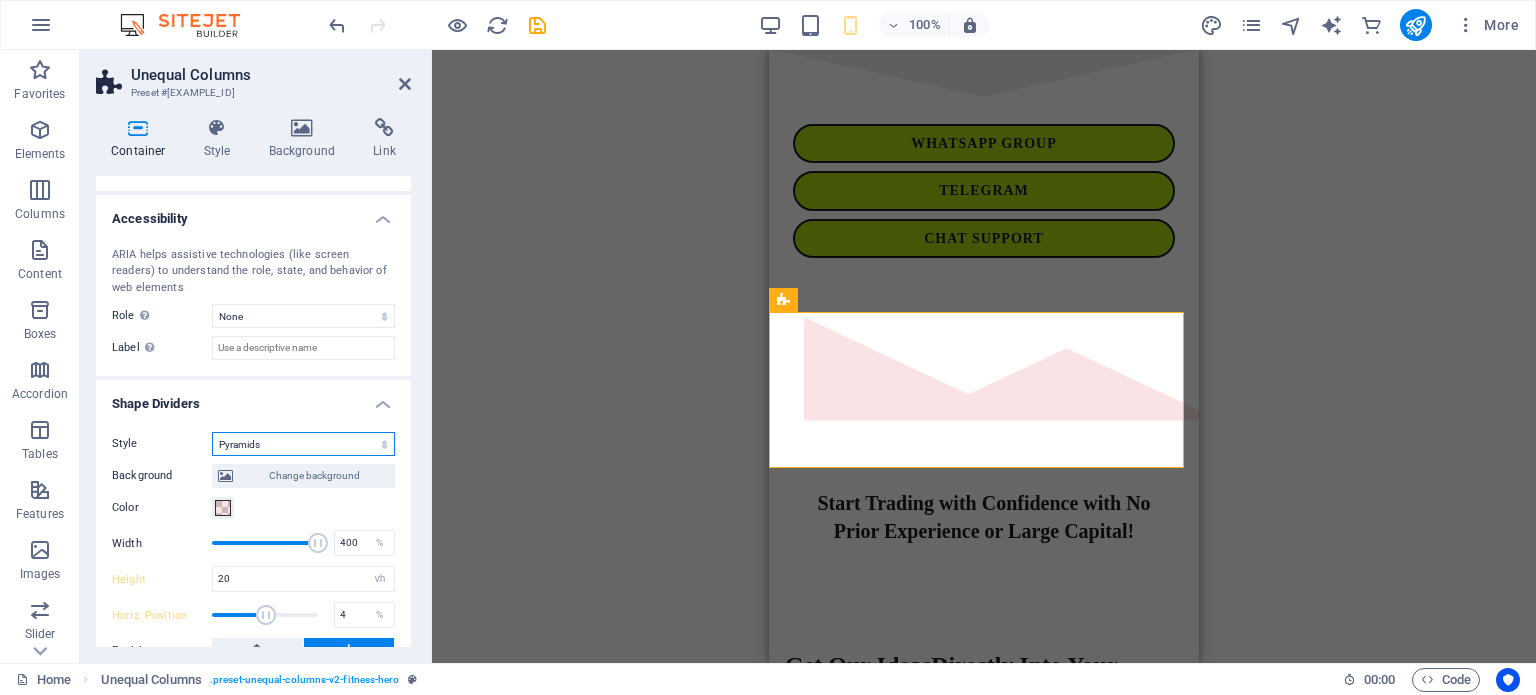 click on "None Triangle Square Diagonal Polygon 1 Polygon 2 Zigzag Multiple Zigzags Waves Multiple Waves Half Circle Circle Circle Shadow Blocks Hexagons Clouds Multiple Clouds Fan Pyramids Book Paint Drip Fire Shredded Paper Arrow" at bounding box center [303, 444] 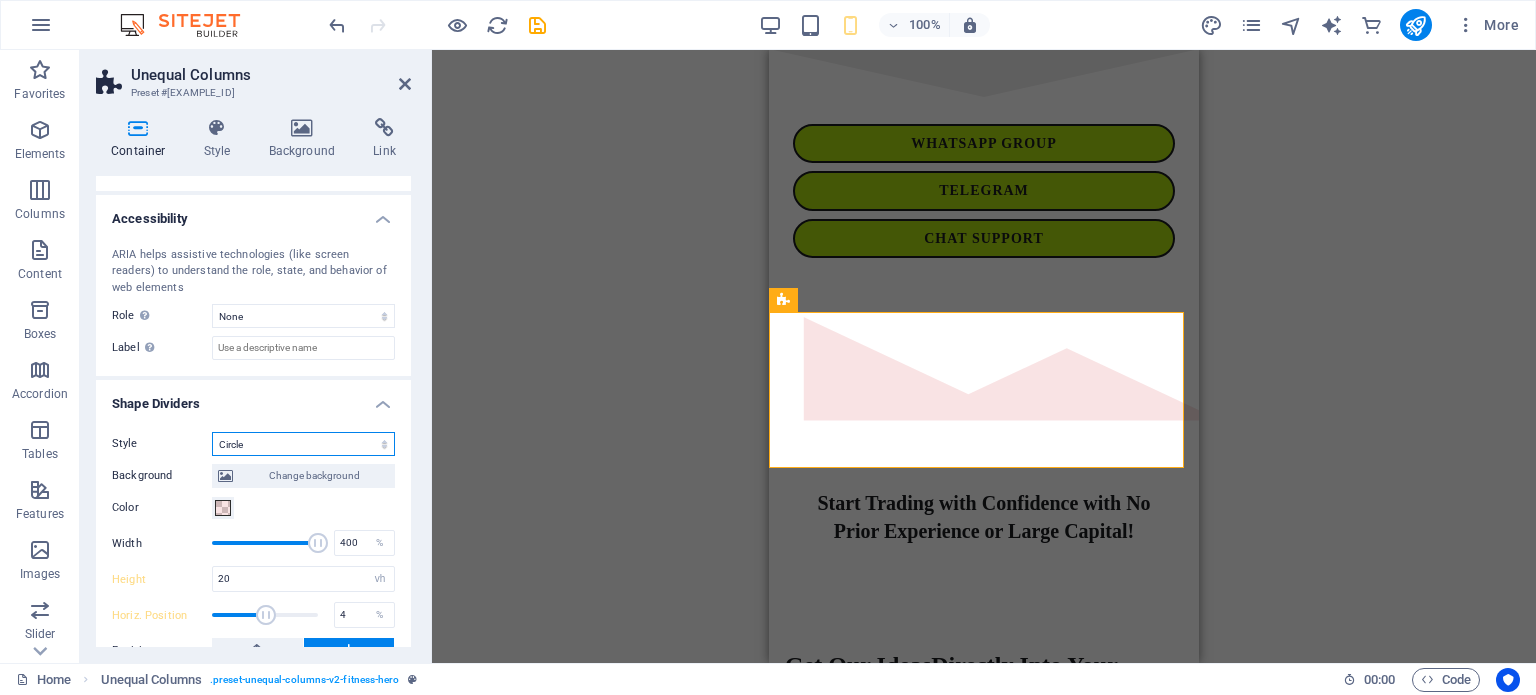 click on "None Triangle Square Diagonal Polygon 1 Polygon 2 Zigzag Multiple Zigzags Waves Multiple Waves Half Circle Circle Circle Shadow Blocks Hexagons Clouds Multiple Clouds Fan Pyramids Book Paint Drip Fire Shredded Paper Arrow" at bounding box center (303, 444) 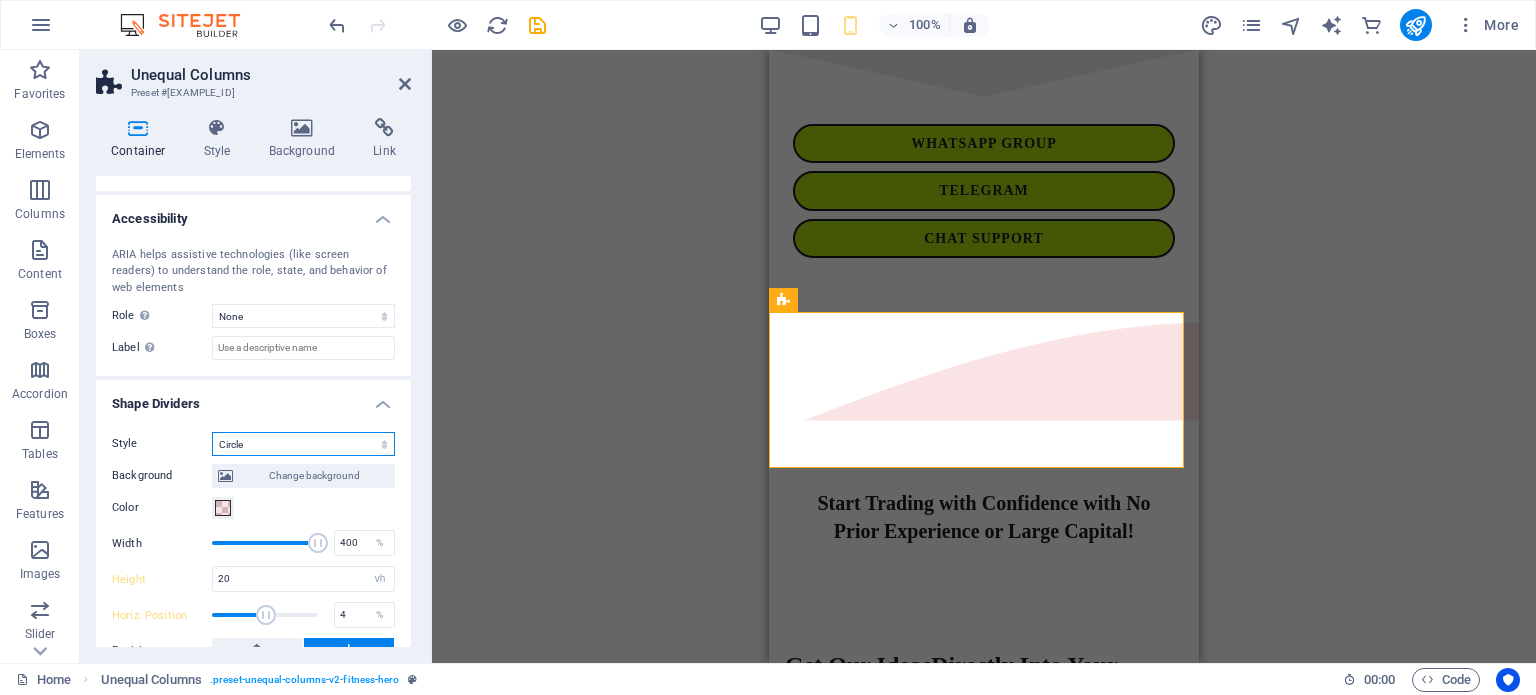 click on "None Triangle Square Diagonal Polygon 1 Polygon 2 Zigzag Multiple Zigzags Waves Multiple Waves Half Circle Circle Circle Shadow Blocks Hexagons Clouds Multiple Clouds Fan Pyramids Book Paint Drip Fire Shredded Paper Arrow" at bounding box center [303, 444] 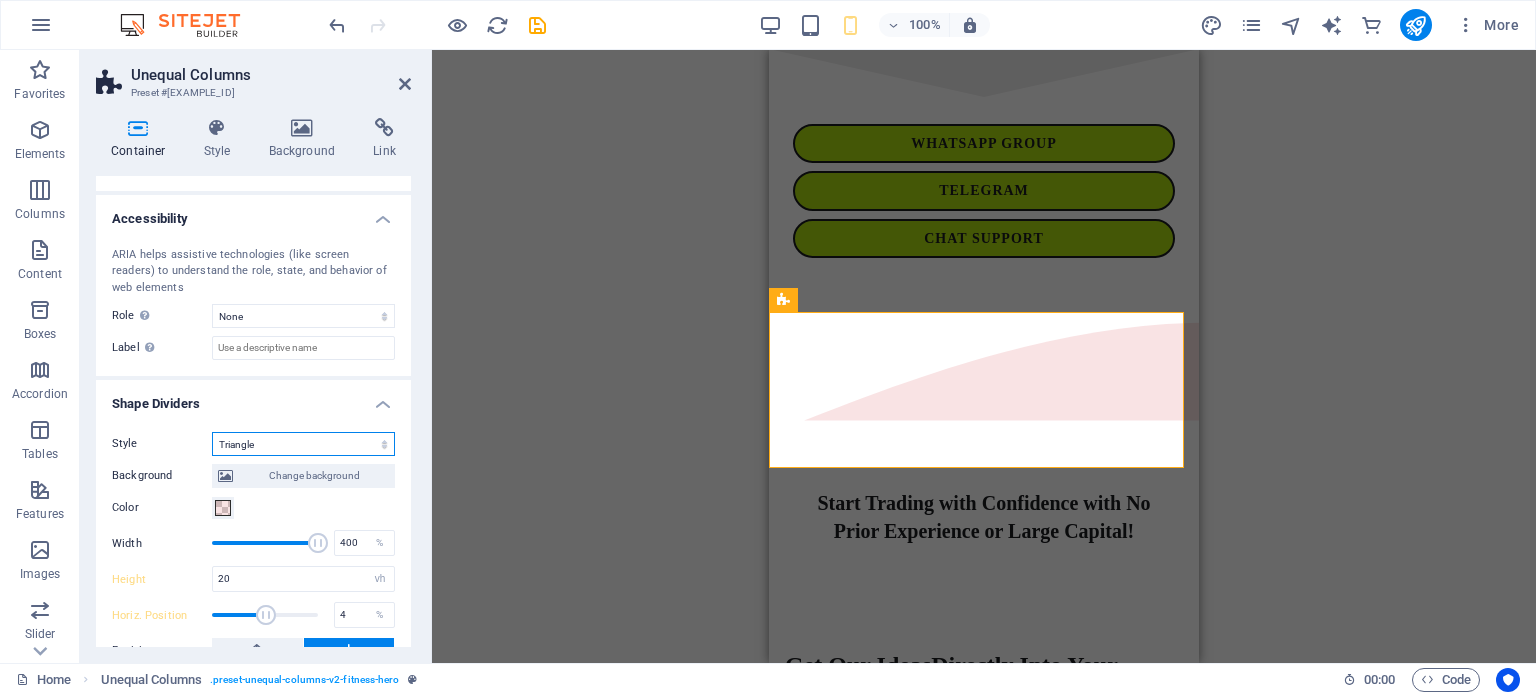 click on "None Triangle Square Diagonal Polygon 1 Polygon 2 Zigzag Multiple Zigzags Waves Multiple Waves Half Circle Circle Circle Shadow Blocks Hexagons Clouds Multiple Clouds Fan Pyramids Book Paint Drip Fire Shredded Paper Arrow" at bounding box center (303, 444) 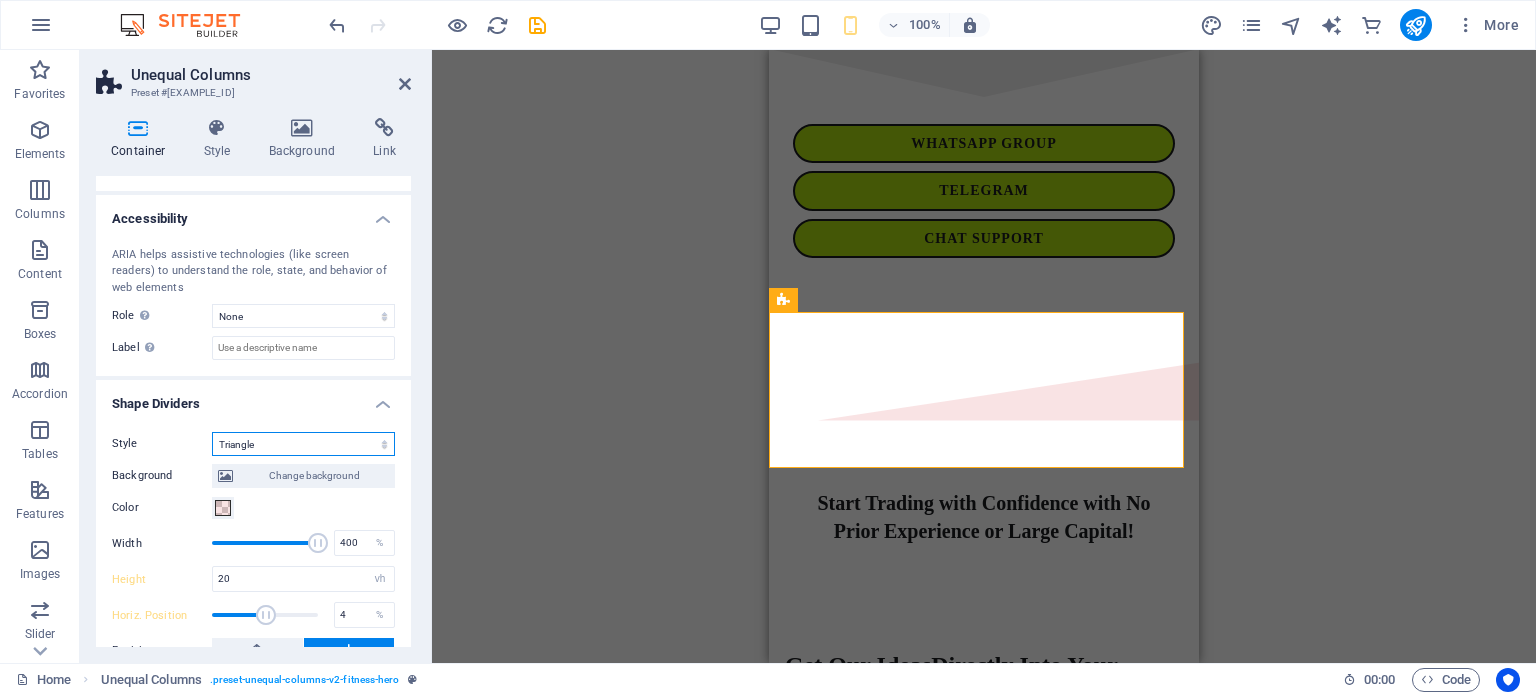 click on "None Triangle Square Diagonal Polygon 1 Polygon 2 Zigzag Multiple Zigzags Waves Multiple Waves Half Circle Circle Circle Shadow Blocks Hexagons Clouds Multiple Clouds Fan Pyramids Book Paint Drip Fire Shredded Paper Arrow" at bounding box center (303, 444) 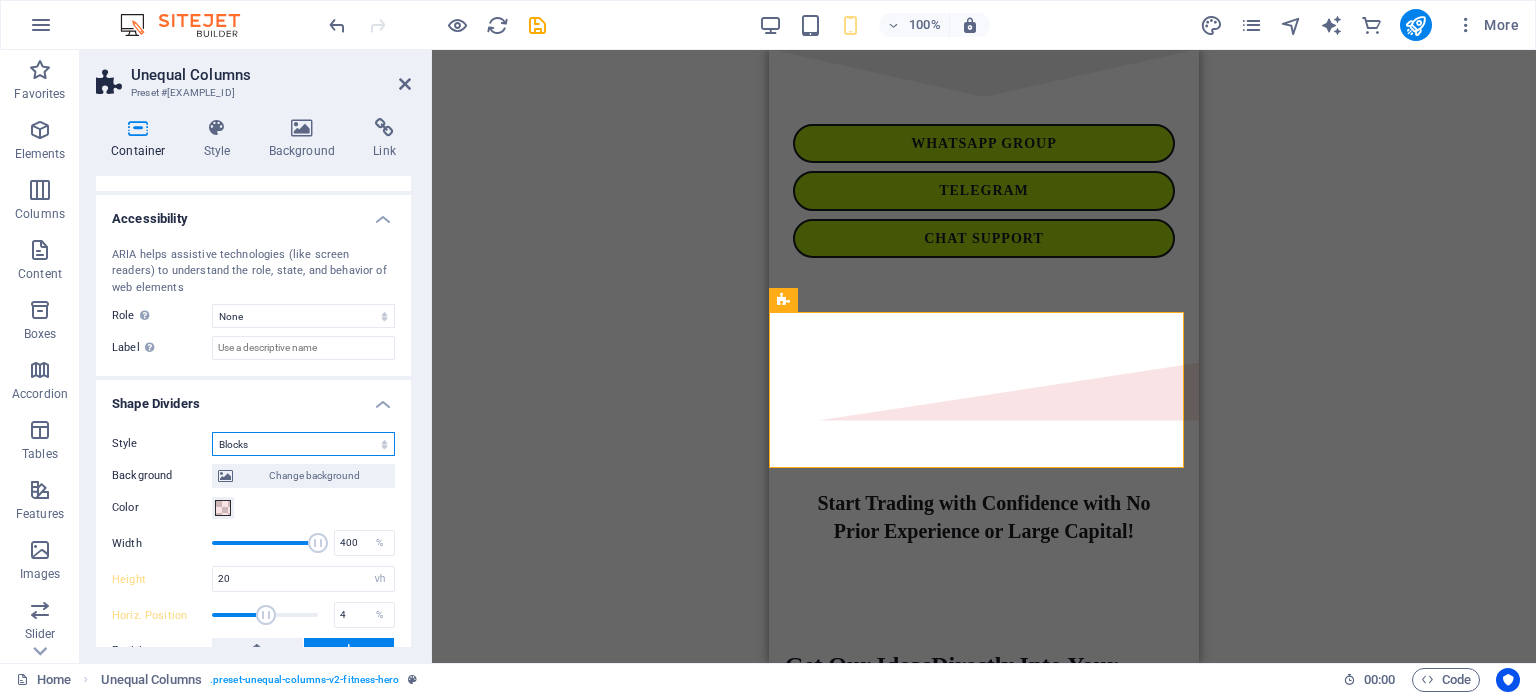 click on "None Triangle Square Diagonal Polygon 1 Polygon 2 Zigzag Multiple Zigzags Waves Multiple Waves Half Circle Circle Circle Shadow Blocks Hexagons Clouds Multiple Clouds Fan Pyramids Book Paint Drip Fire Shredded Paper Arrow" at bounding box center [303, 444] 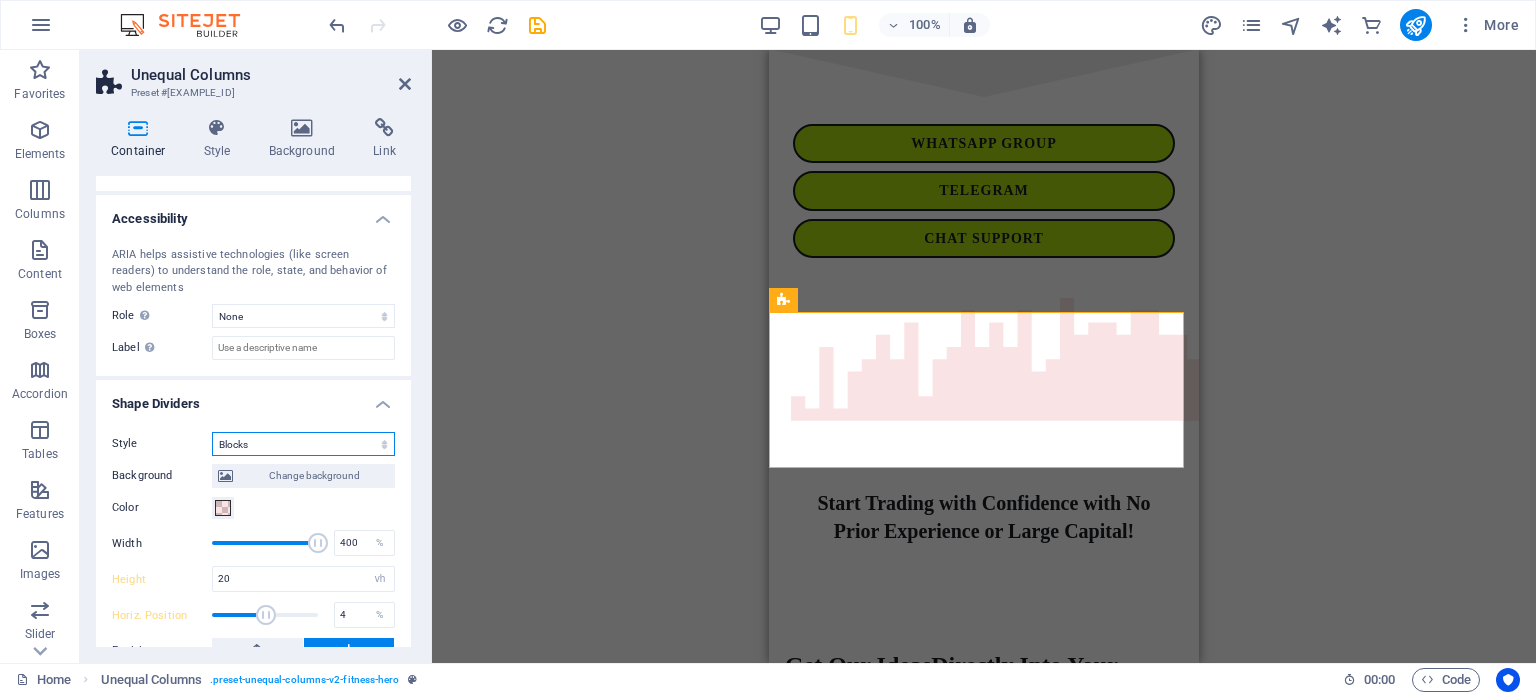 click on "None Triangle Square Diagonal Polygon 1 Polygon 2 Zigzag Multiple Zigzags Waves Multiple Waves Half Circle Circle Circle Shadow Blocks Hexagons Clouds Multiple Clouds Fan Pyramids Book Paint Drip Fire Shredded Paper Arrow" at bounding box center [303, 444] 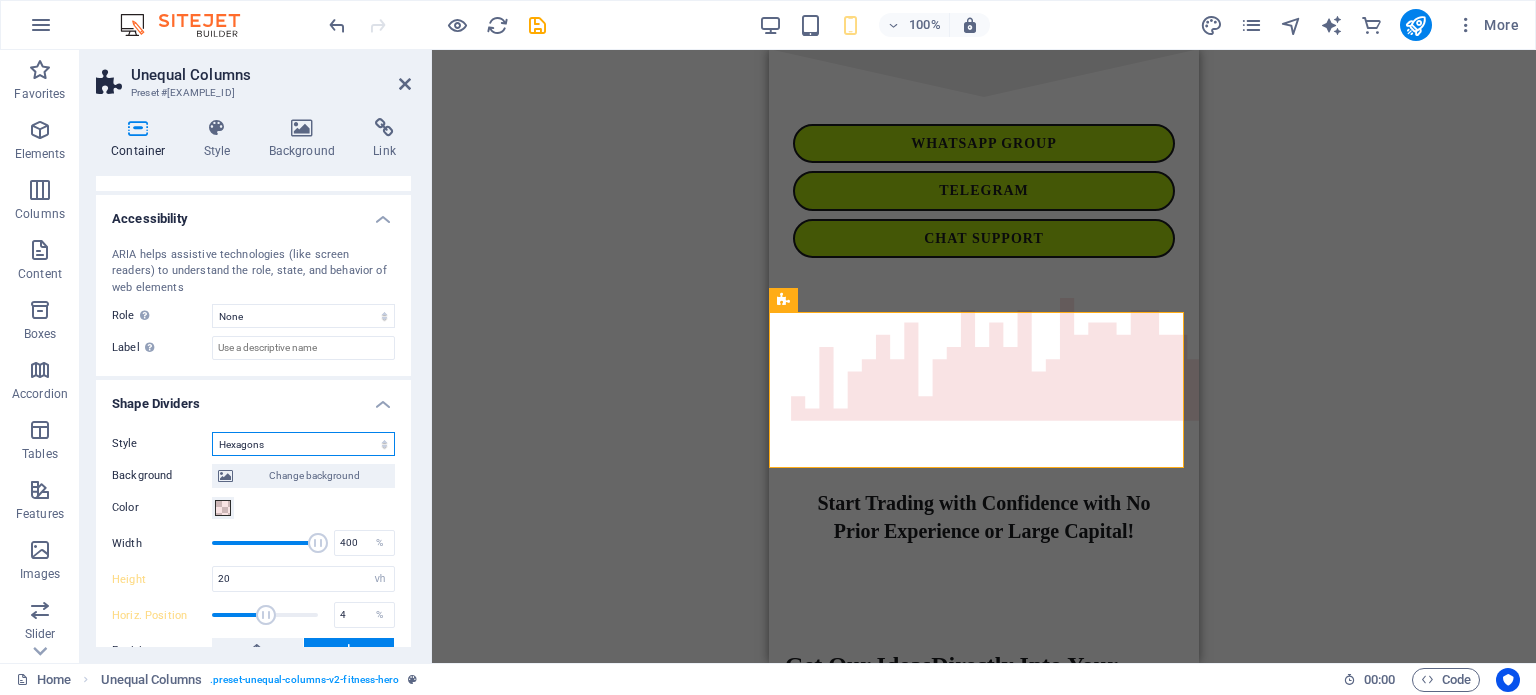 click on "None Triangle Square Diagonal Polygon 1 Polygon 2 Zigzag Multiple Zigzags Waves Multiple Waves Half Circle Circle Circle Shadow Blocks Hexagons Clouds Multiple Clouds Fan Pyramids Book Paint Drip Fire Shredded Paper Arrow" at bounding box center [303, 444] 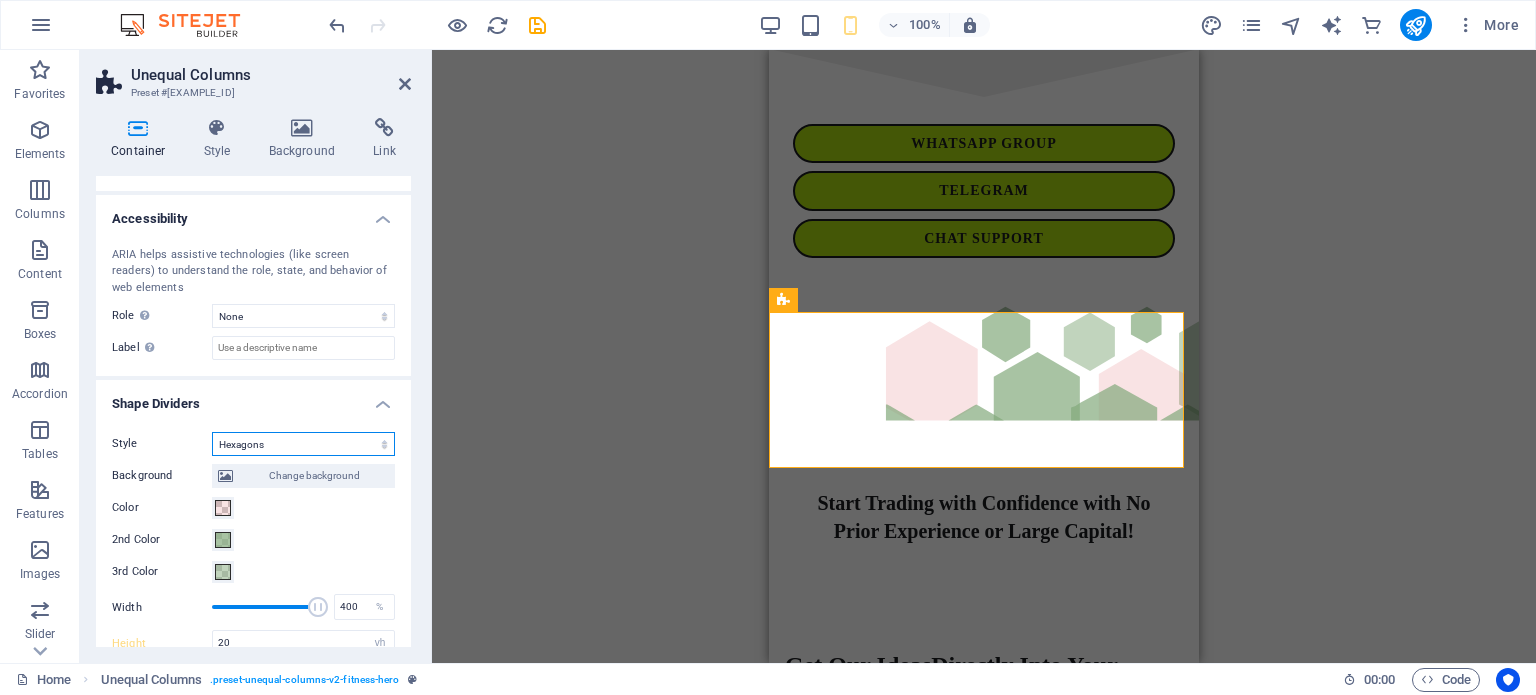 click on "None Triangle Square Diagonal Polygon 1 Polygon 2 Zigzag Multiple Zigzags Waves Multiple Waves Half Circle Circle Circle Shadow Blocks Hexagons Clouds Multiple Clouds Fan Pyramids Book Paint Drip Fire Shredded Paper Arrow" at bounding box center [303, 444] 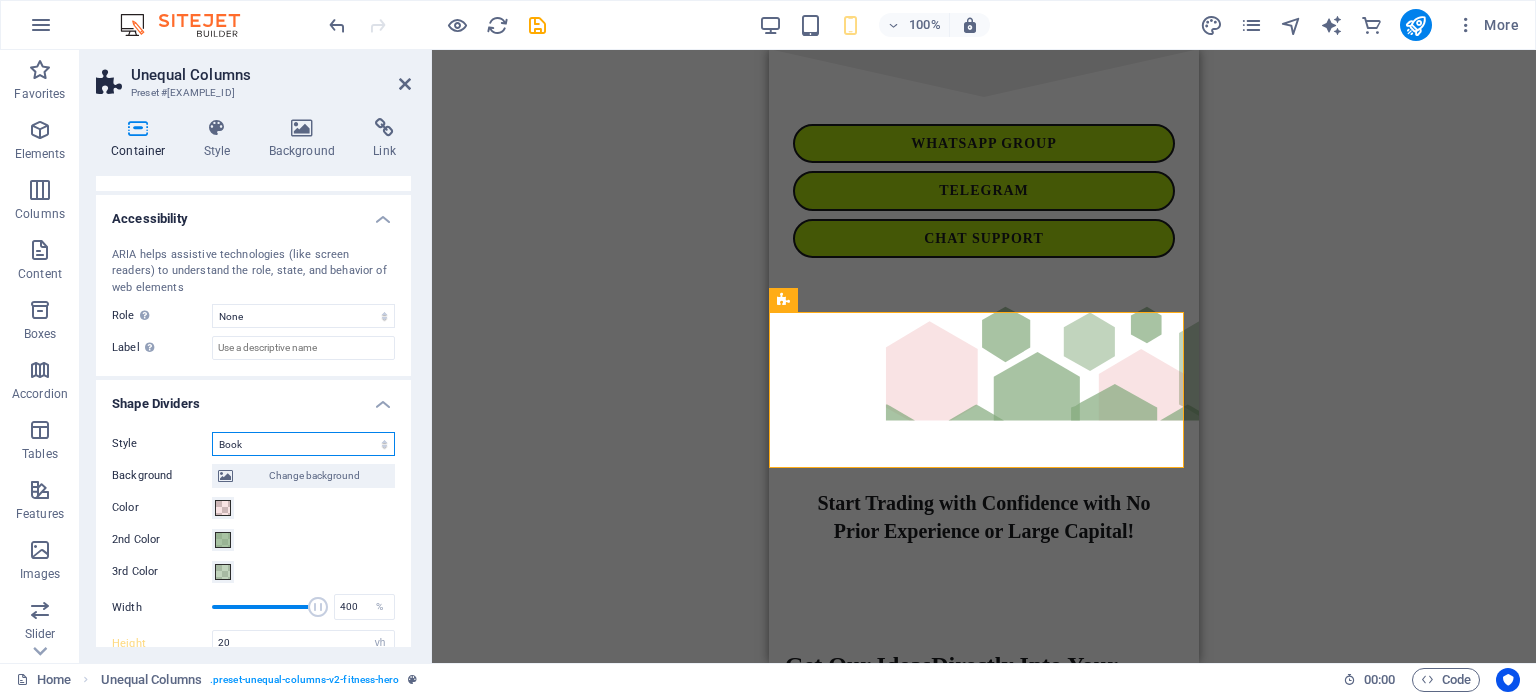 click on "None Triangle Square Diagonal Polygon 1 Polygon 2 Zigzag Multiple Zigzags Waves Multiple Waves Half Circle Circle Circle Shadow Blocks Hexagons Clouds Multiple Clouds Fan Pyramids Book Paint Drip Fire Shredded Paper Arrow" at bounding box center (303, 444) 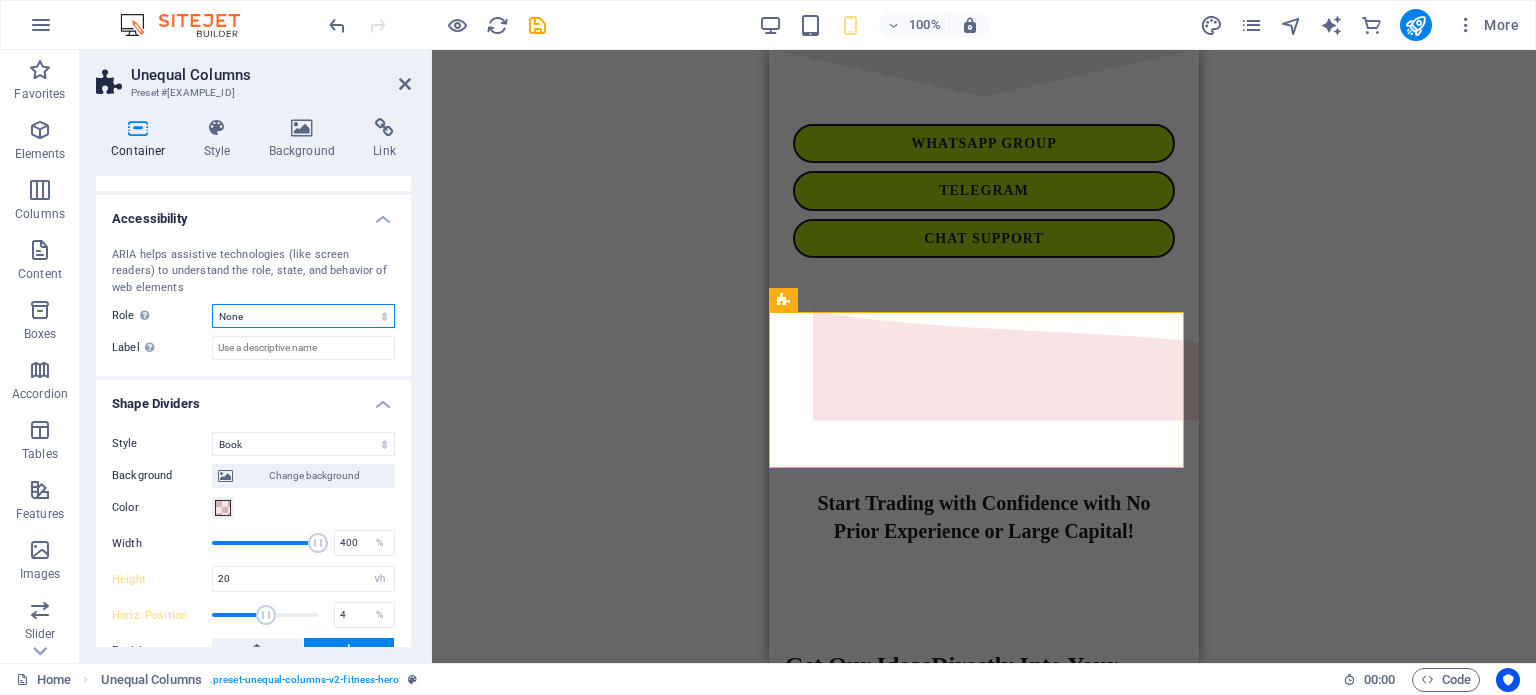 click on "None Alert Article Banner Comment Complementary Dialog Footer Header Marquee Presentation Region Section Separator Status Timer" at bounding box center [303, 316] 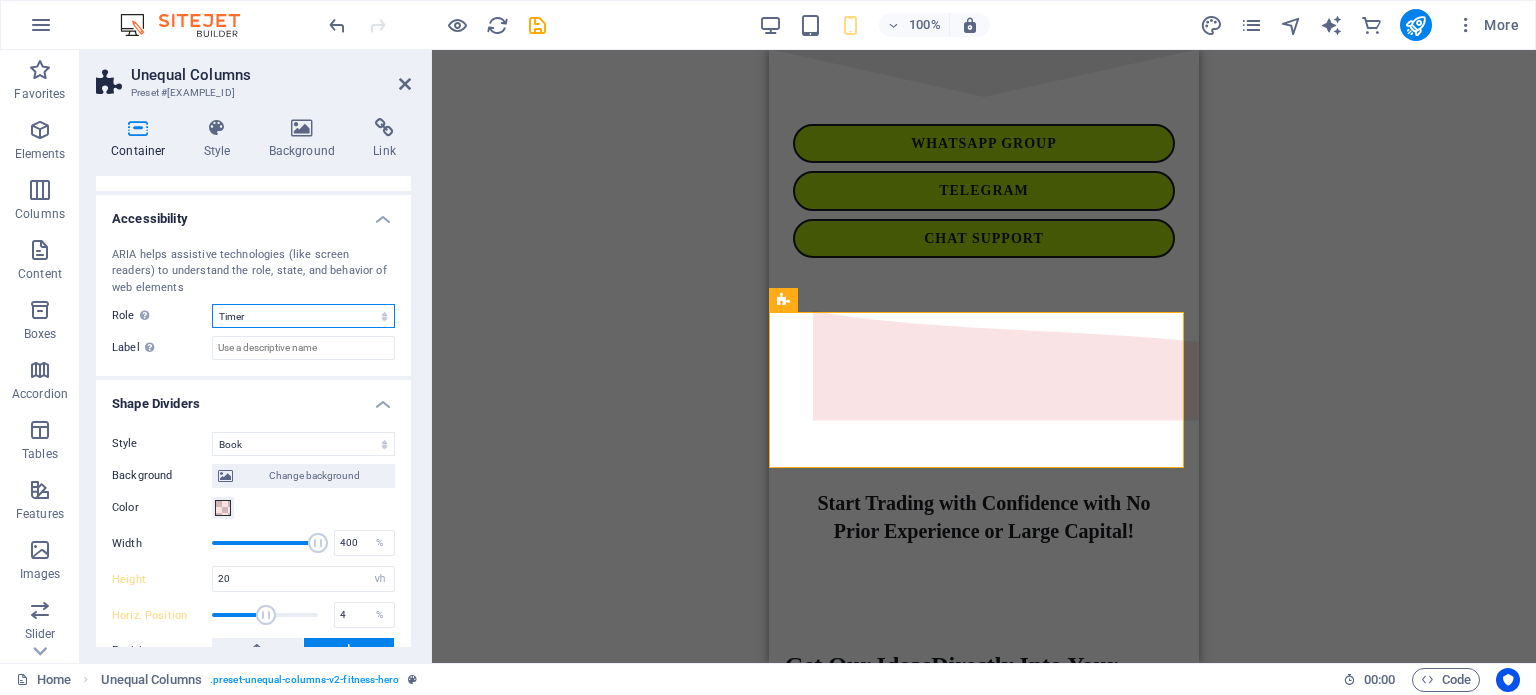 click on "None Alert Article Banner Comment Complementary Dialog Footer Header Marquee Presentation Region Section Separator Status Timer" at bounding box center (303, 316) 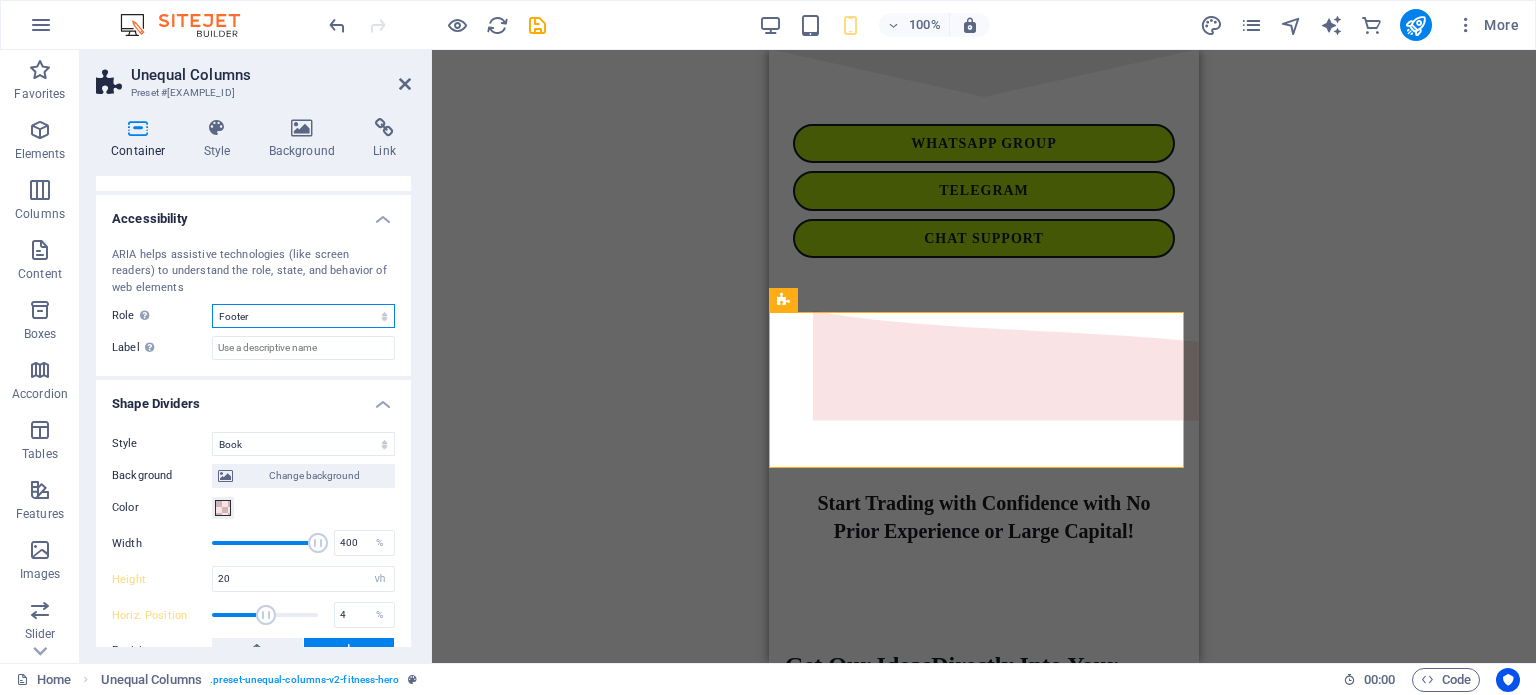 click on "None Alert Article Banner Comment Complementary Dialog Footer Header Marquee Presentation Region Section Separator Status Timer" at bounding box center [303, 316] 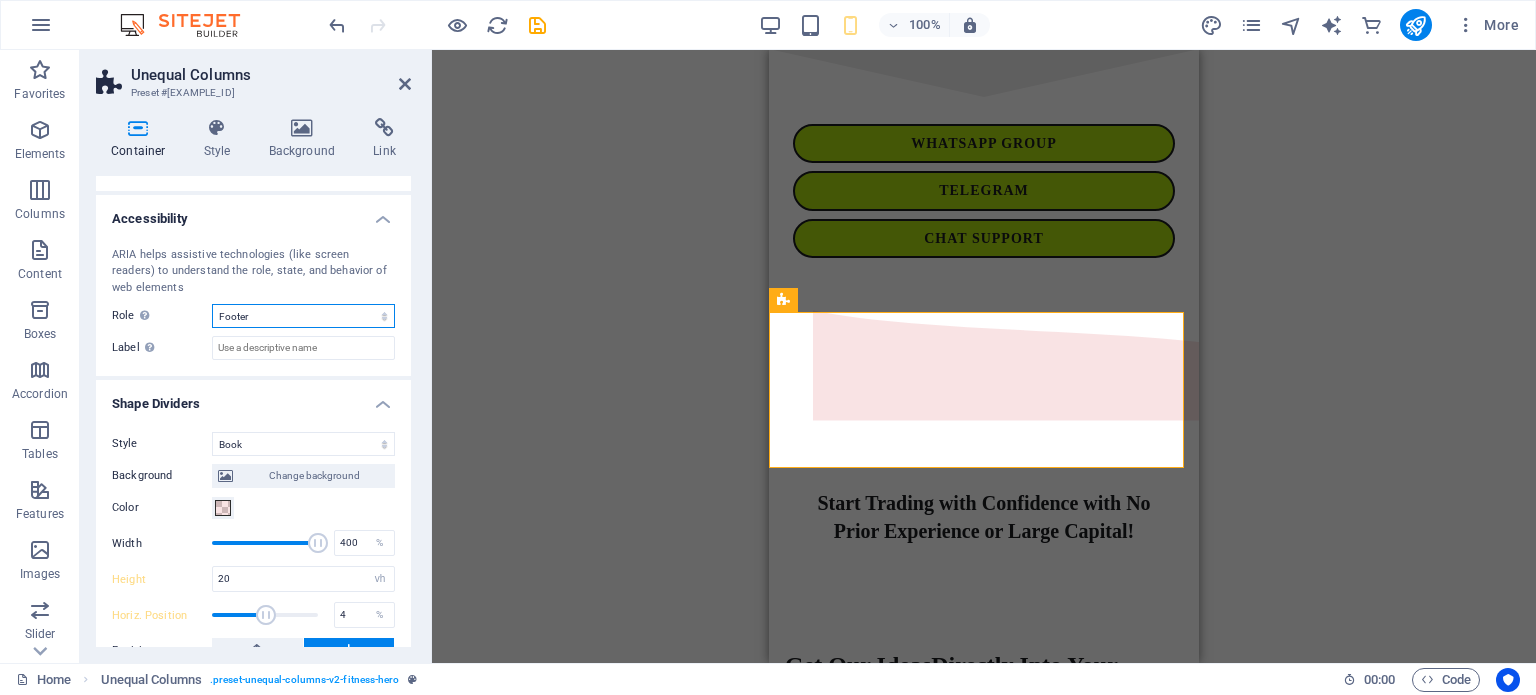scroll, scrollTop: 575, scrollLeft: 0, axis: vertical 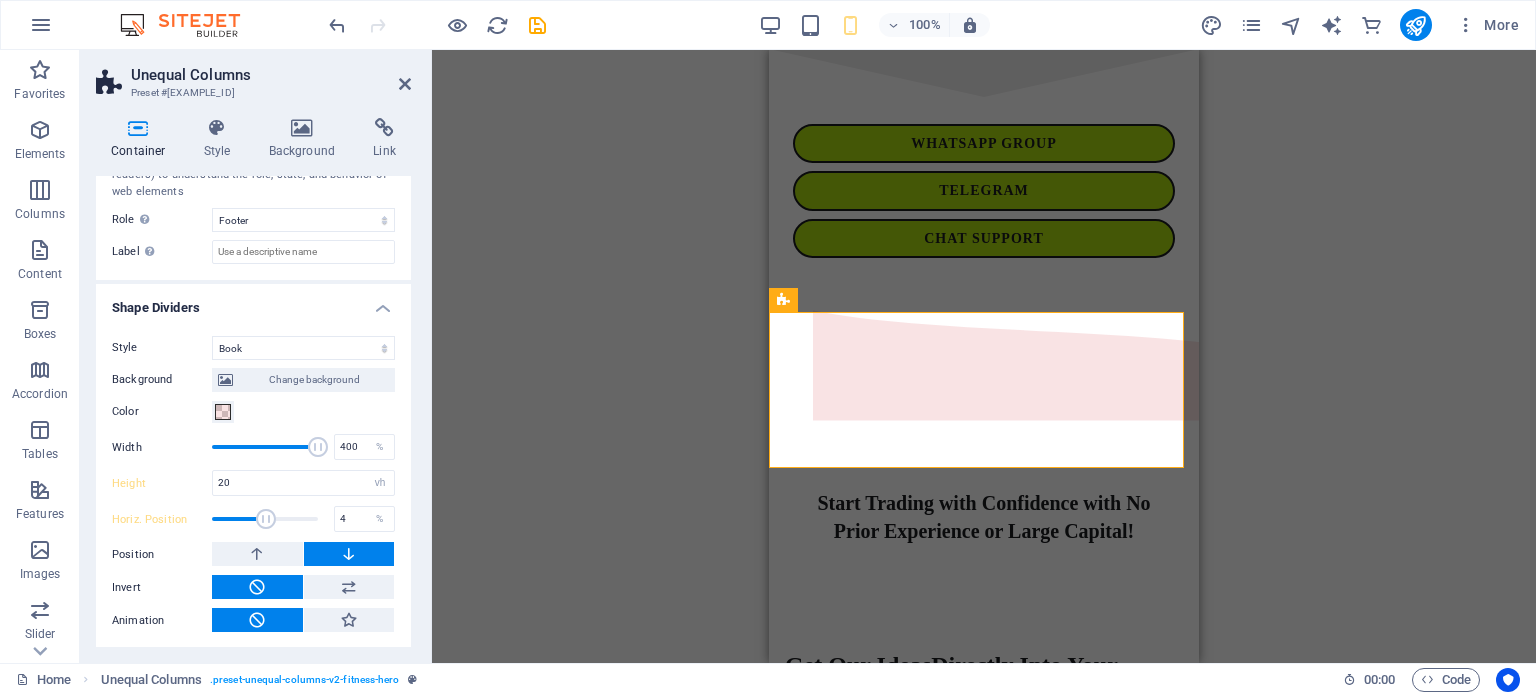 click on "Shape Dividers" at bounding box center [253, 302] 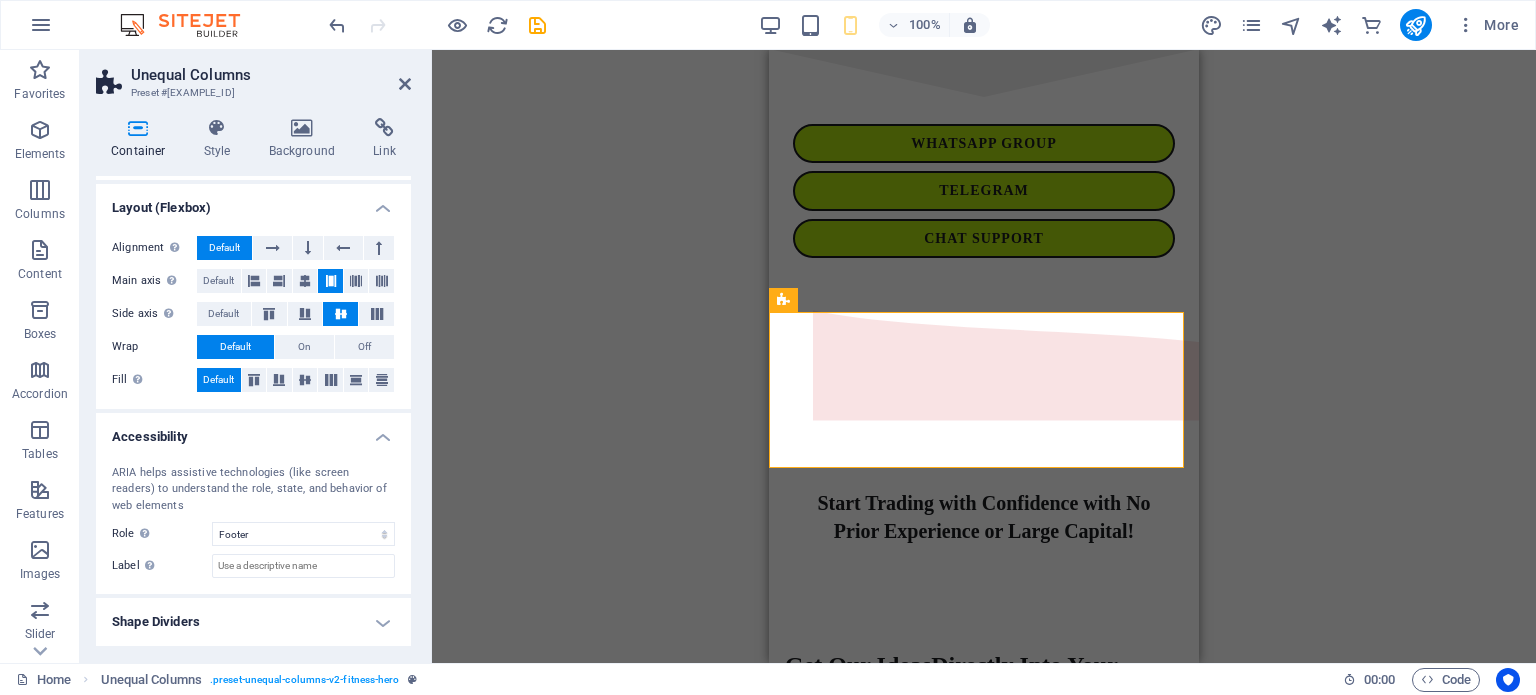 scroll, scrollTop: 258, scrollLeft: 0, axis: vertical 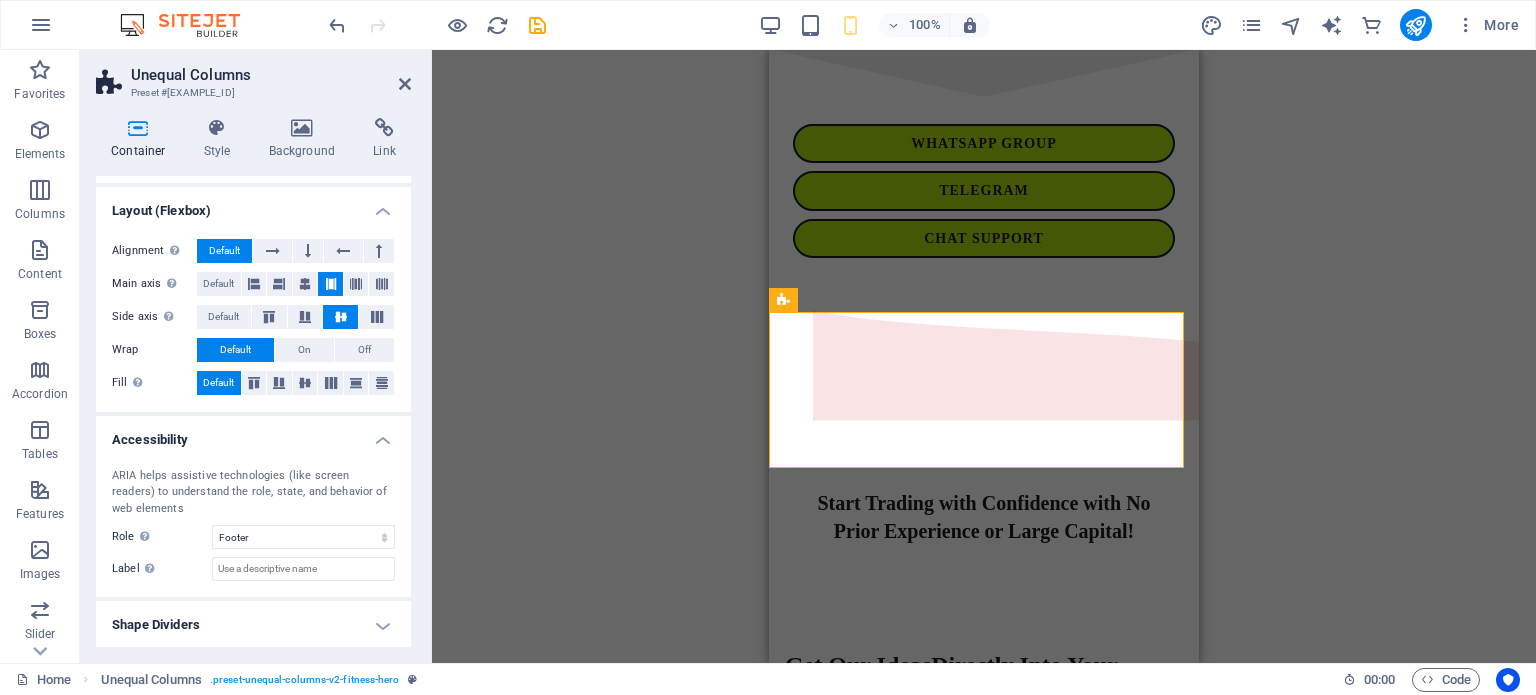click on "Drag here to replace the existing content. Press “Ctrl” if you want to create a new element.
H2   Button series   Unequal Columns   Button   Button   Container   H3   Container   Button   Wide image with text   Container   Wide image with text" at bounding box center (984, 356) 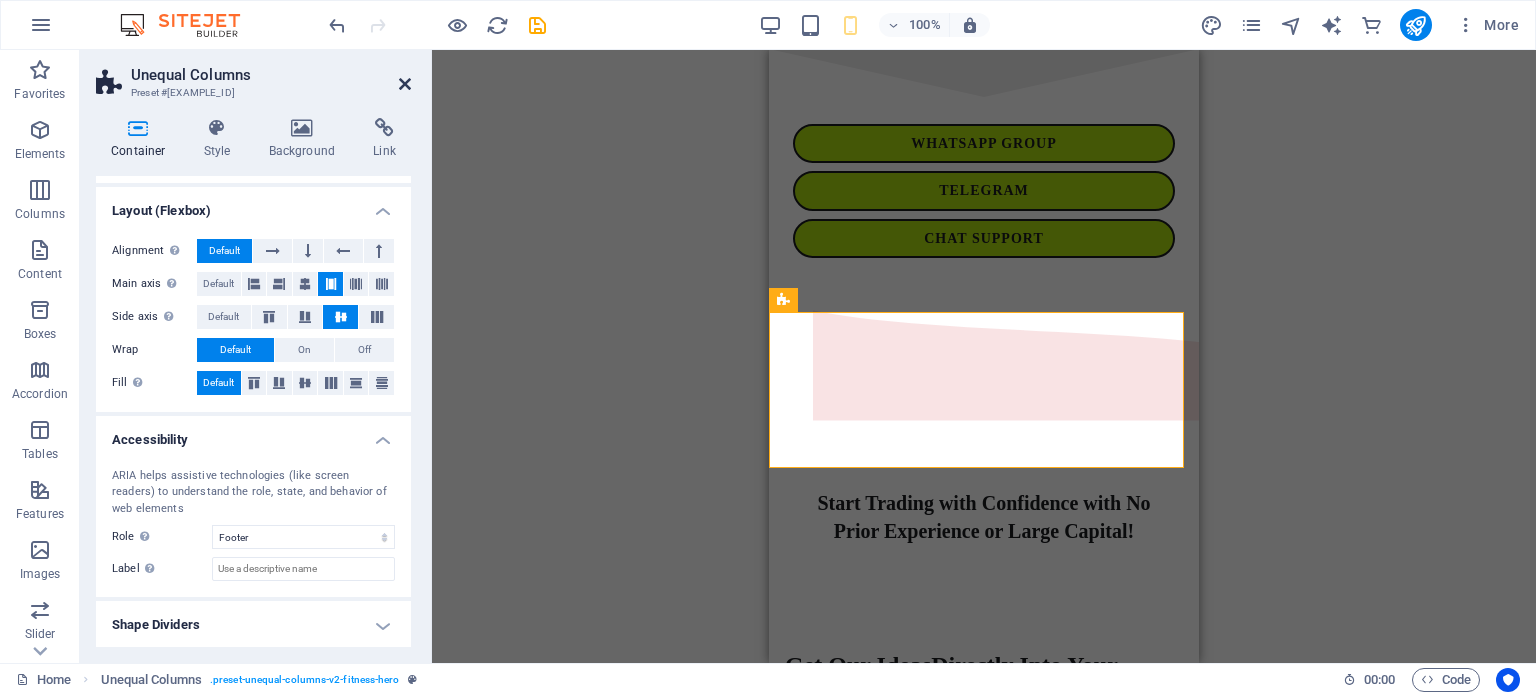 click at bounding box center (405, 84) 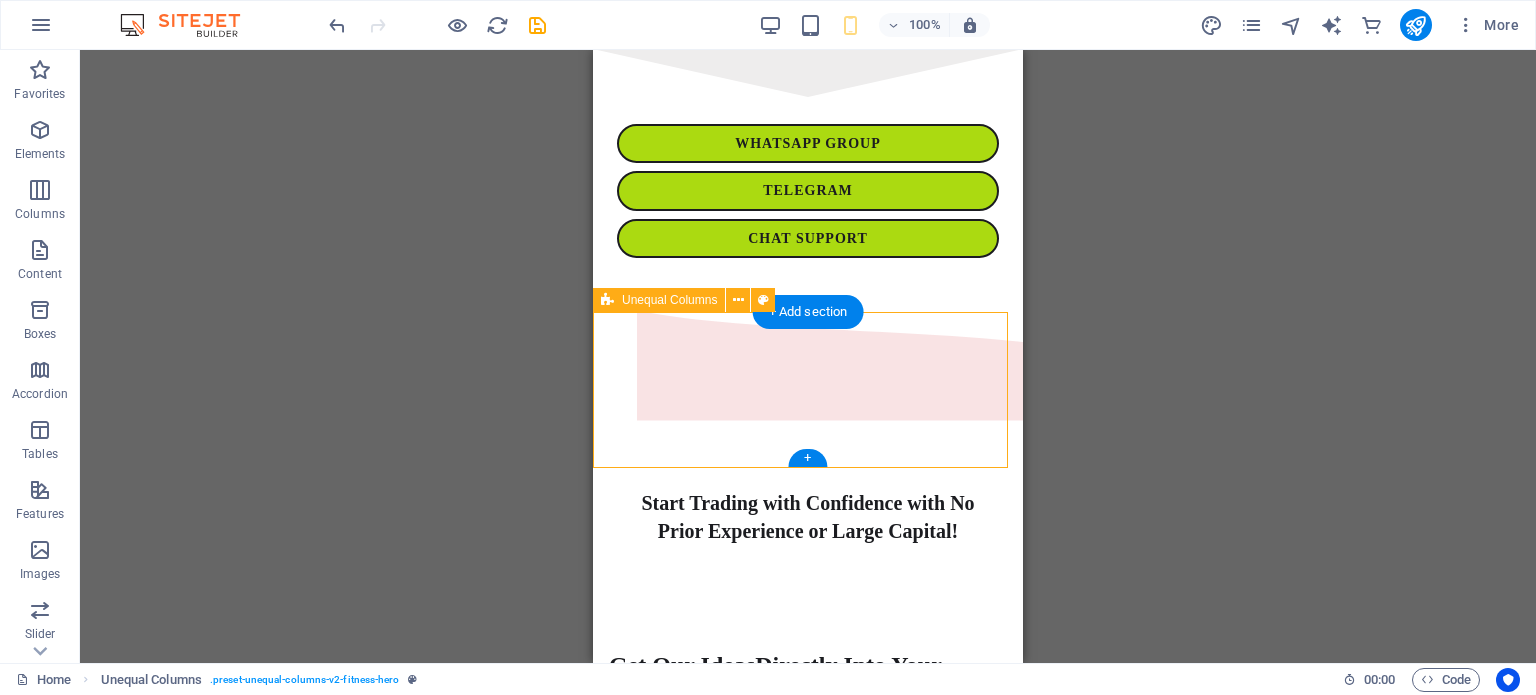 click on "Start Trading with Confidence with No Prior Experience or Large Capital!" at bounding box center [808, 441] 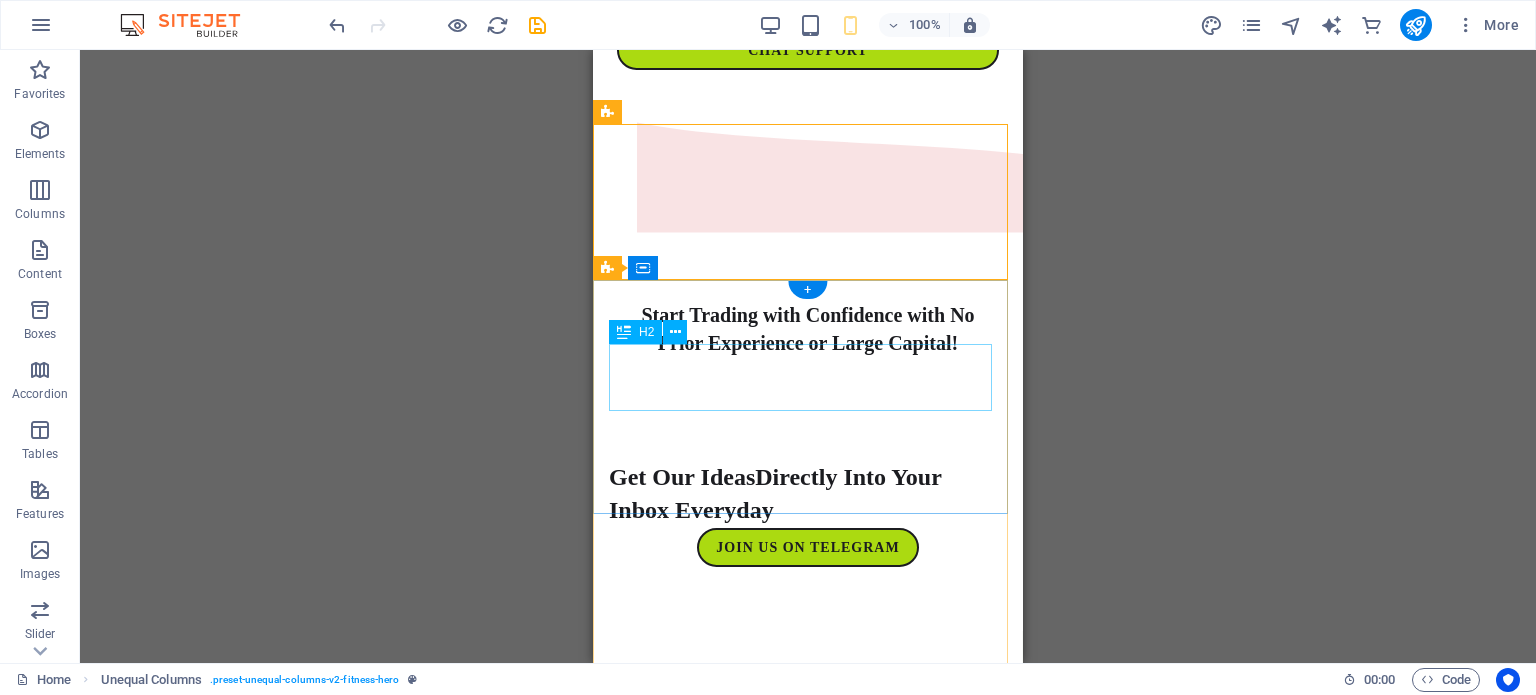 scroll, scrollTop: 0, scrollLeft: 0, axis: both 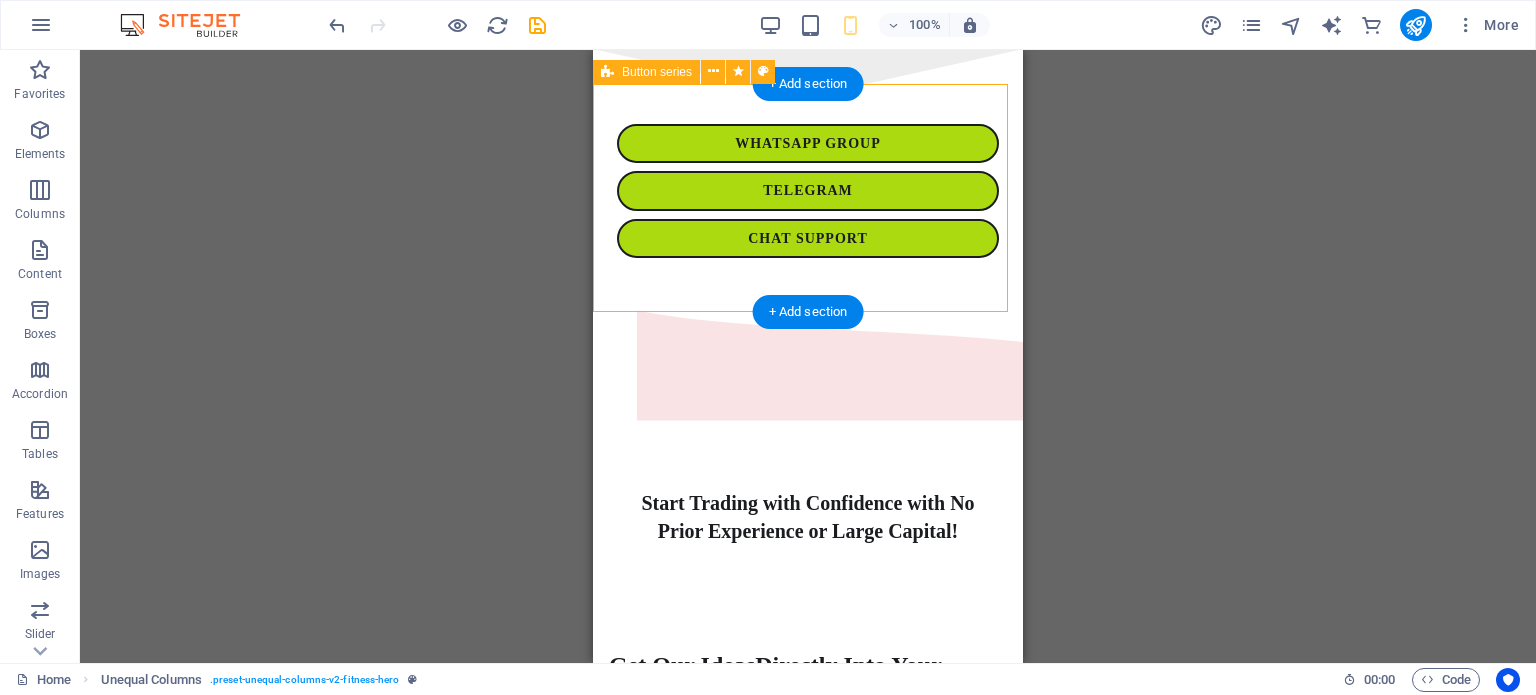 click on "WHATSAPP GROUP TELEGRAM  CHAT SUPPORT" at bounding box center [808, 191] 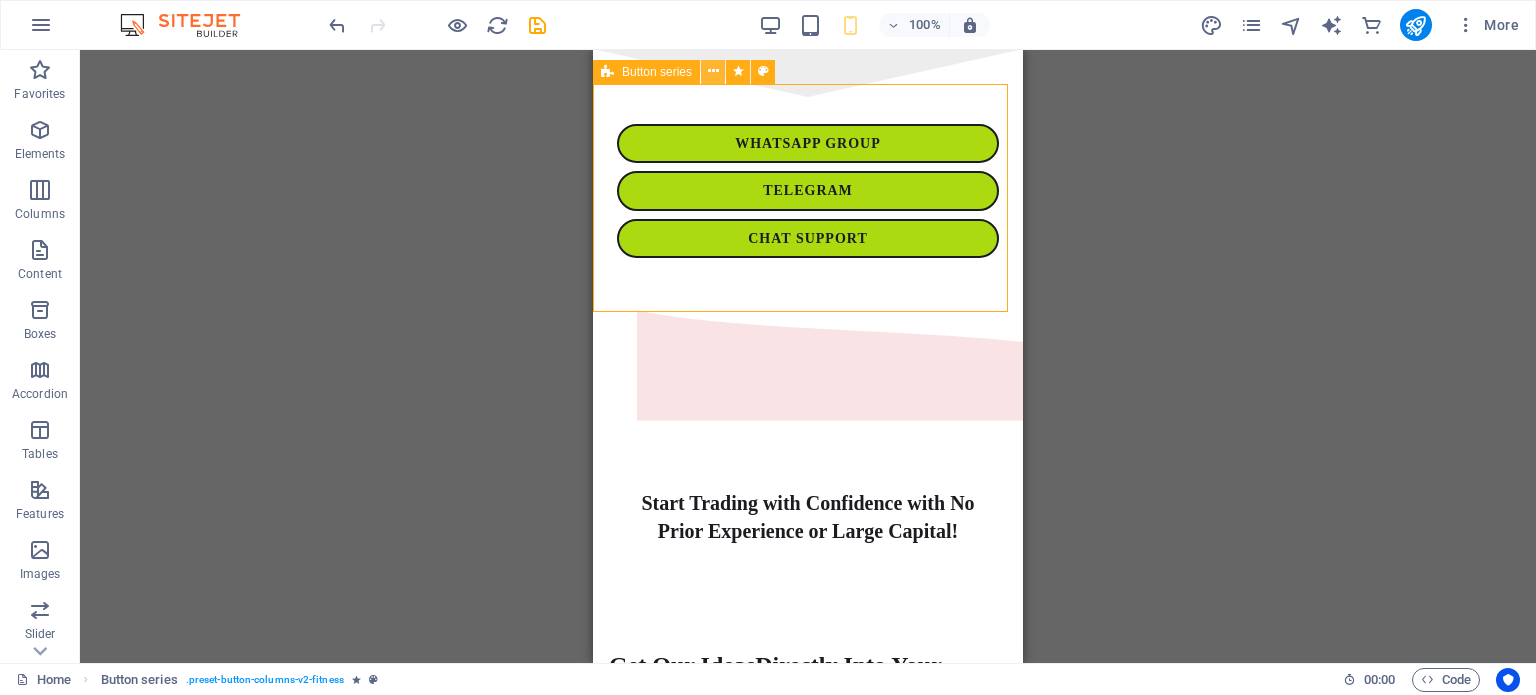 click at bounding box center [713, 72] 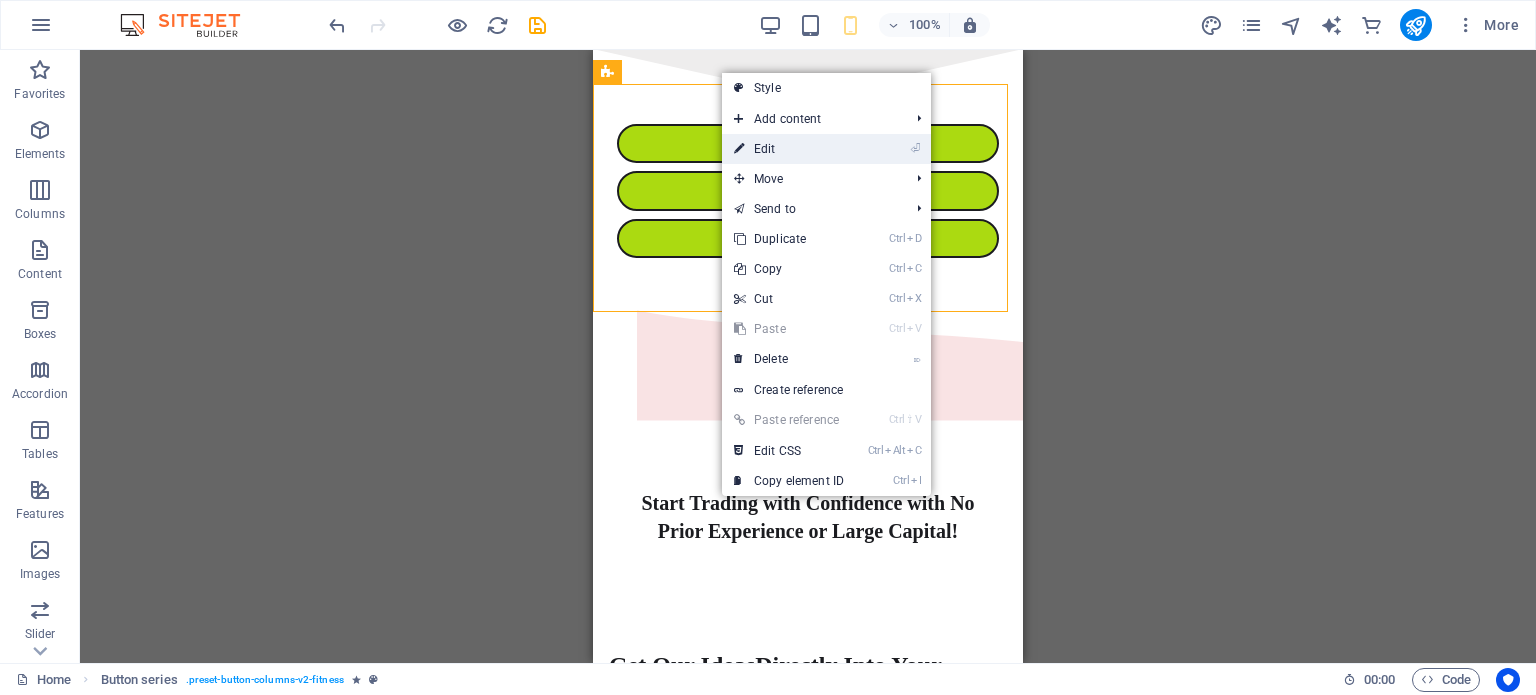 click on "⏎  Edit" at bounding box center (789, 149) 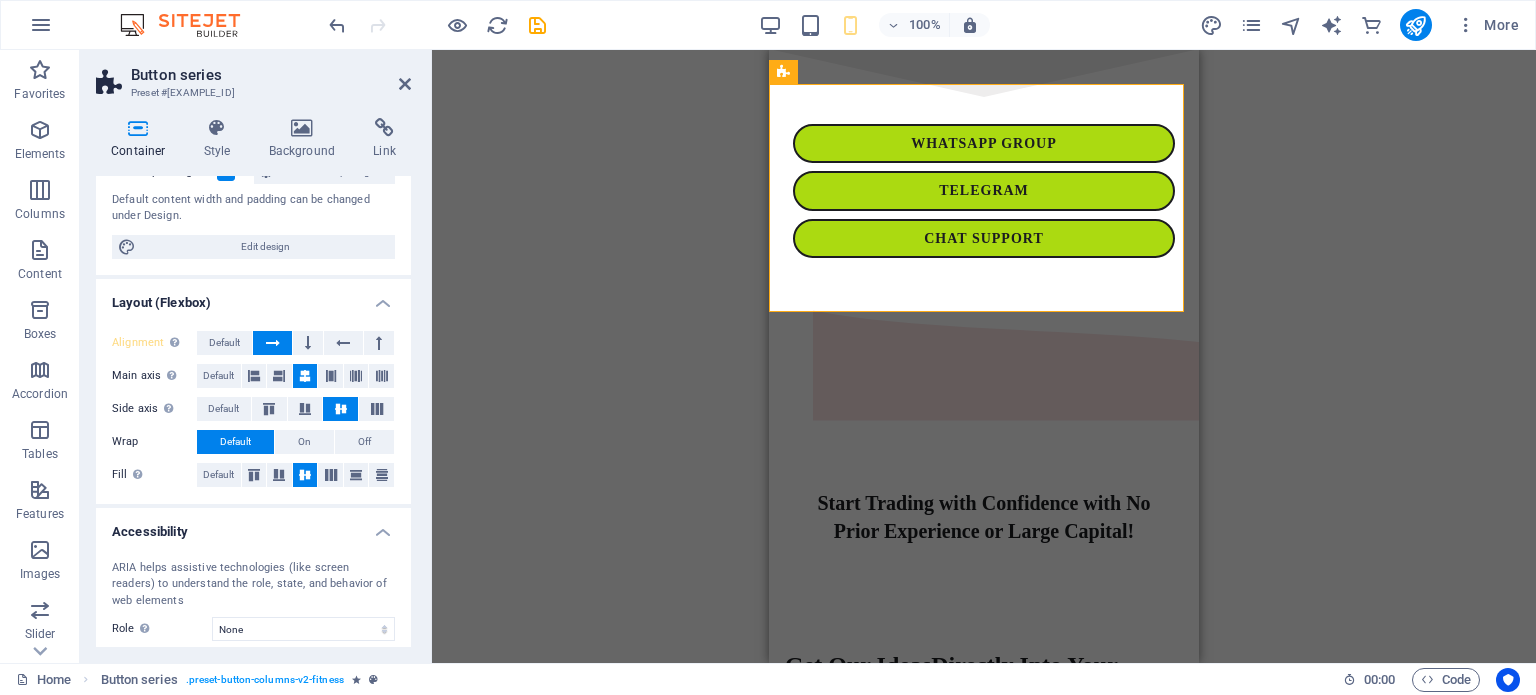 scroll, scrollTop: 164, scrollLeft: 0, axis: vertical 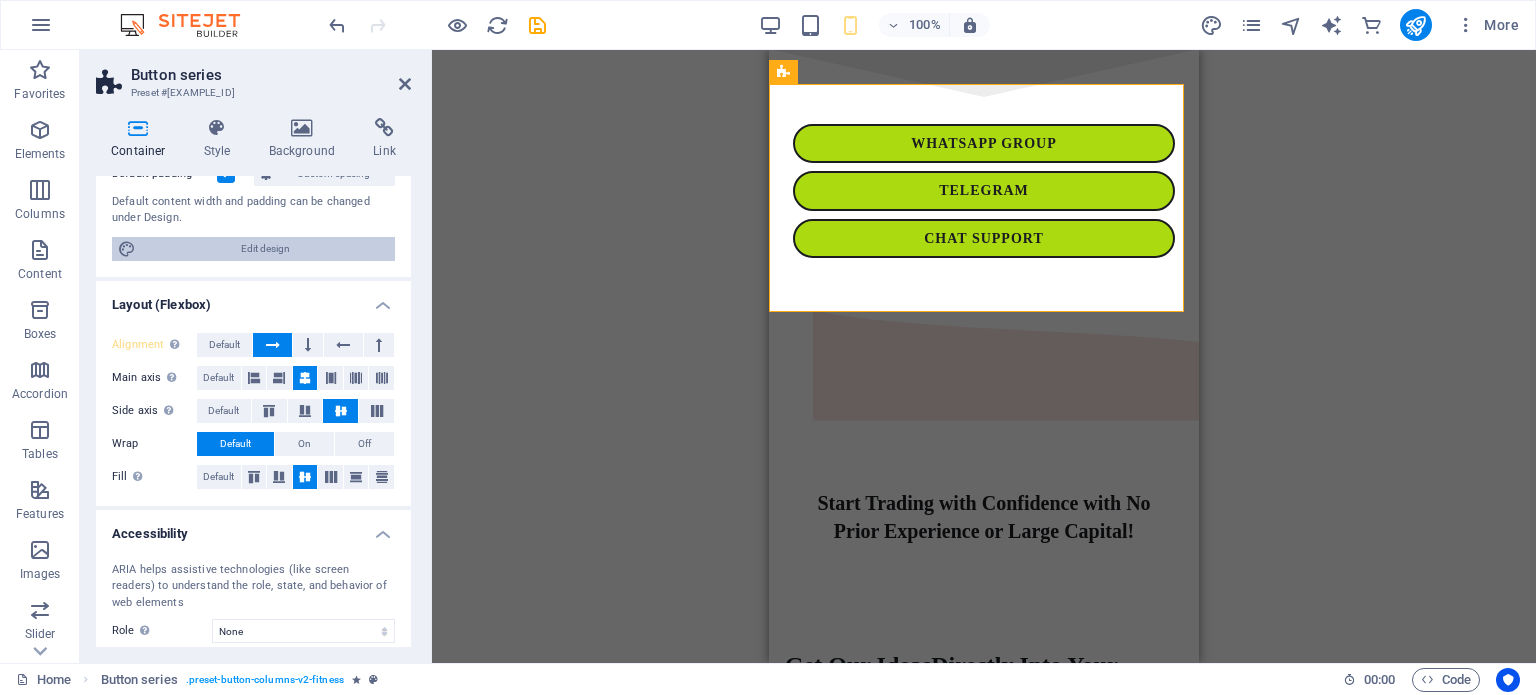 drag, startPoint x: 294, startPoint y: 247, endPoint x: 164, endPoint y: 137, distance: 170.29387 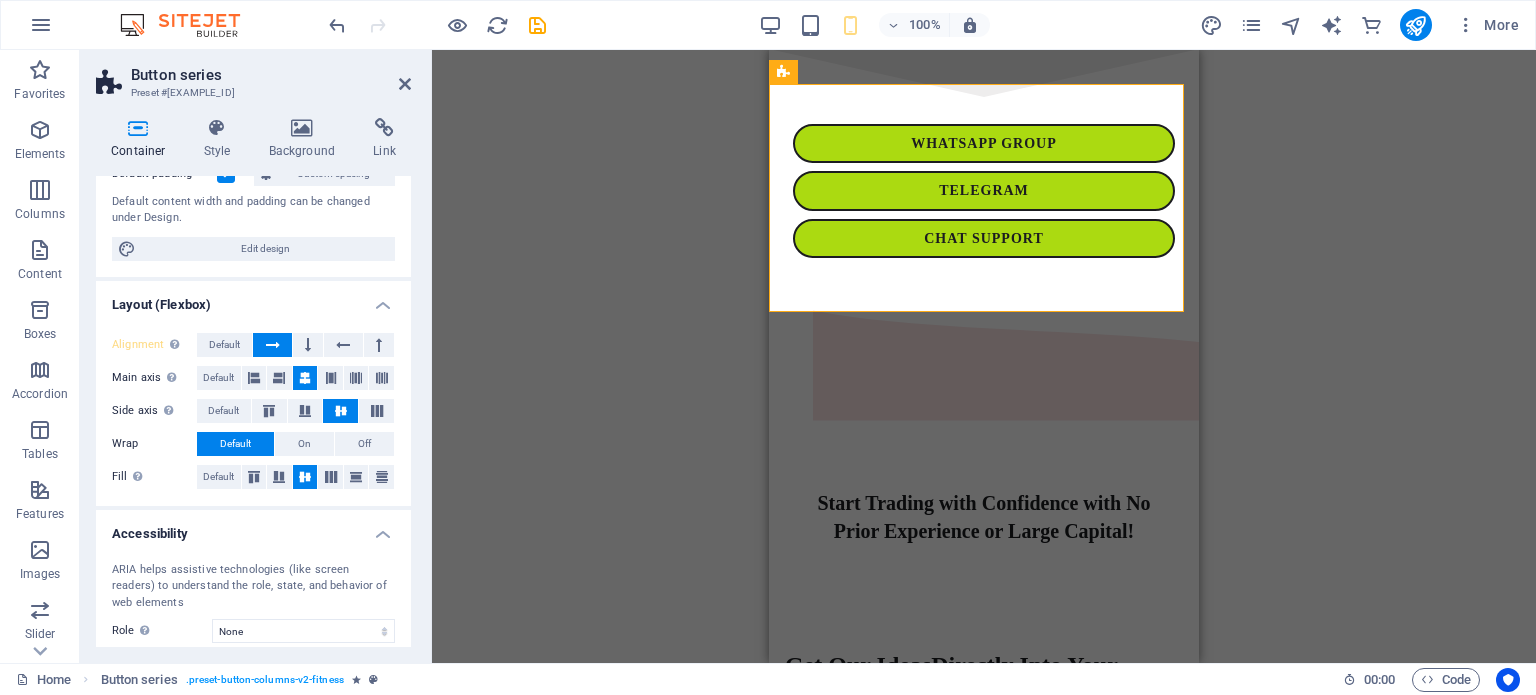 select on "rem" 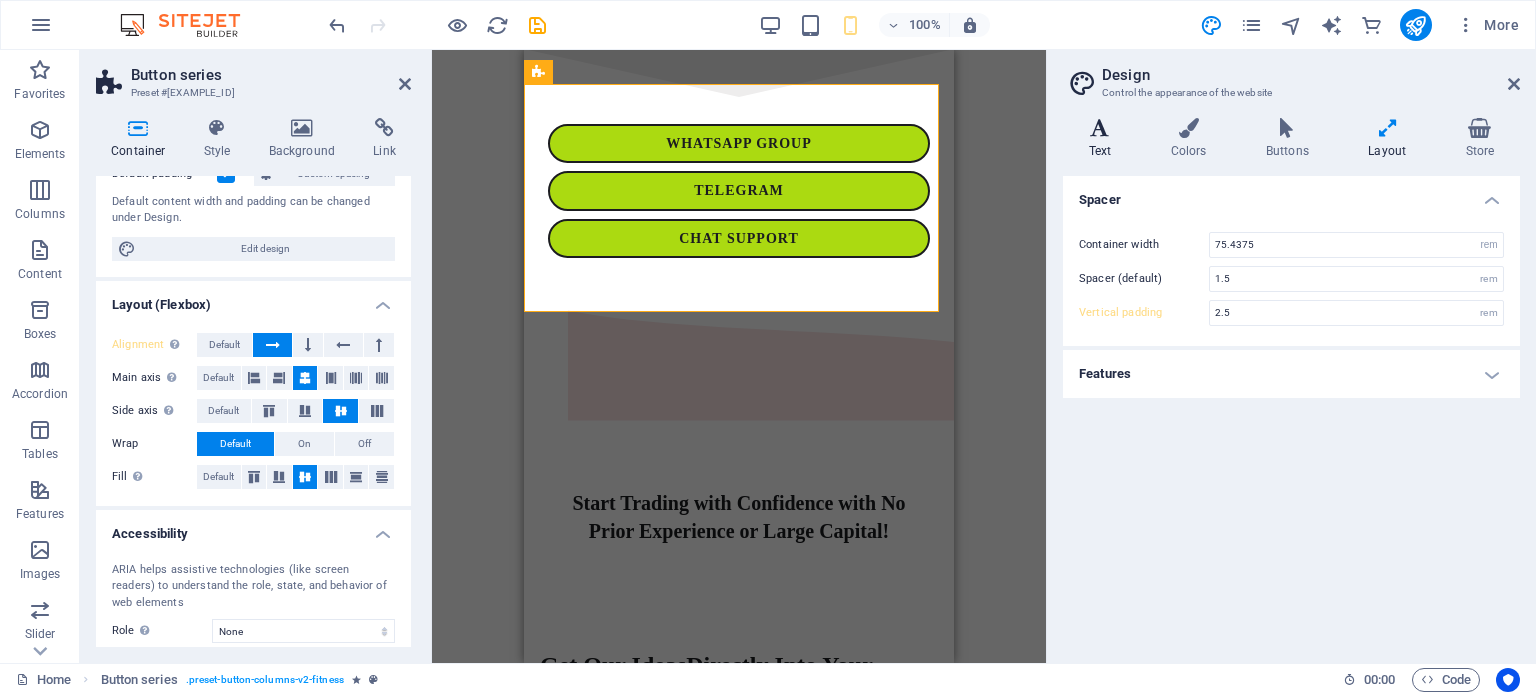 click on "Text" at bounding box center [1104, 139] 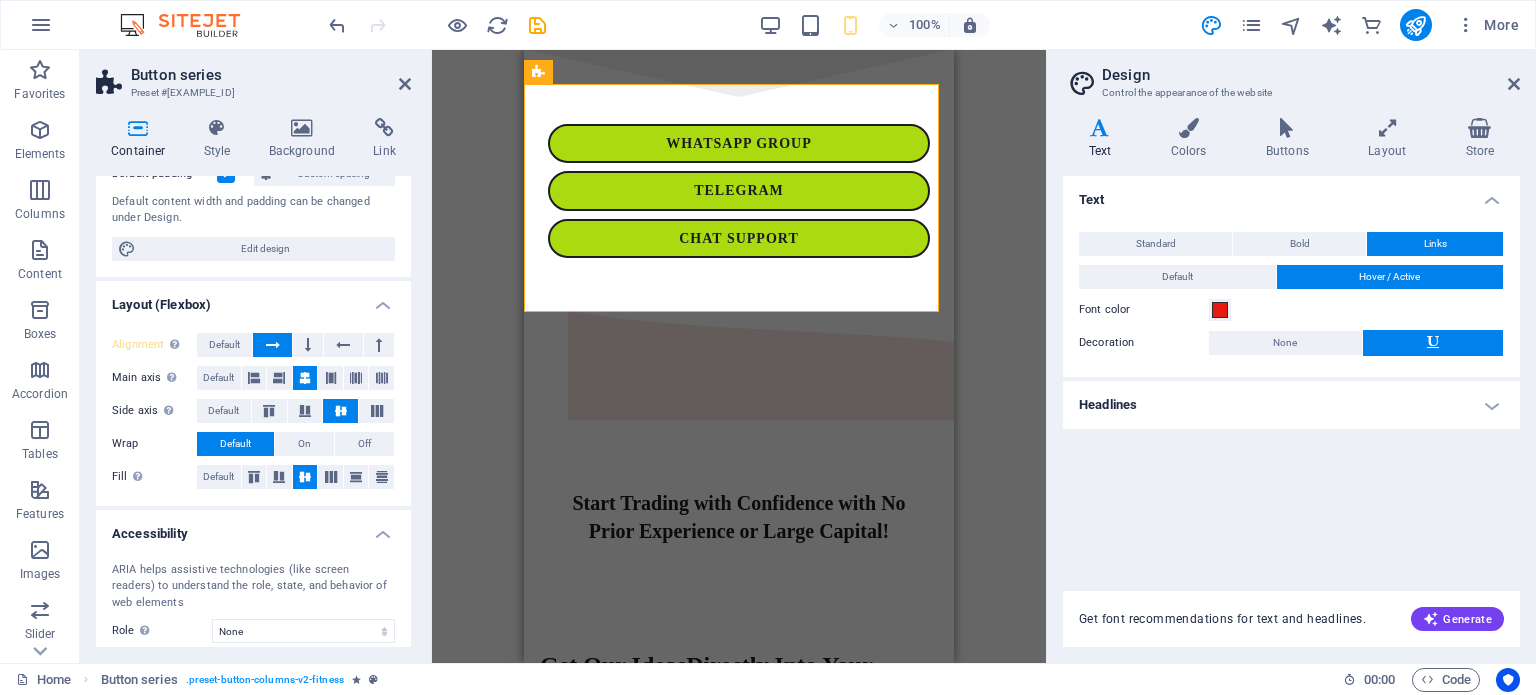 click at bounding box center [1433, 342] 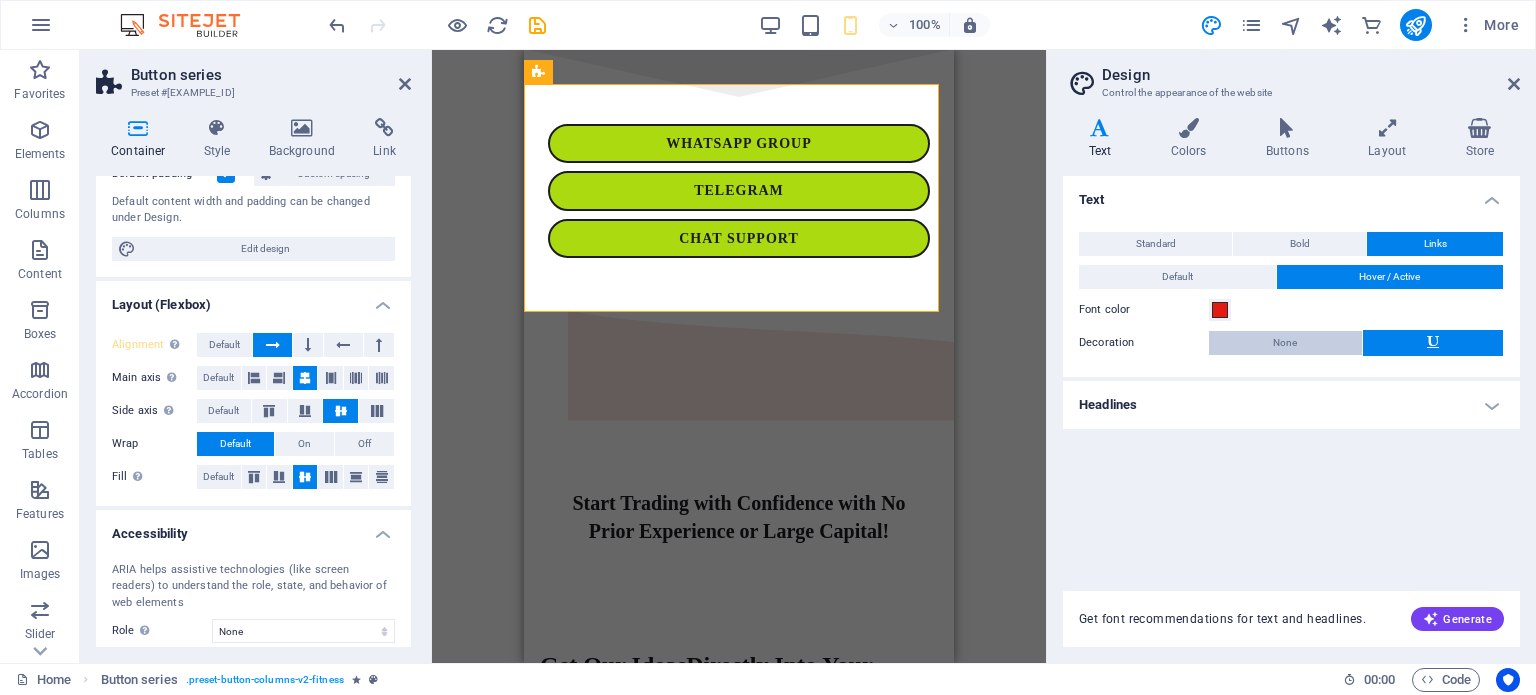 click on "None" at bounding box center (1285, 343) 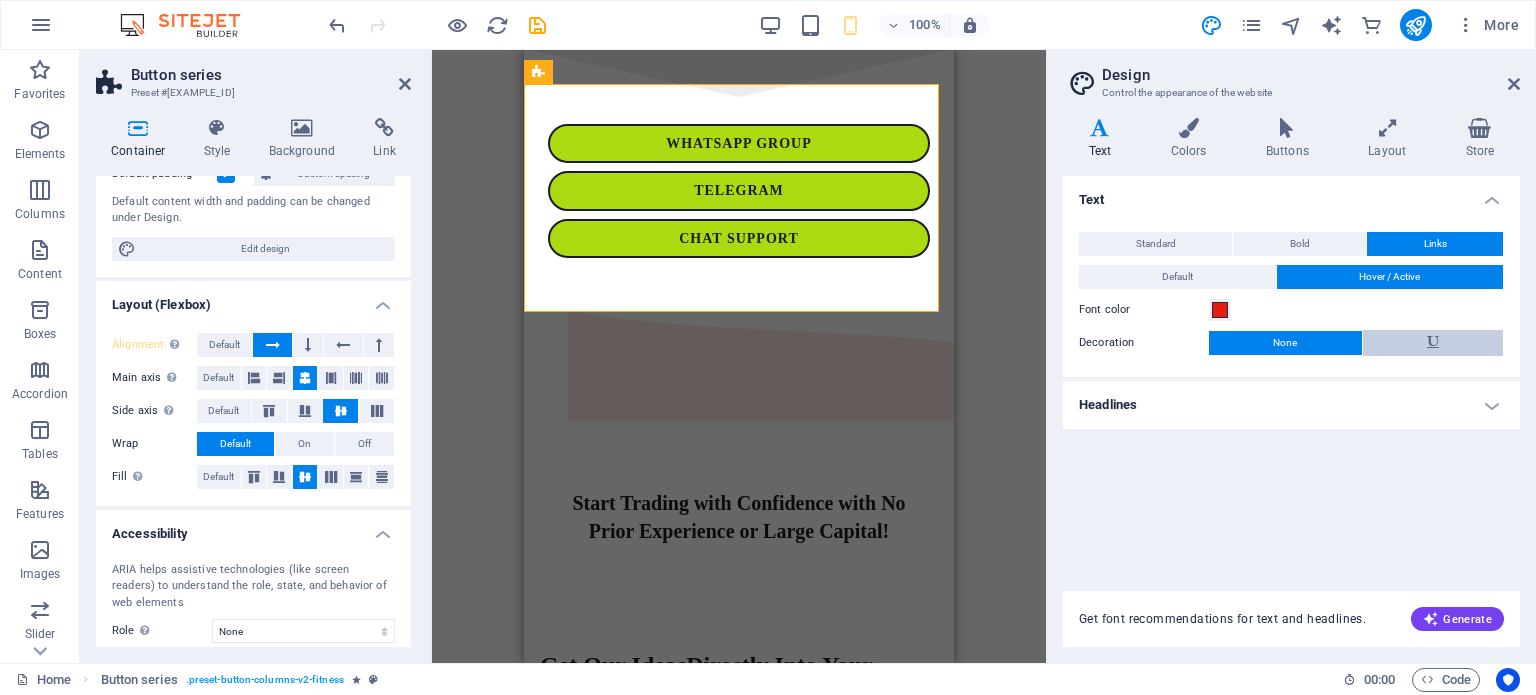 click at bounding box center [1433, 343] 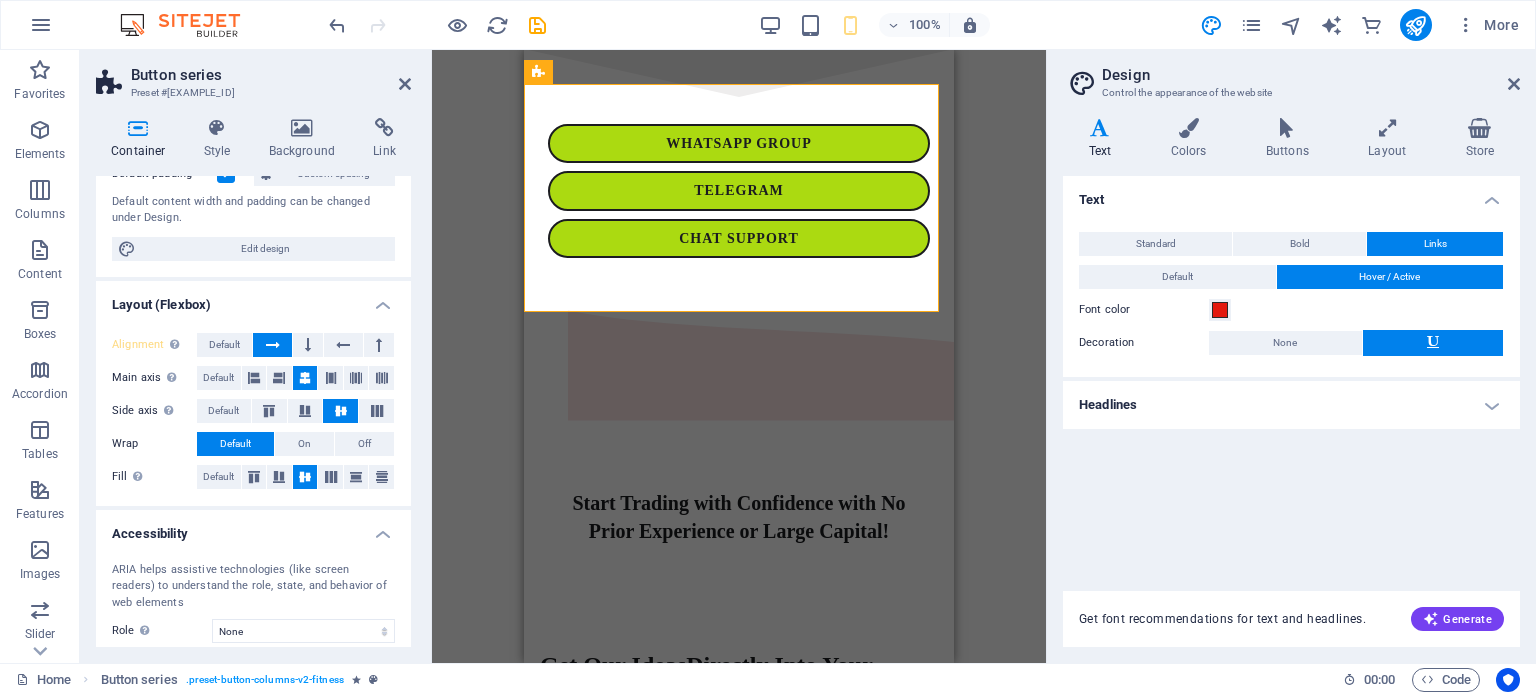click on "Headlines" at bounding box center [1291, 405] 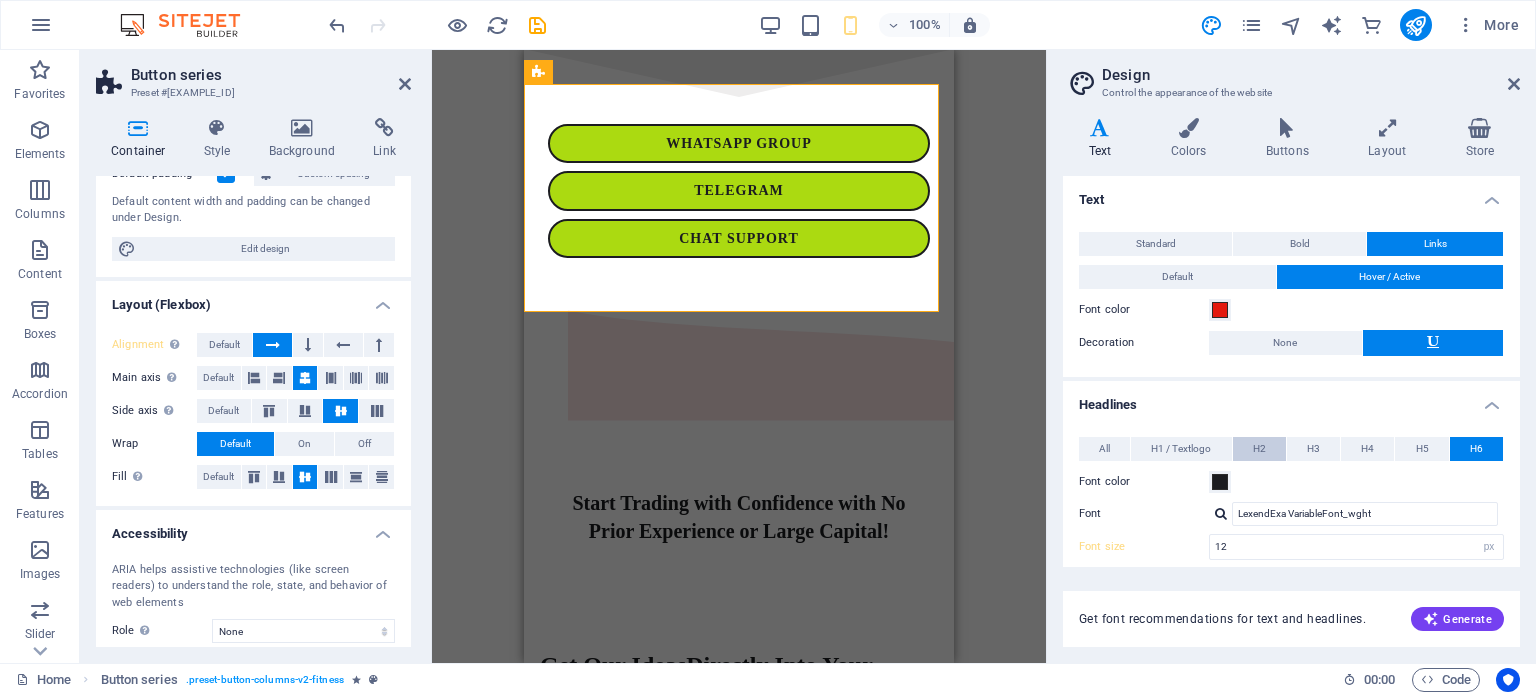 click on "H2" at bounding box center [1259, 449] 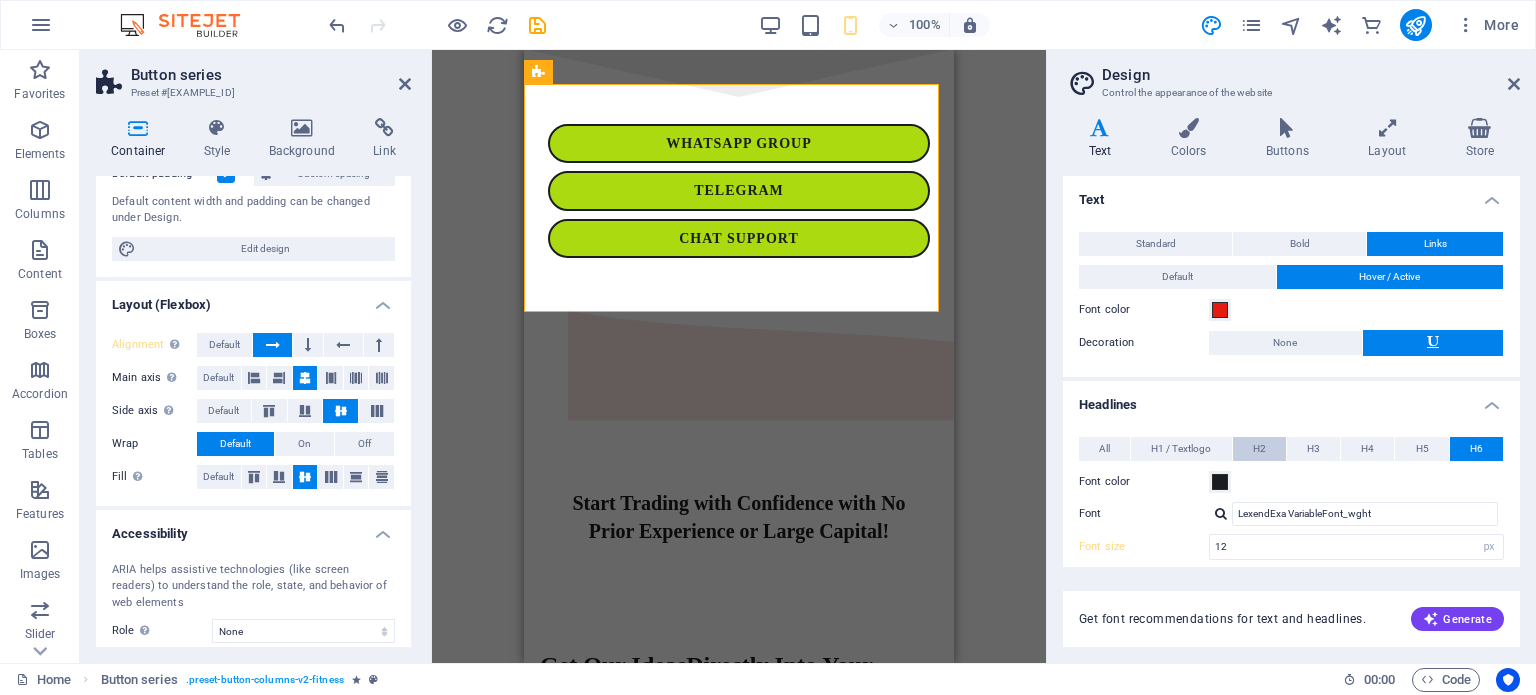 click on "H2" at bounding box center [1259, 449] 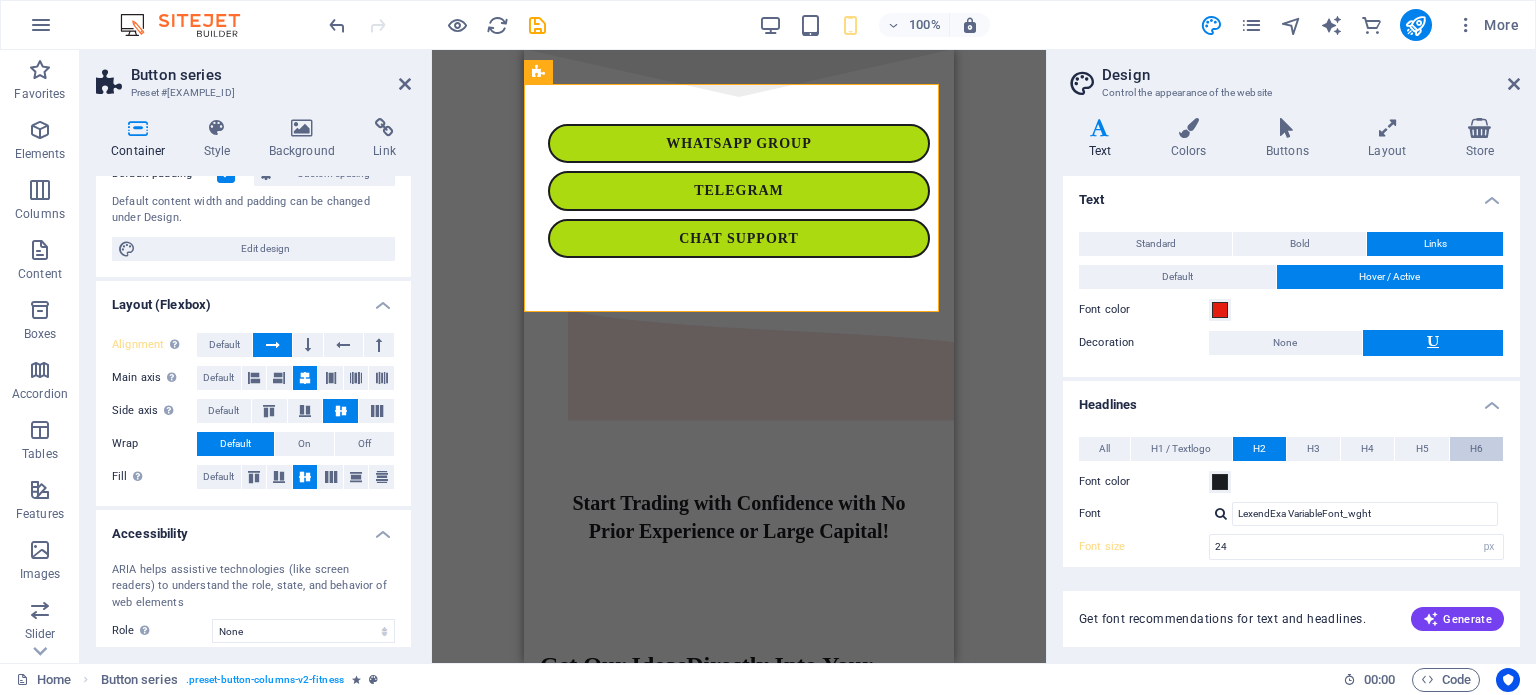 click on "H6" at bounding box center [1476, 449] 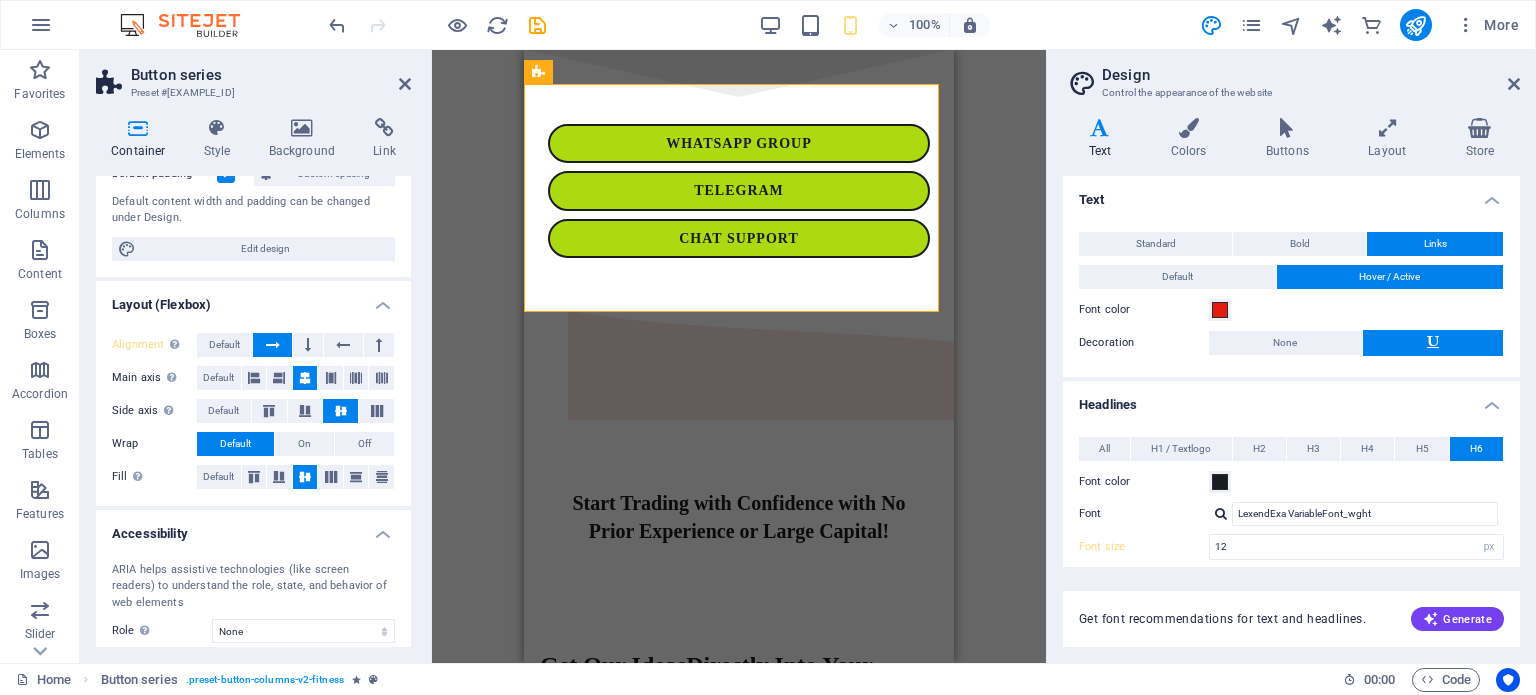 click on "Drag here to replace the existing content. Press “Ctrl” if you want to create a new element.
H2   Button series   Unequal Columns   Button   Button   Container   H3   Container   Button   Wide image with text   Container   Wide image with text   H2" at bounding box center [739, 356] 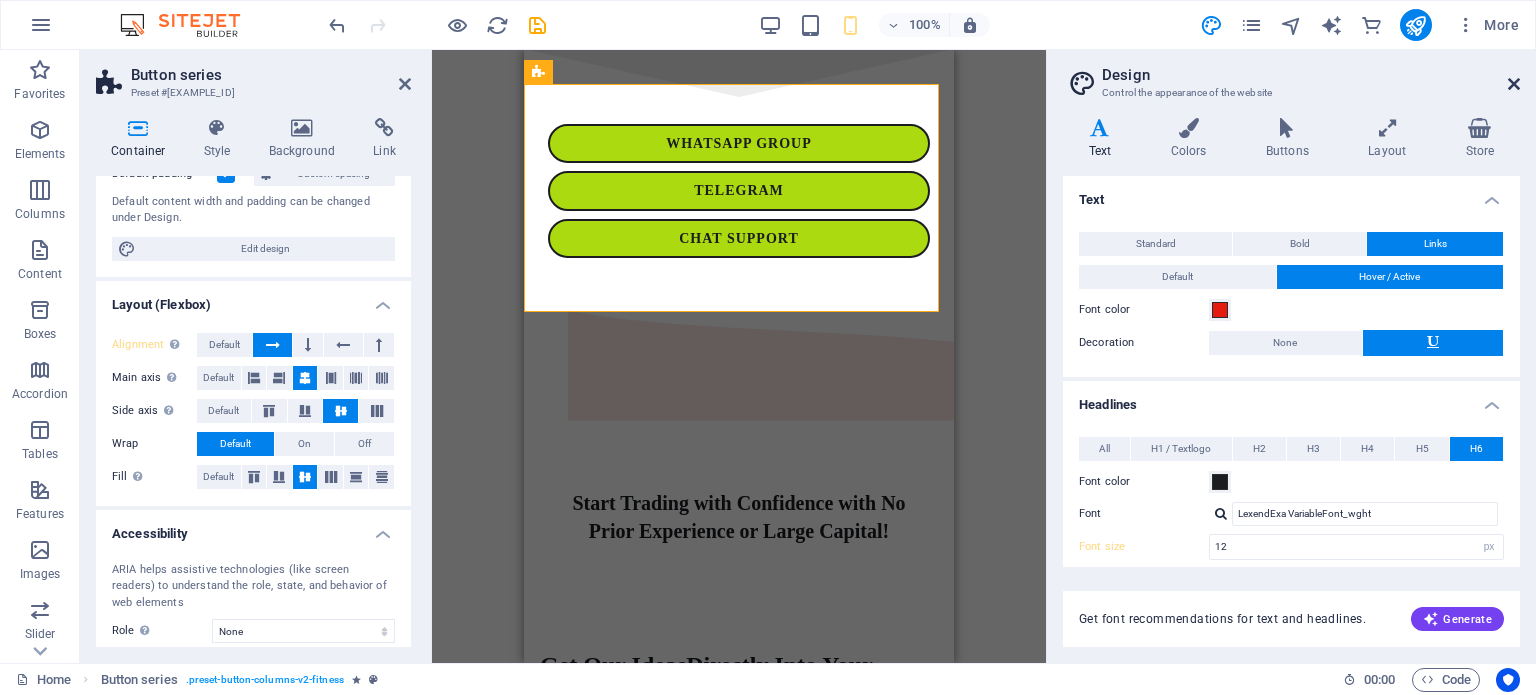click at bounding box center (1514, 84) 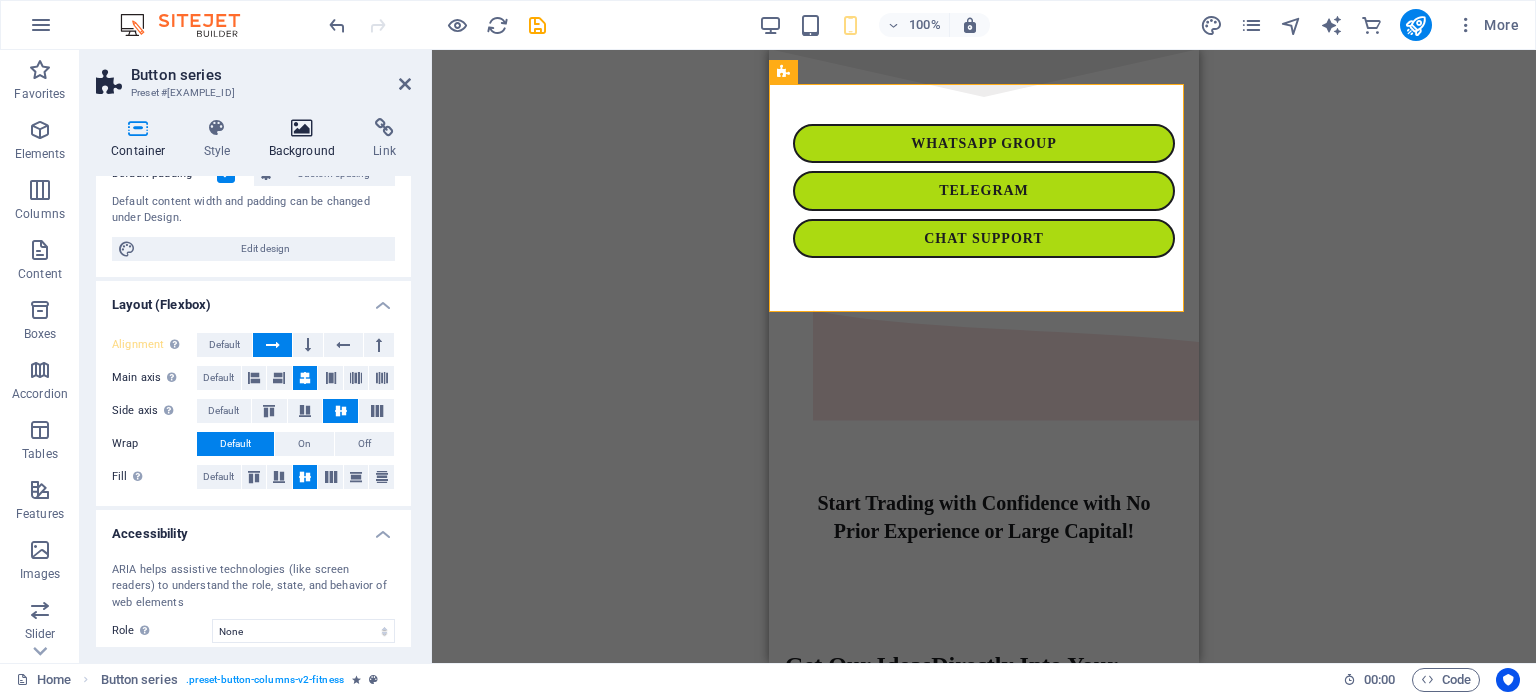 click at bounding box center (302, 128) 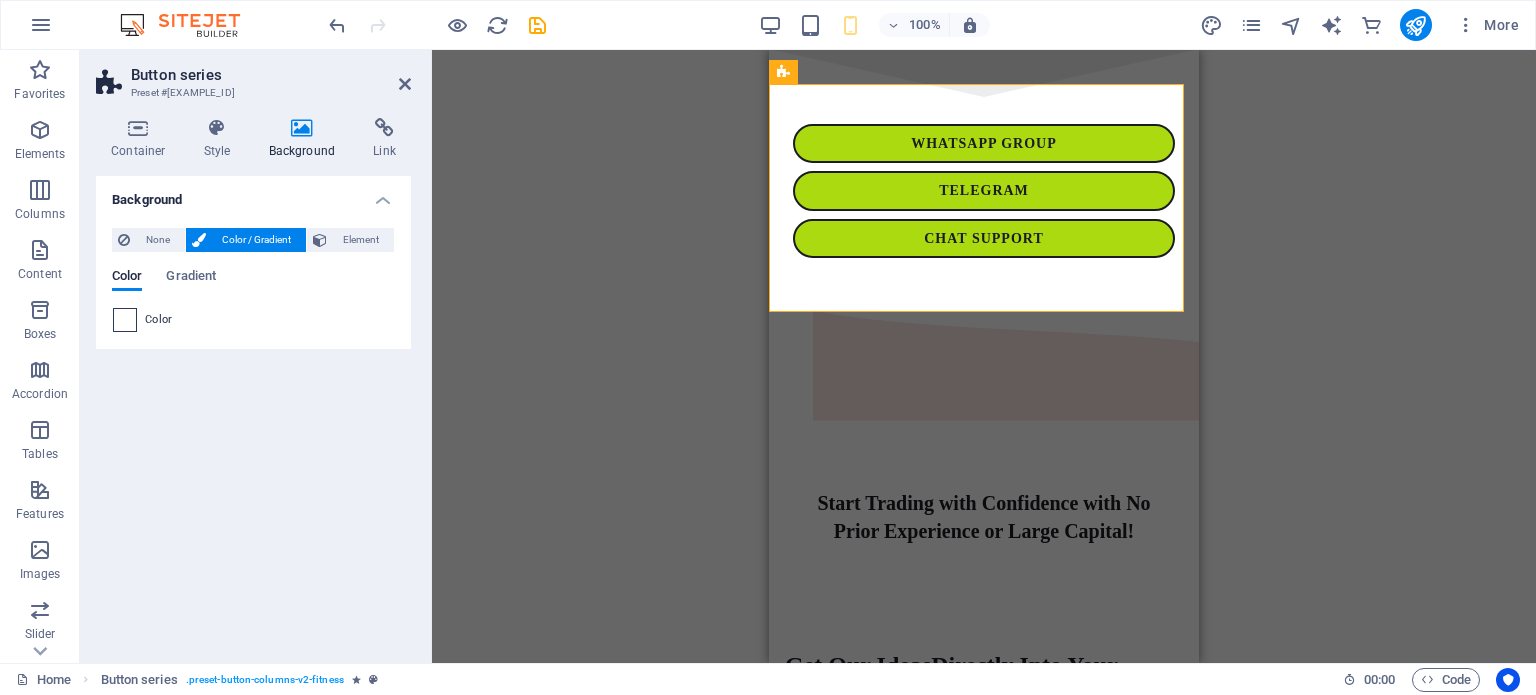 click at bounding box center (125, 320) 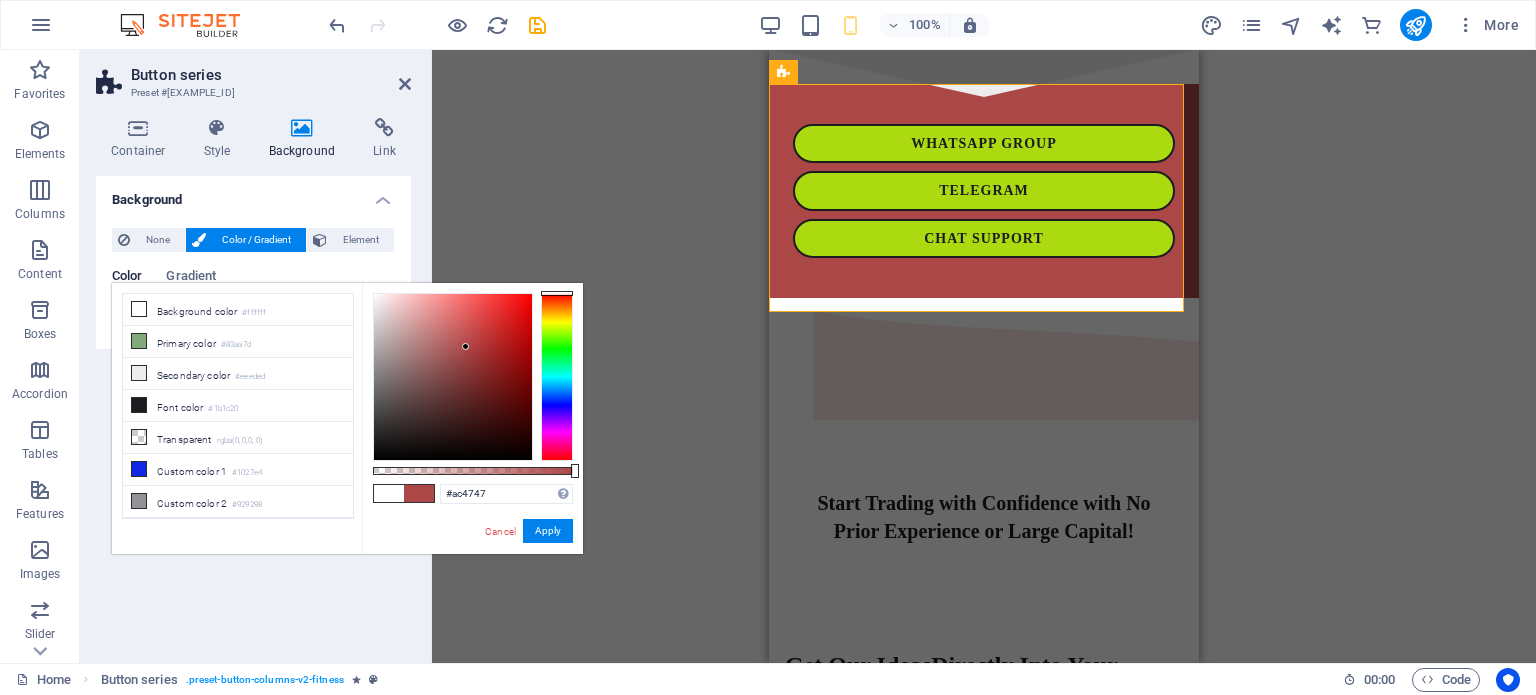 click at bounding box center [453, 377] 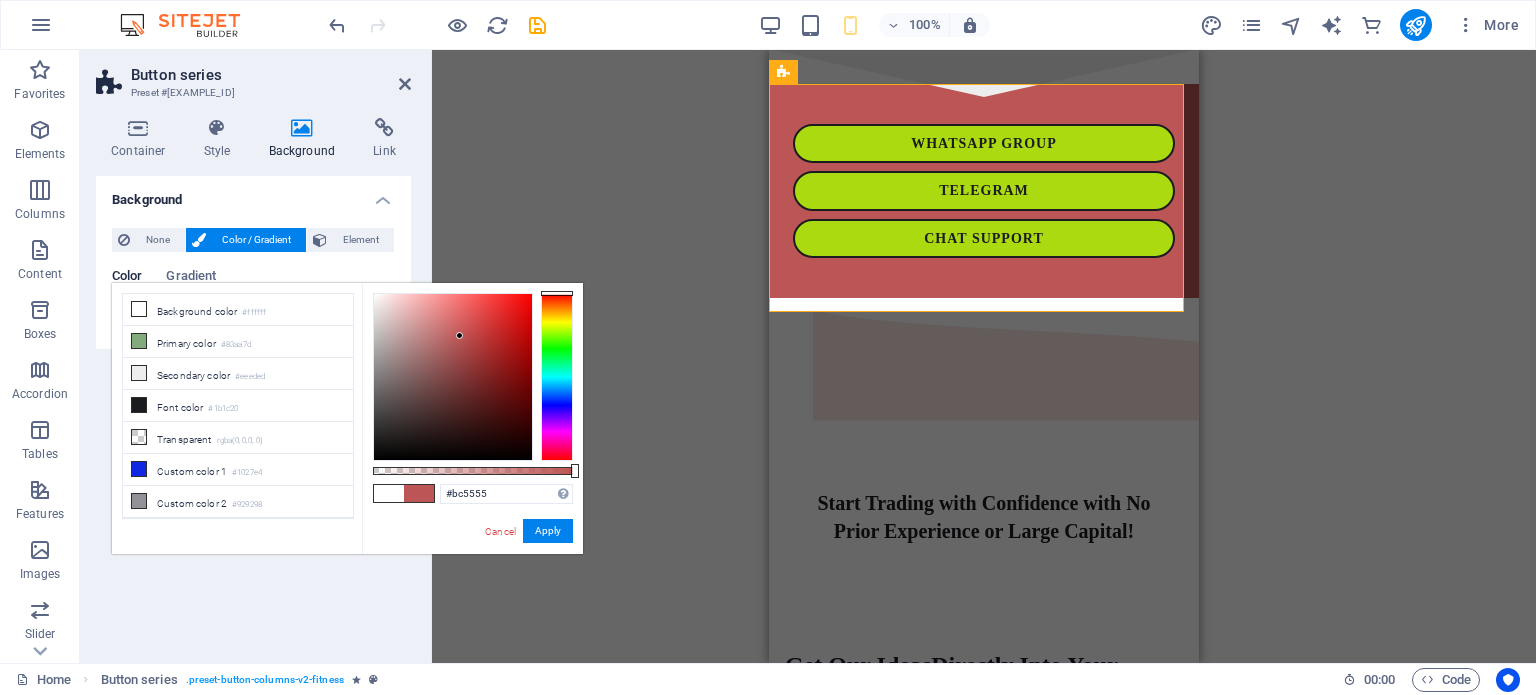 click at bounding box center [453, 377] 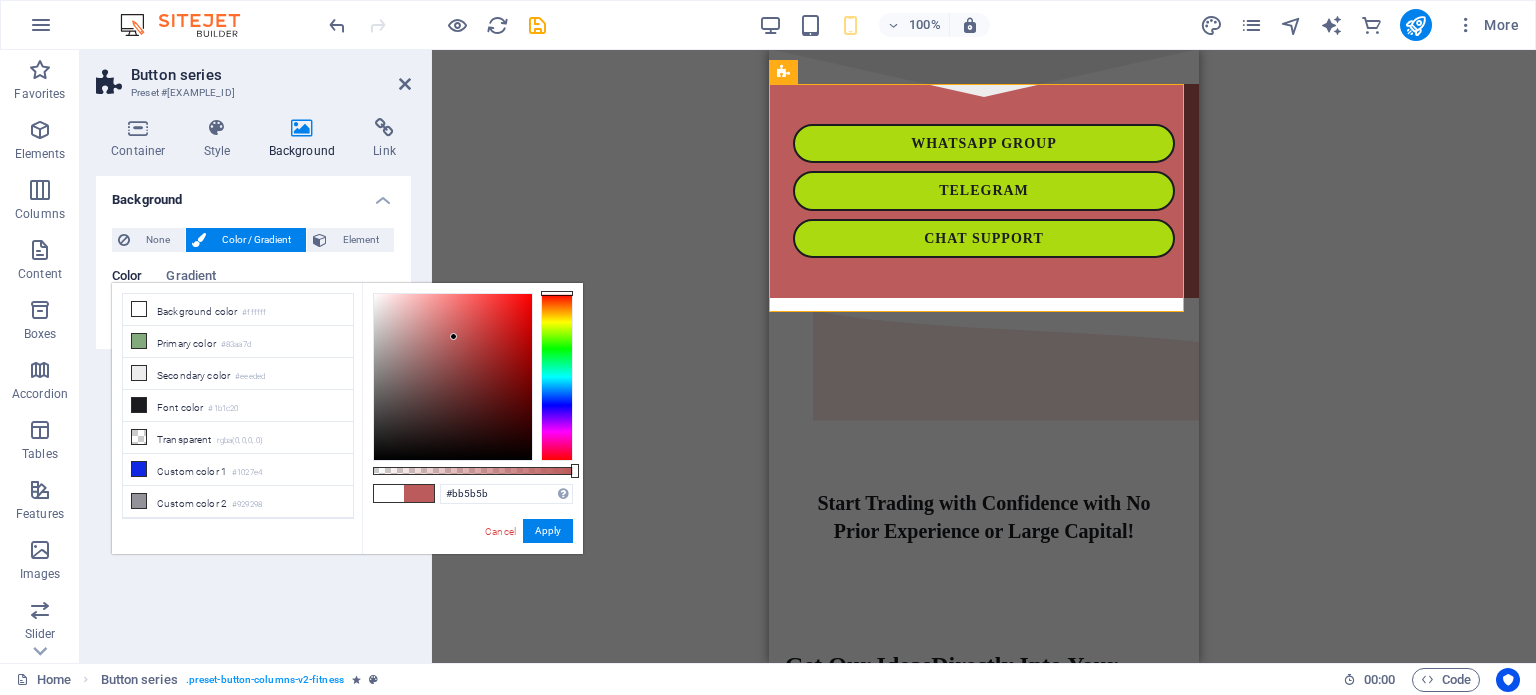 click at bounding box center [453, 377] 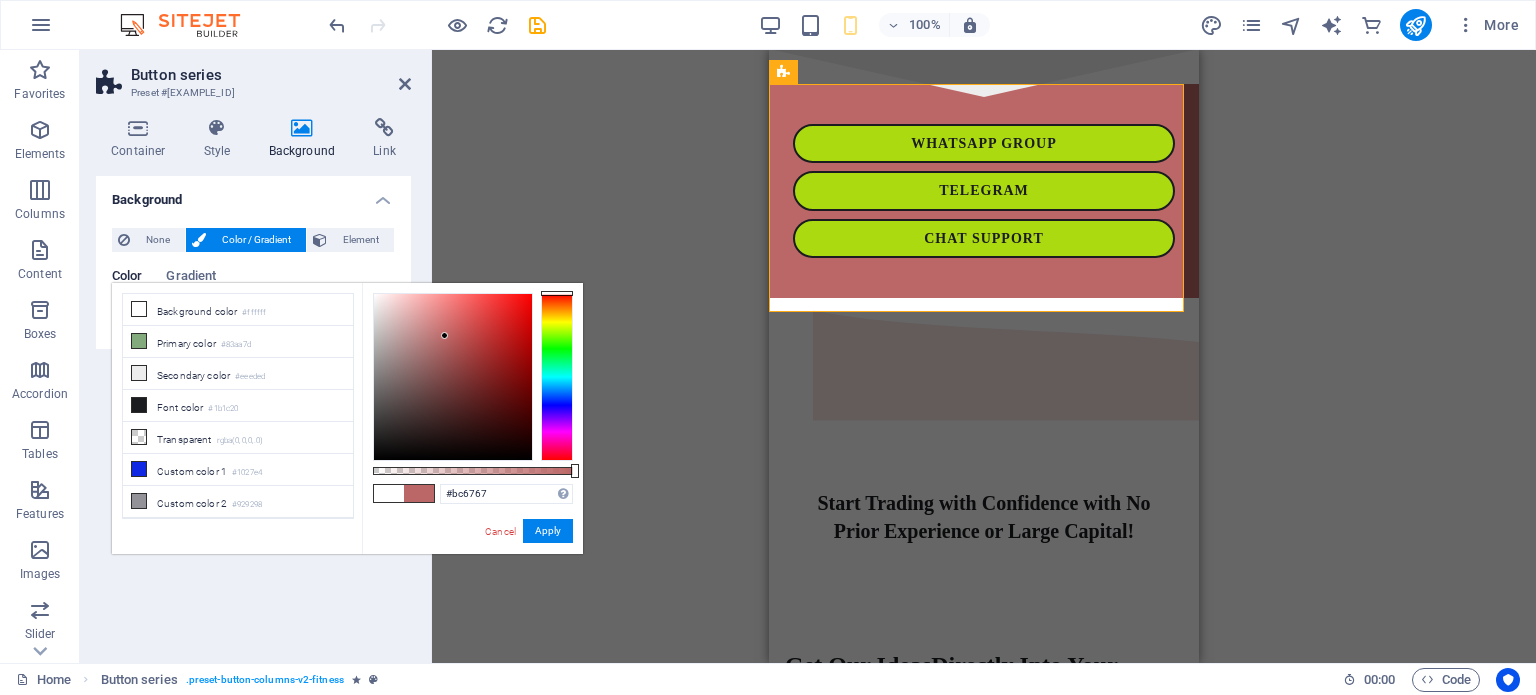 click at bounding box center [453, 377] 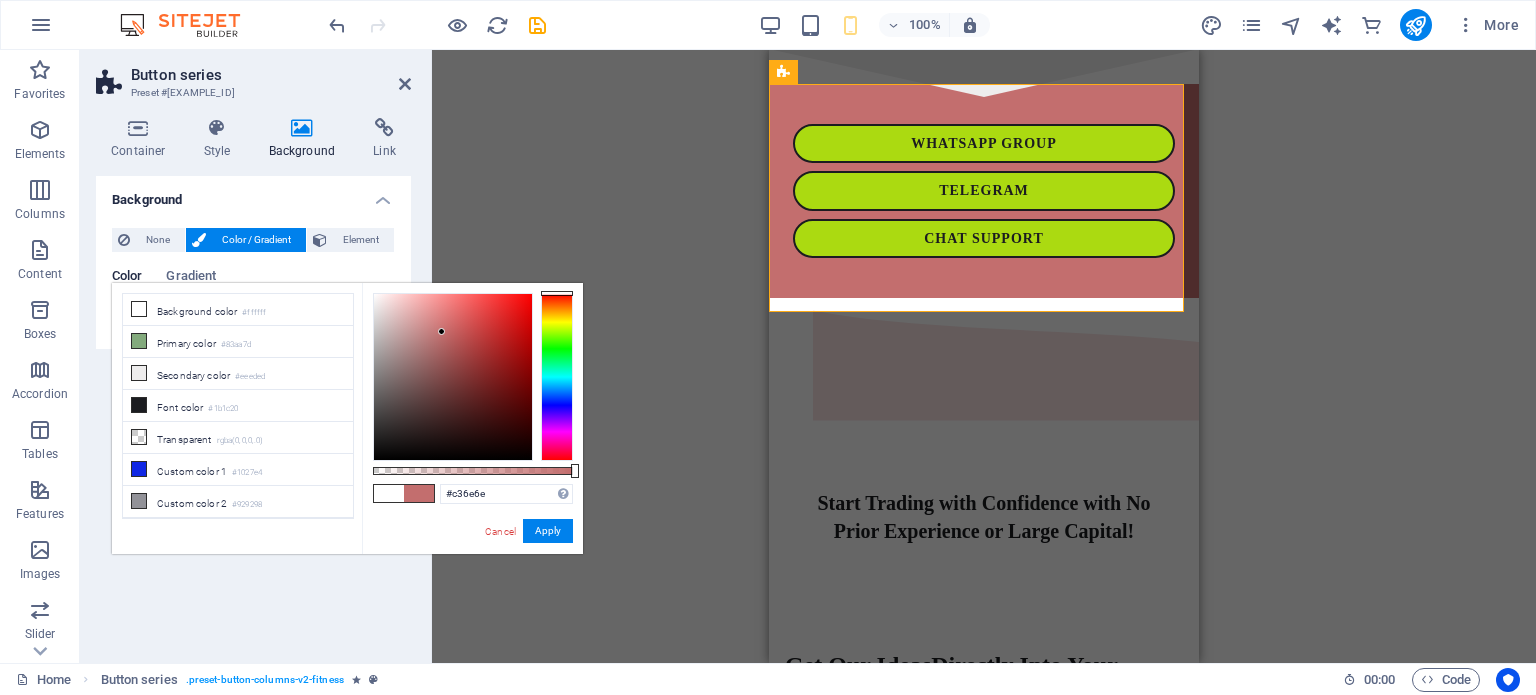 click at bounding box center [441, 331] 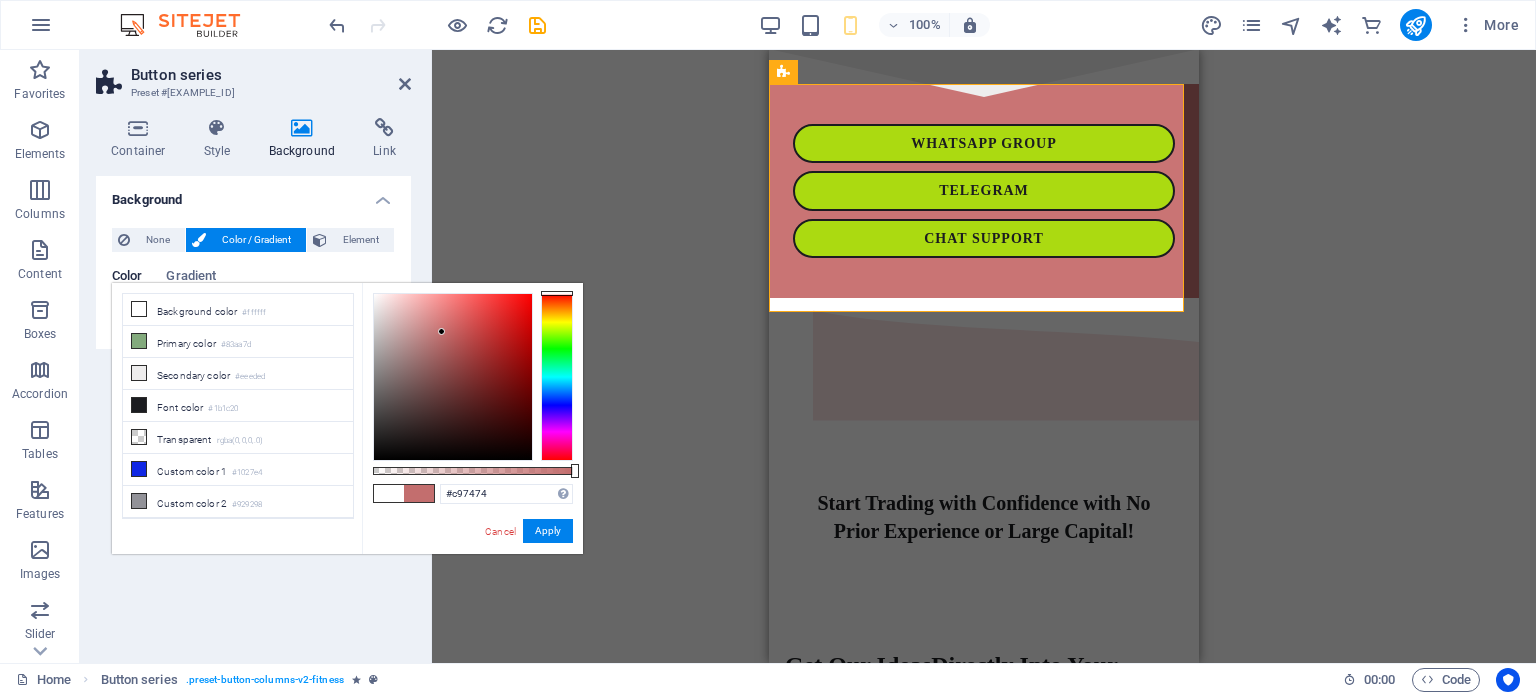 click at bounding box center (441, 331) 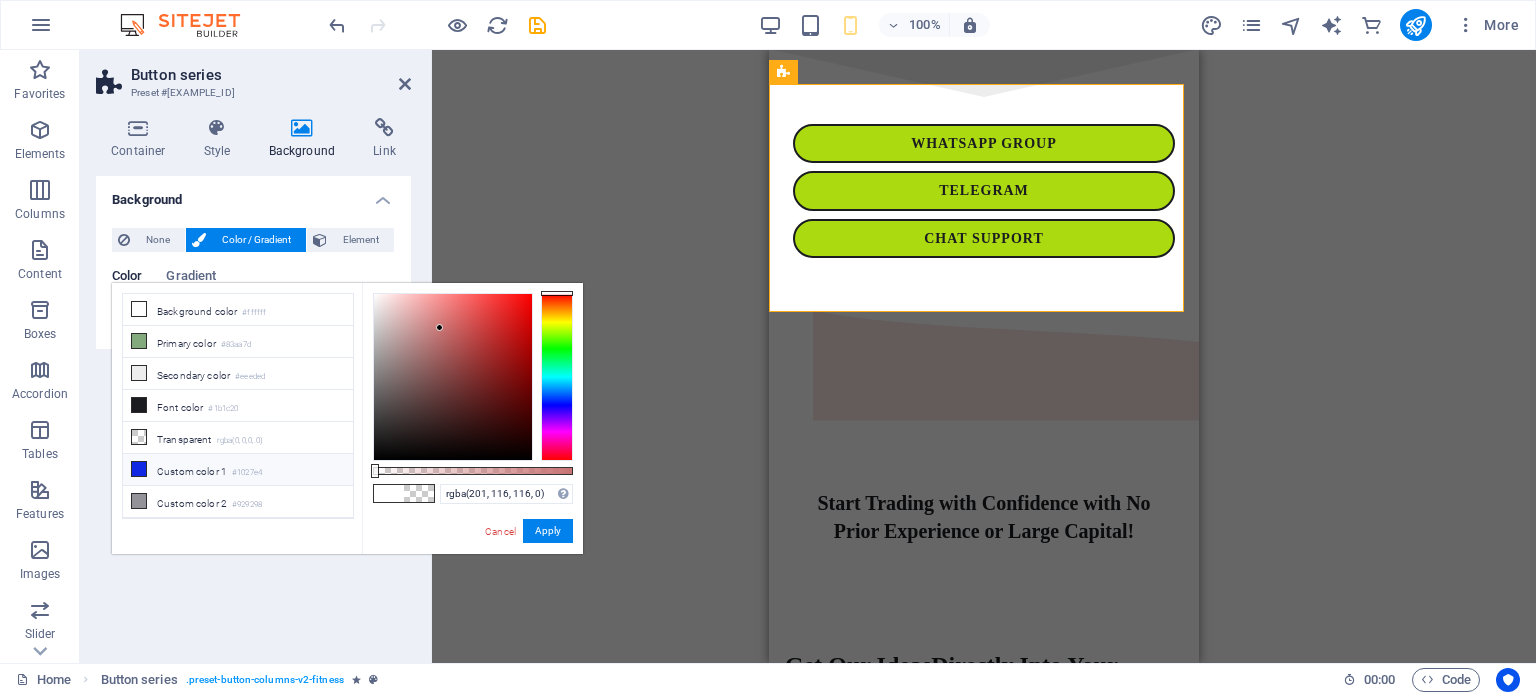 drag, startPoint x: 573, startPoint y: 471, endPoint x: 276, endPoint y: 466, distance: 297.04208 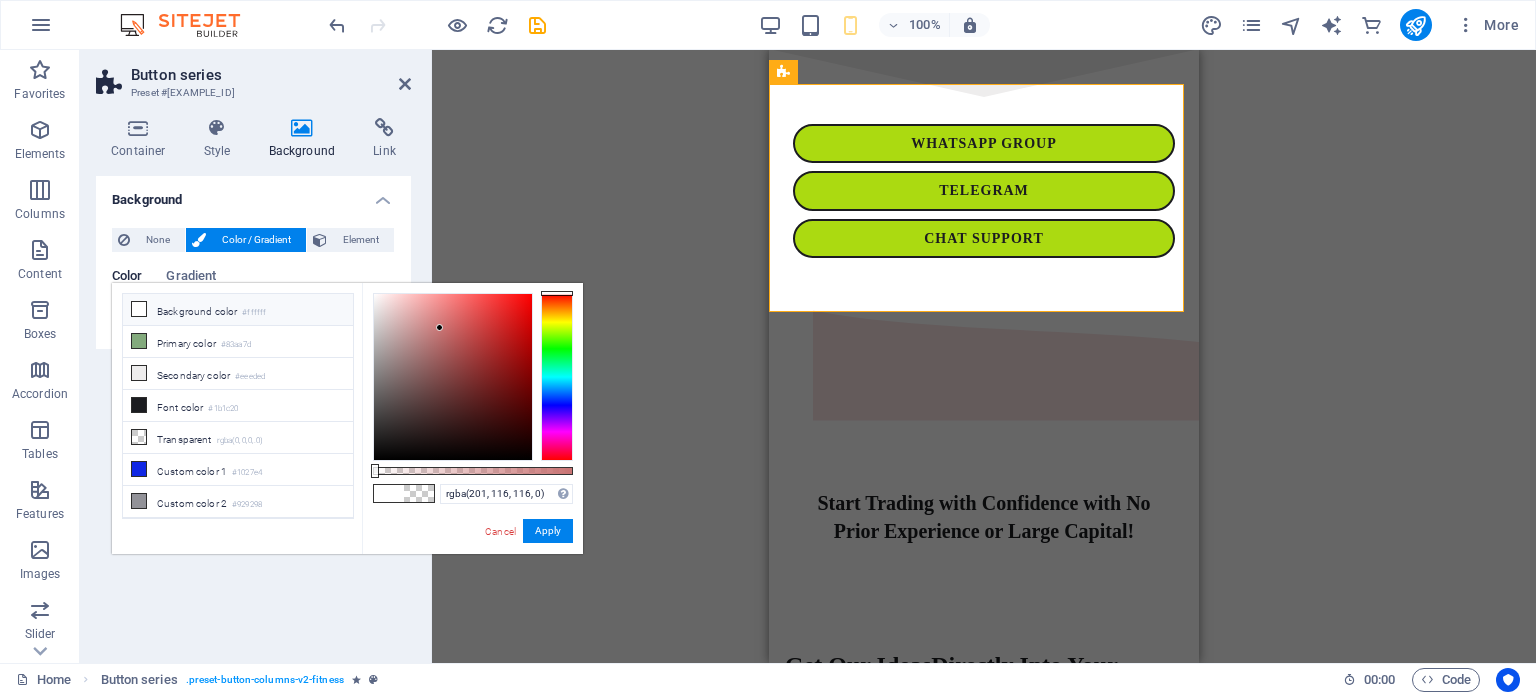click at bounding box center (139, 309) 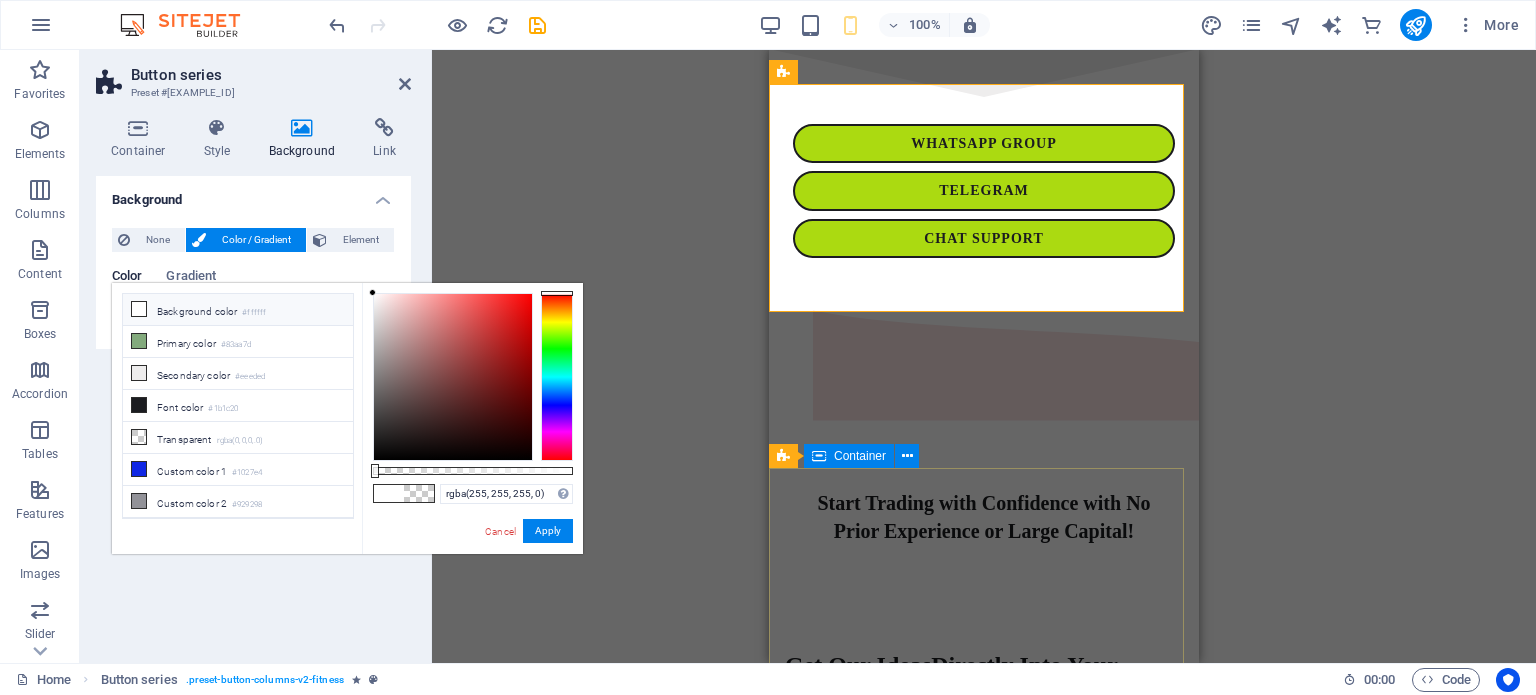 click on "Get Our IdeasDirectly Into Your Inbox Everyday JOIN US ON TELEGRAM" at bounding box center (984, 702) 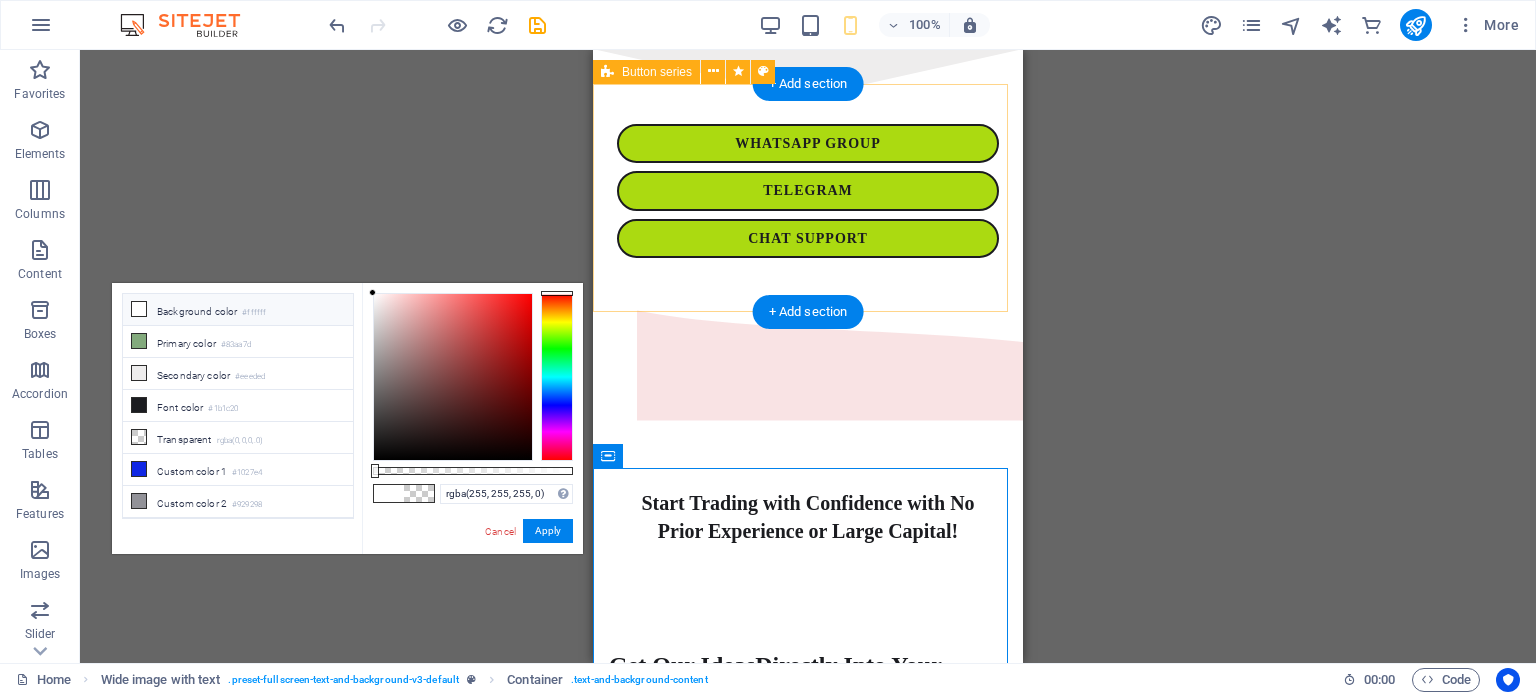 click on "WHATSAPP GROUP TELEGRAM  CHAT SUPPORT" at bounding box center (808, 191) 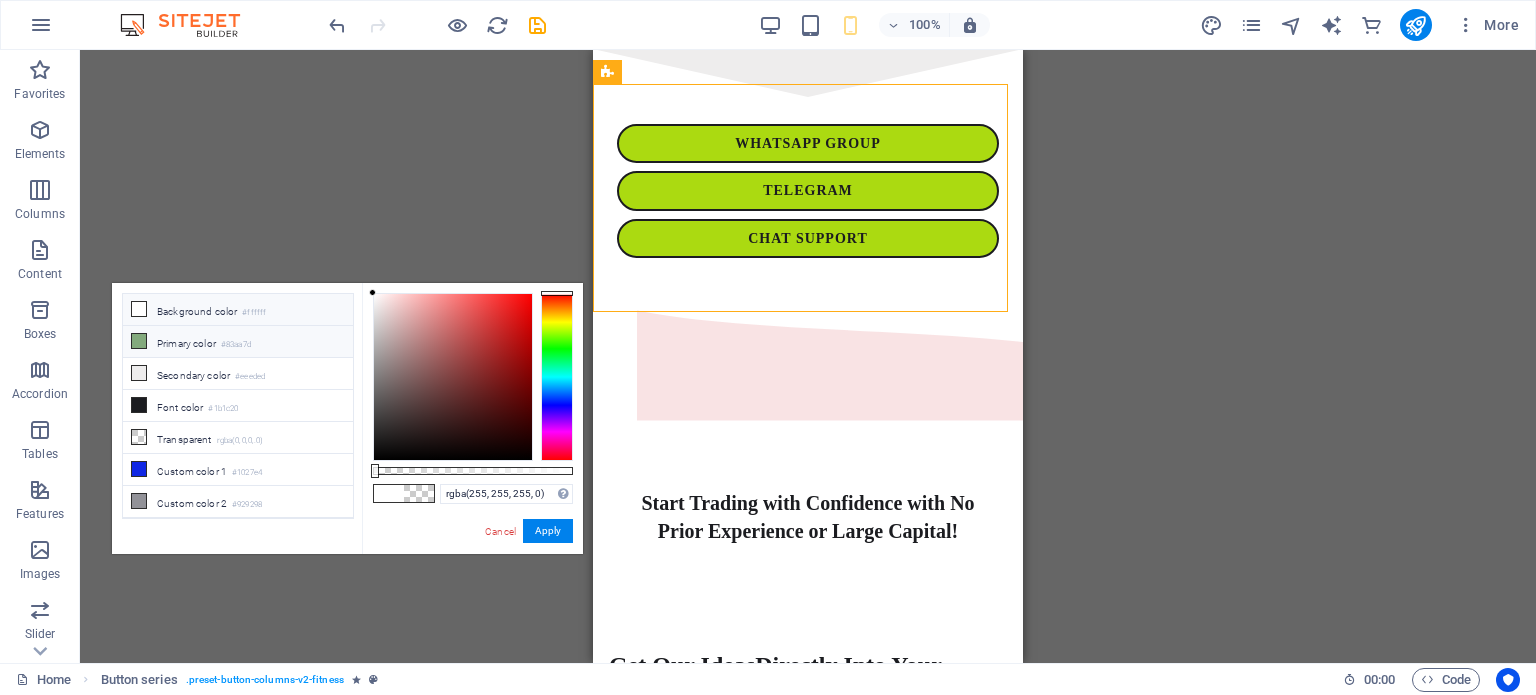click at bounding box center (139, 341) 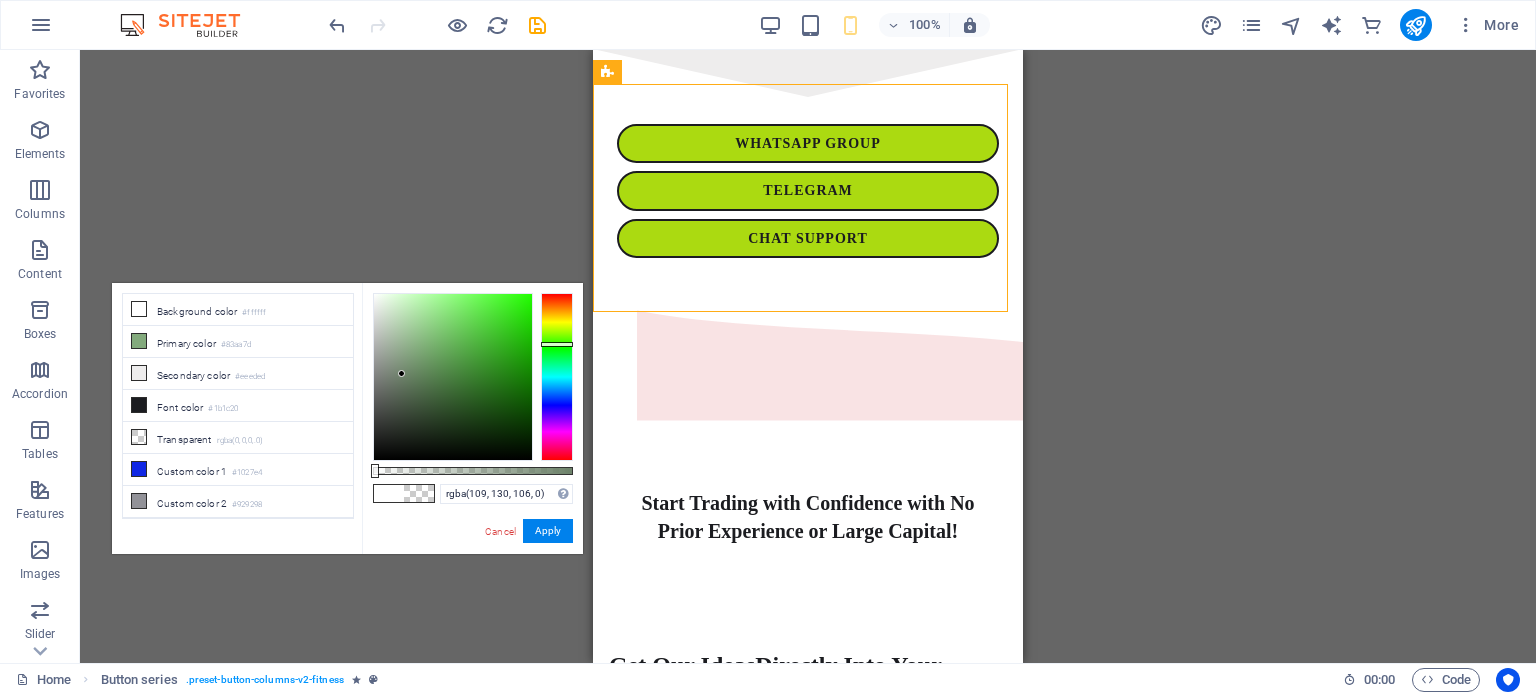 click at bounding box center (453, 377) 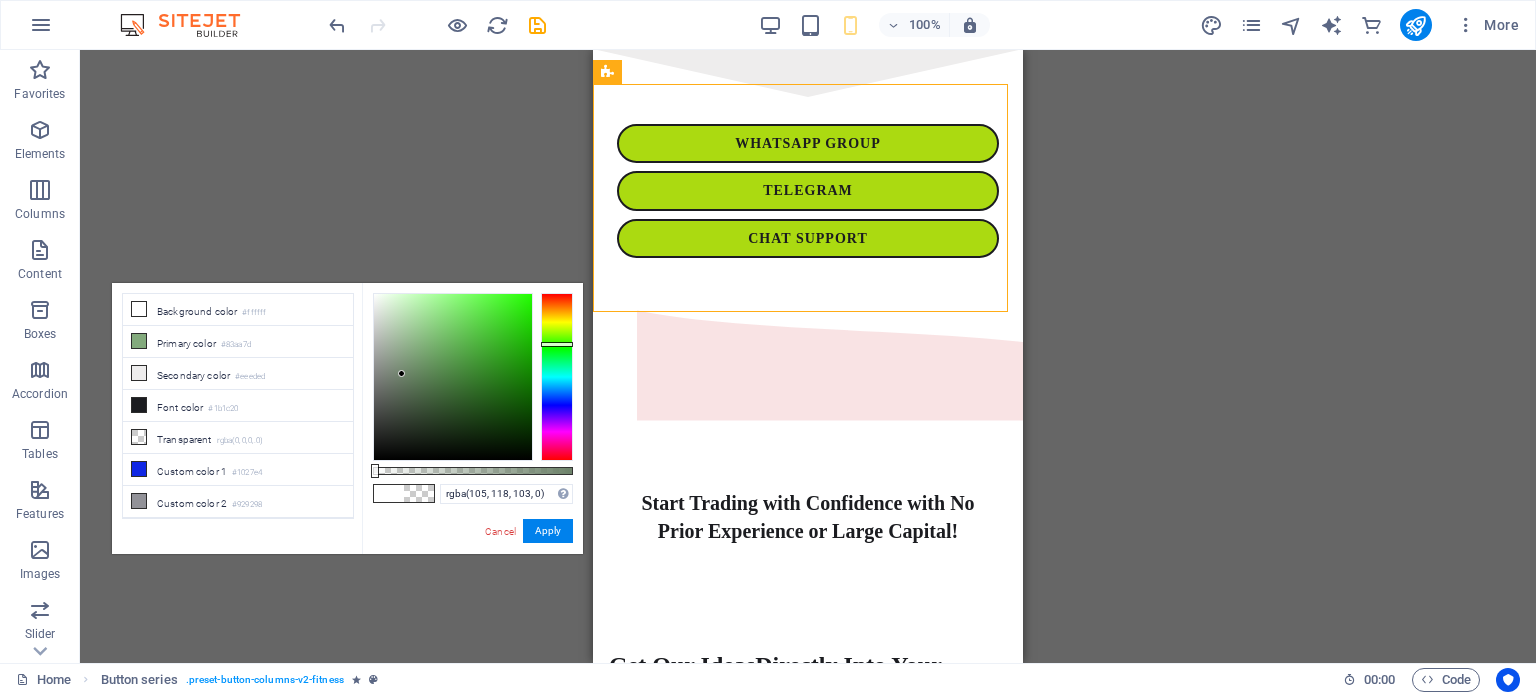 click at bounding box center (453, 377) 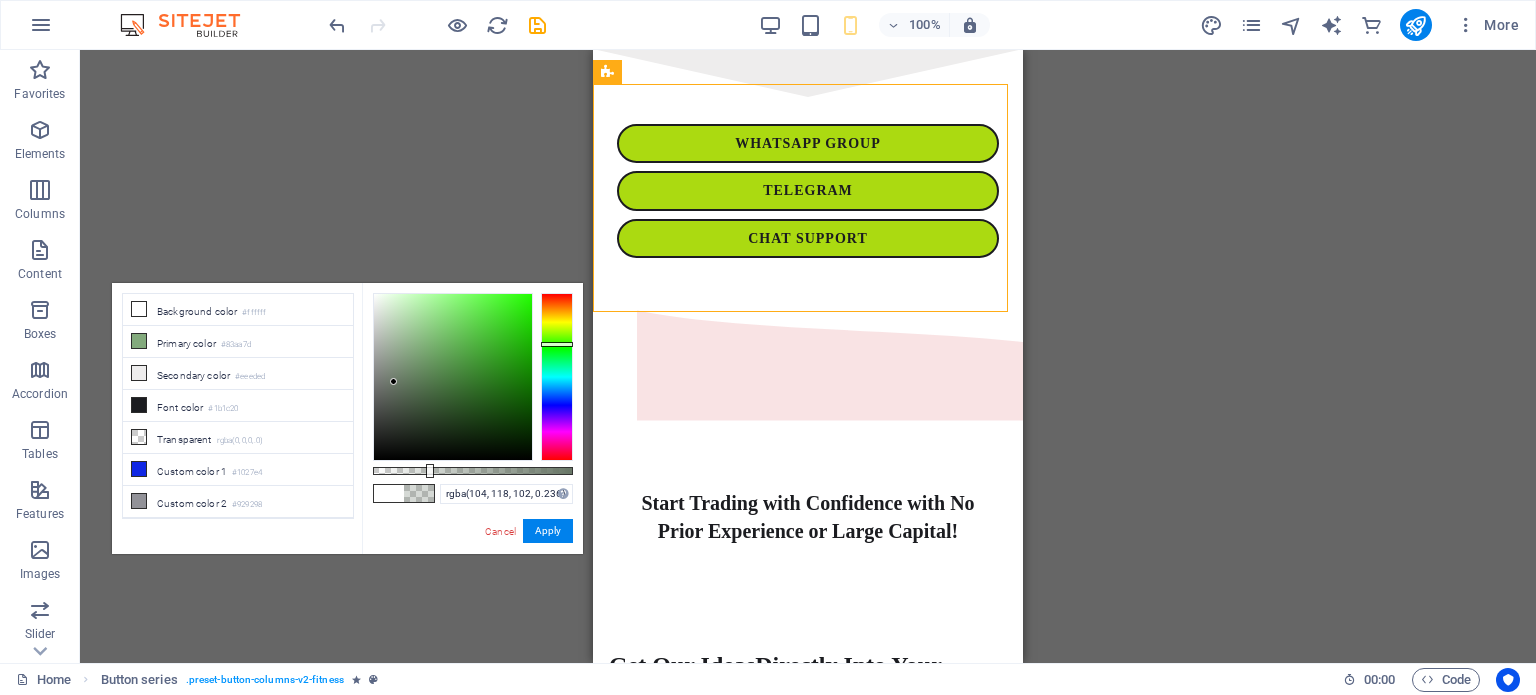 type on "rgba(104, 118, 102, 0.231)" 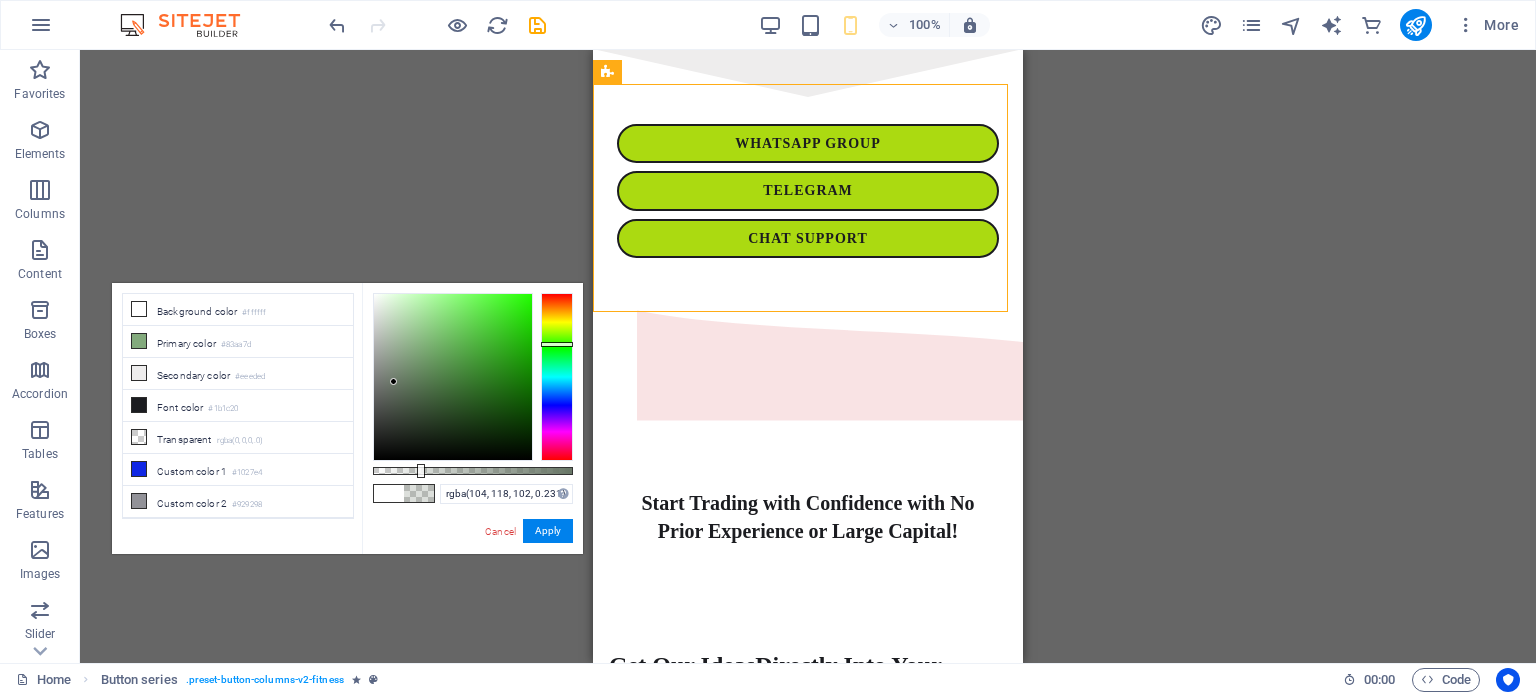 drag, startPoint x: 521, startPoint y: 472, endPoint x: 419, endPoint y: 483, distance: 102.59142 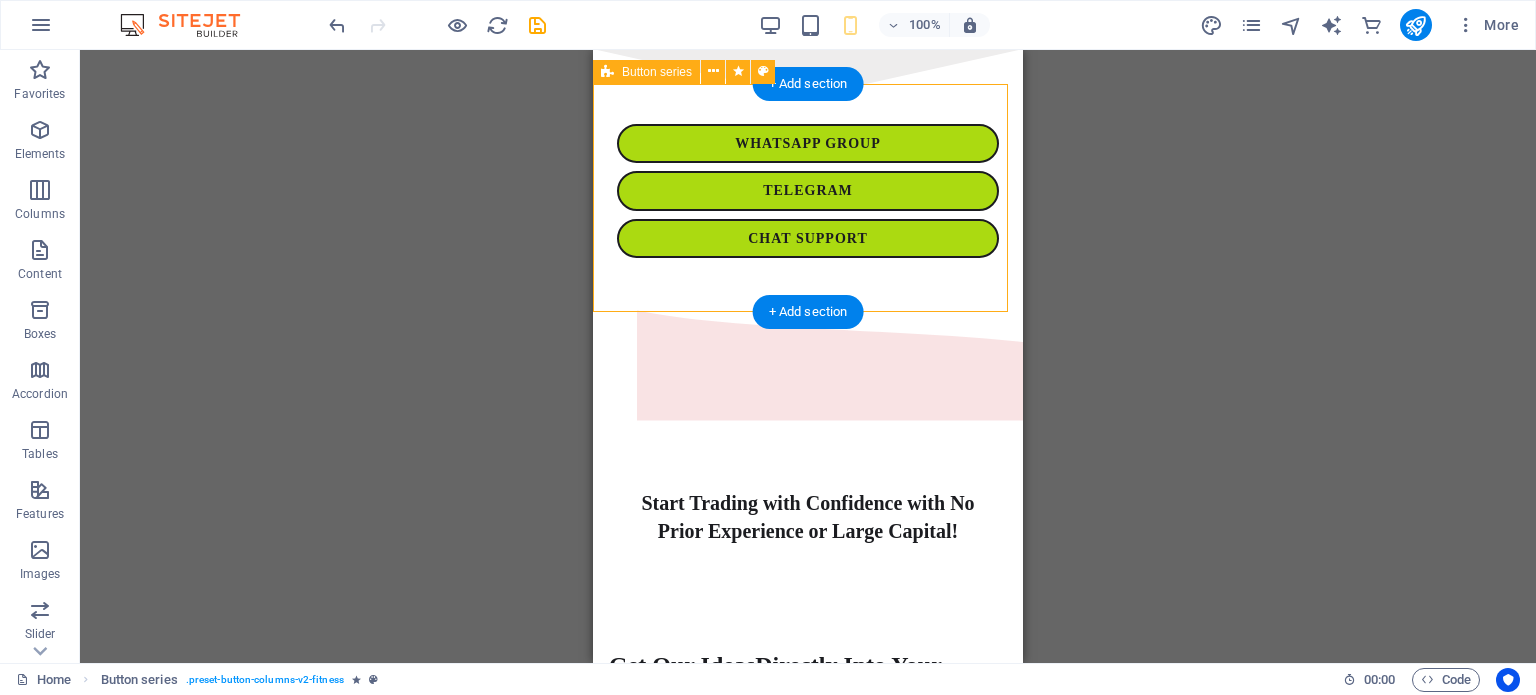 click on "WHATSAPP GROUP TELEGRAM  CHAT SUPPORT" at bounding box center (808, 191) 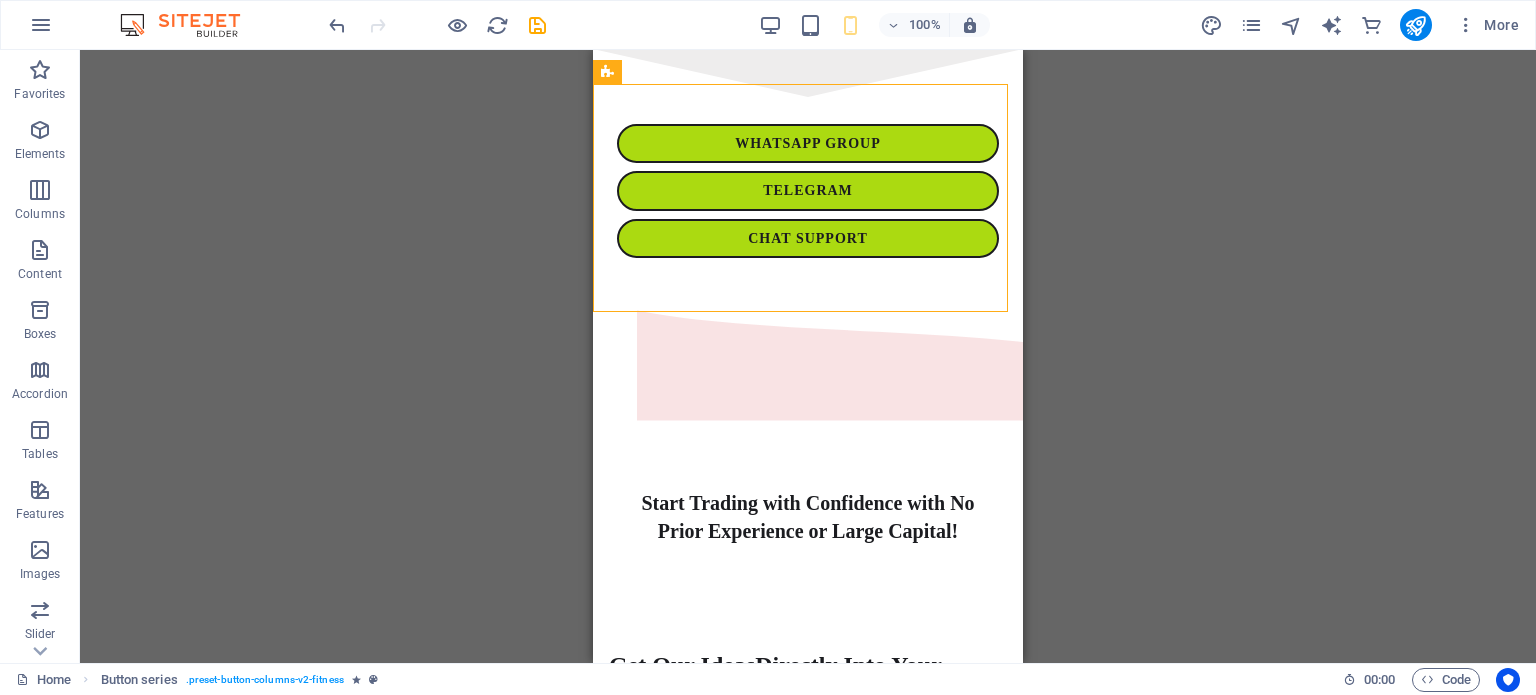 click on "Drag here to replace the existing content. Press “Ctrl” if you want to create a new element.
H2   Button series   Unequal Columns   Button   Button   Container   H3   Container   Button   Wide image with text   Container   Wide image with text   H2" at bounding box center (808, 356) 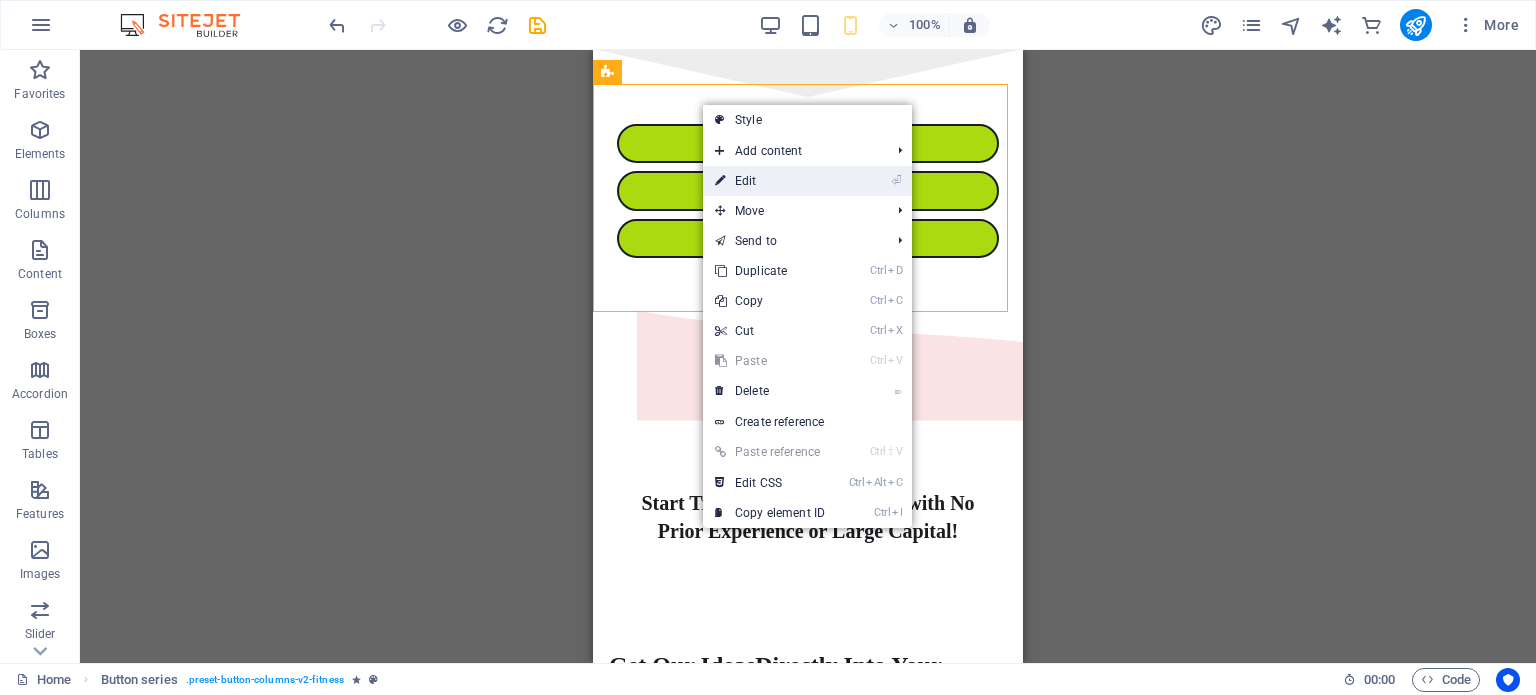 click on "⏎  Edit" at bounding box center [770, 181] 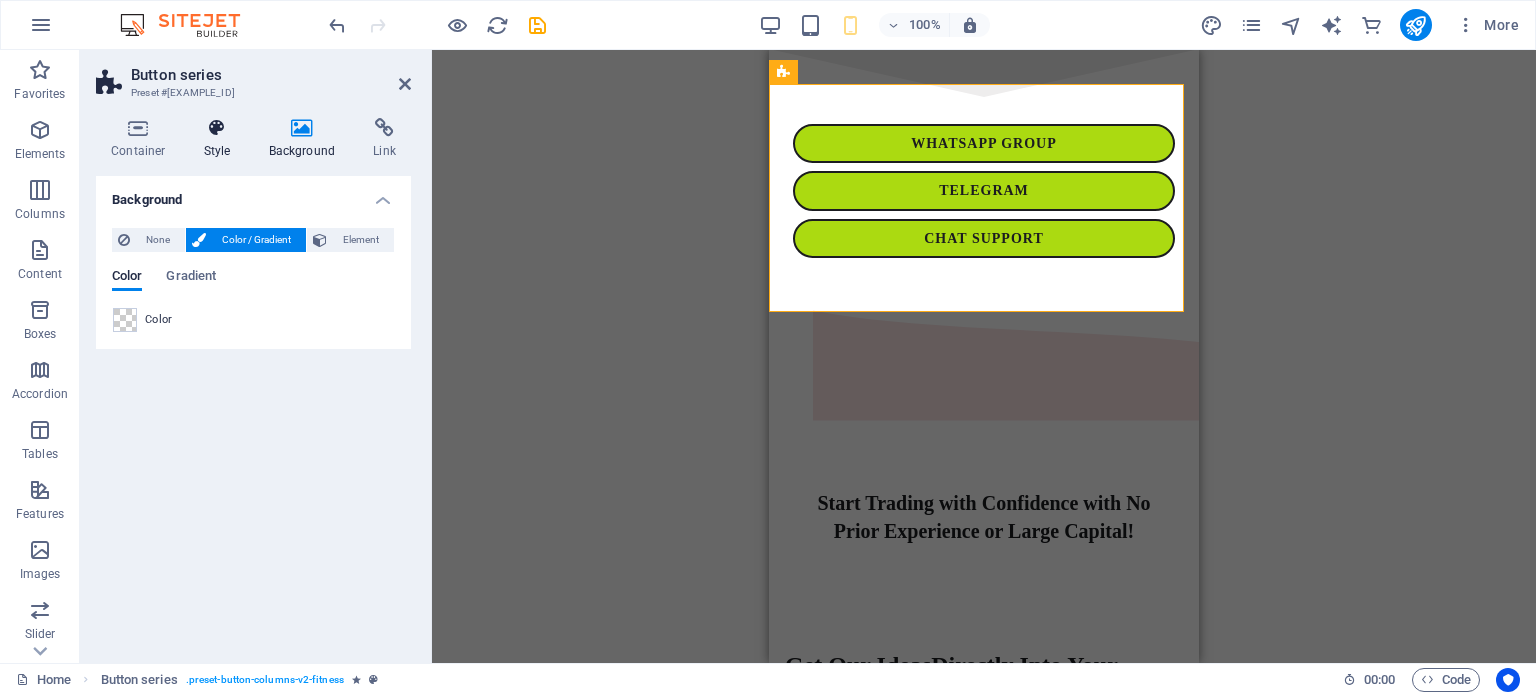 click at bounding box center (217, 128) 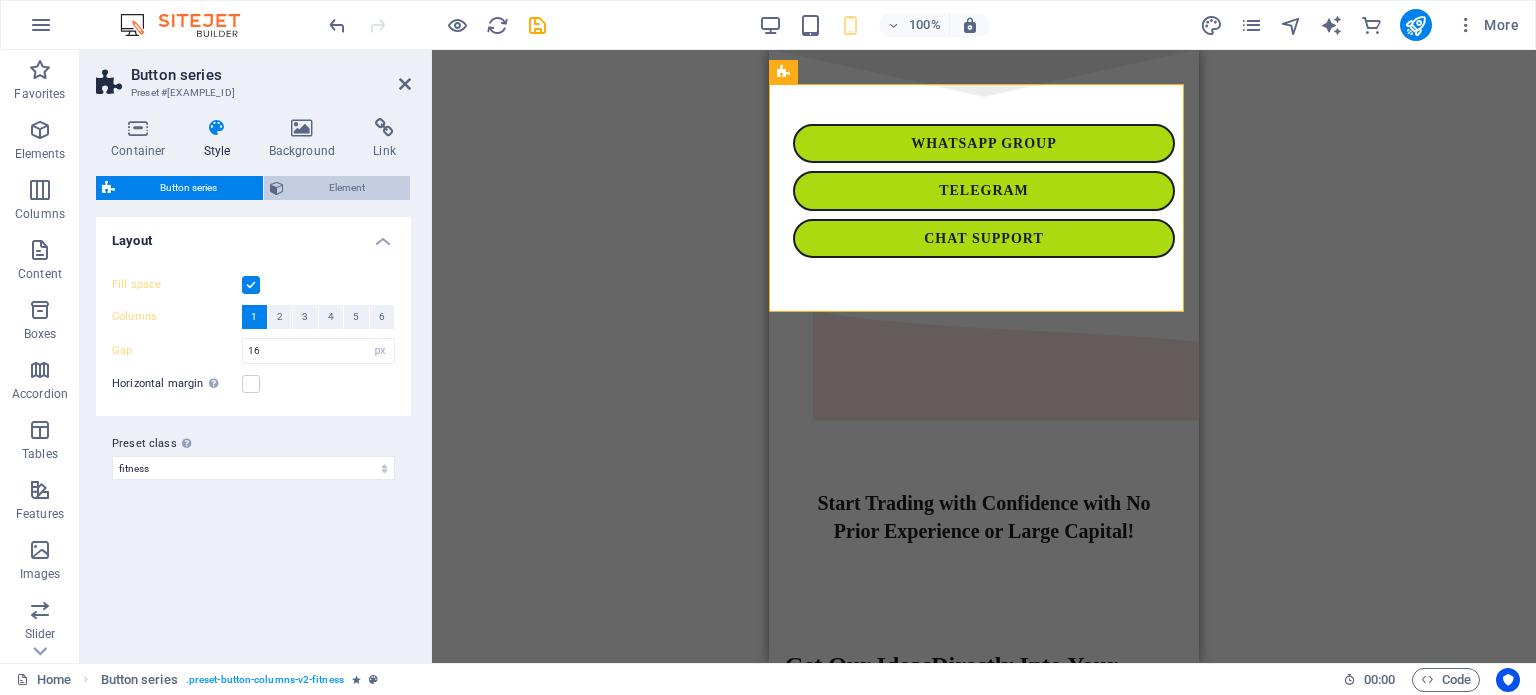 click on "Element" at bounding box center [347, 188] 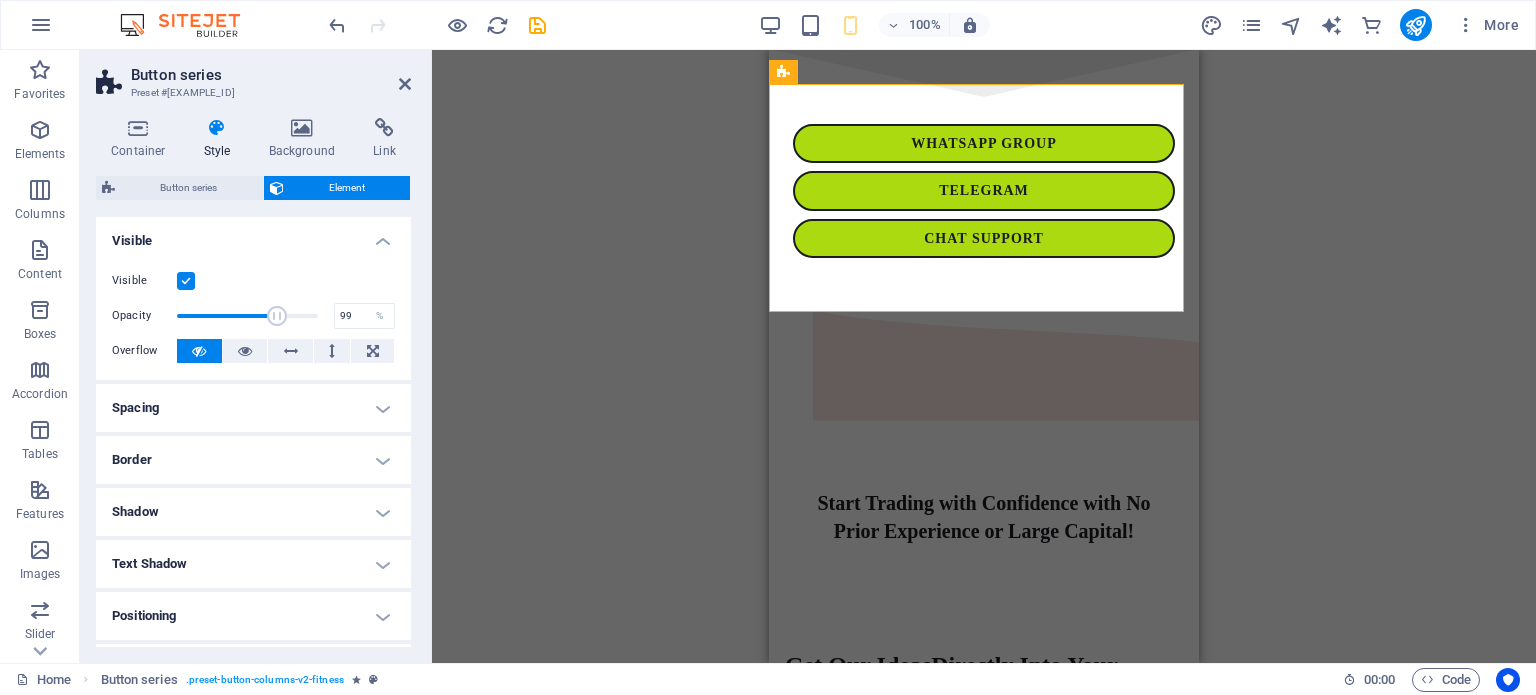 type on "100" 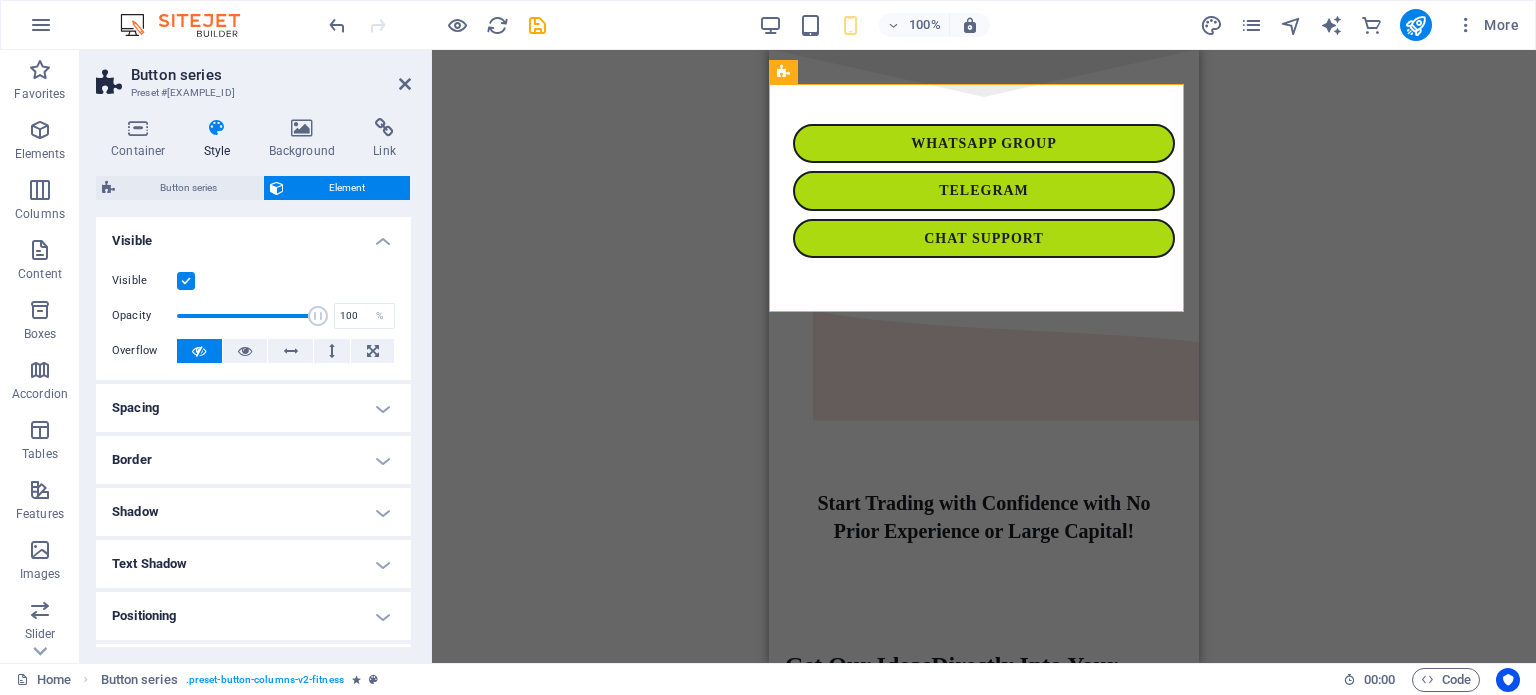 drag, startPoint x: 318, startPoint y: 320, endPoint x: 321, endPoint y: 308, distance: 12.369317 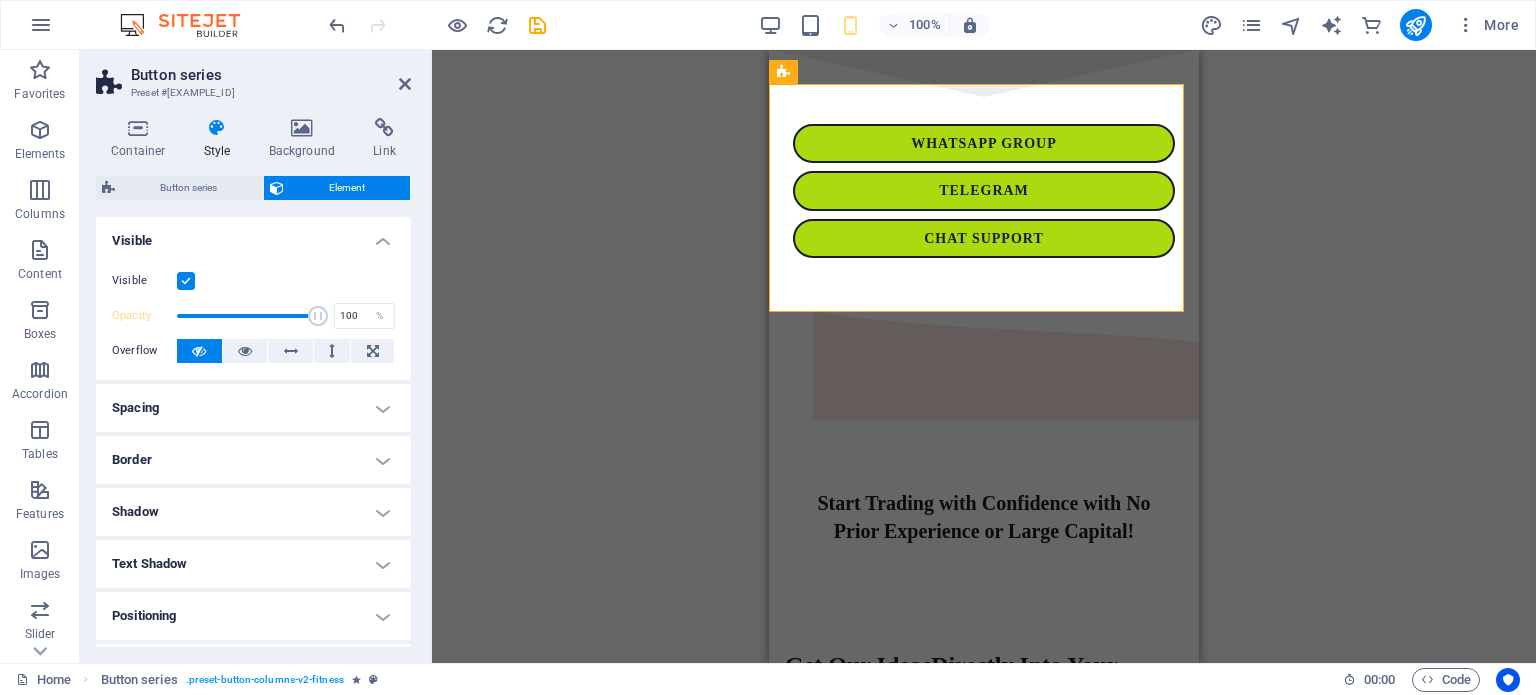 click on "Spacing" at bounding box center [253, 408] 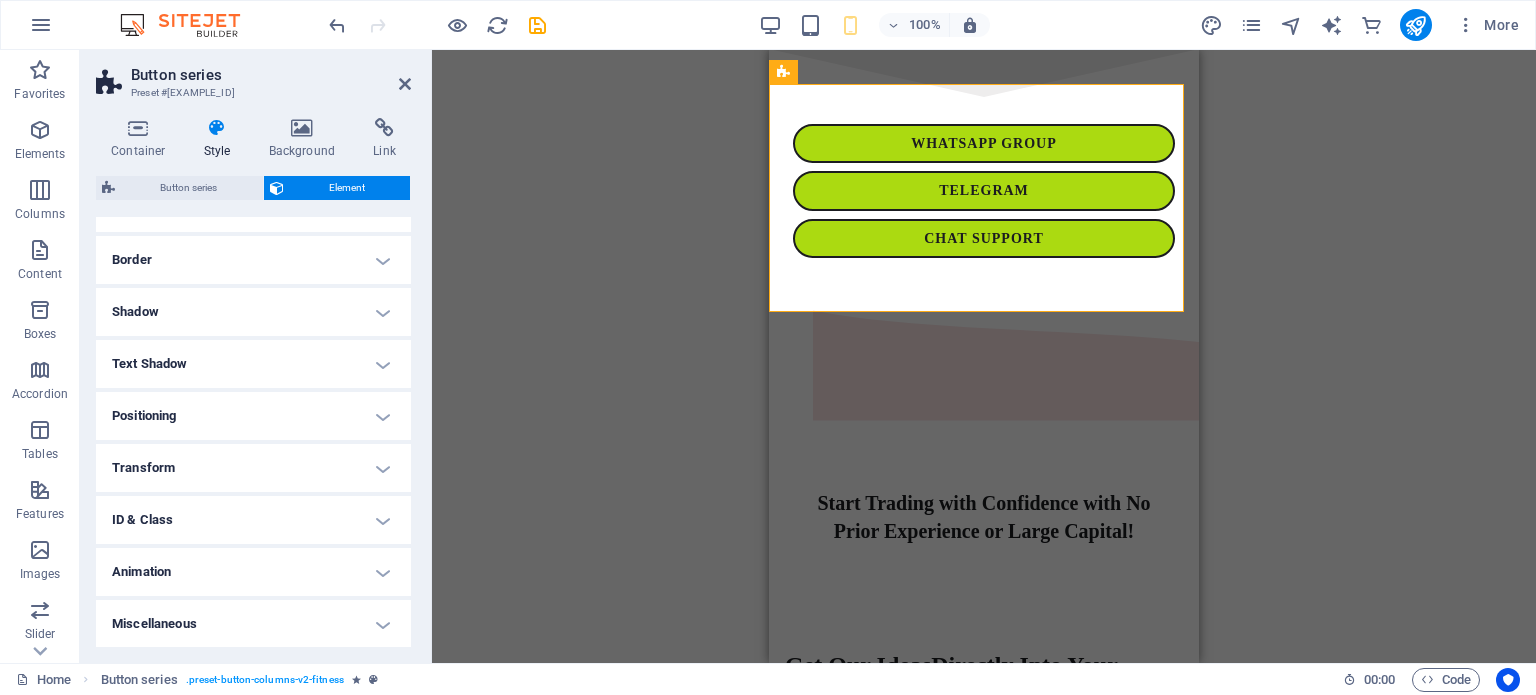 scroll, scrollTop: 279, scrollLeft: 0, axis: vertical 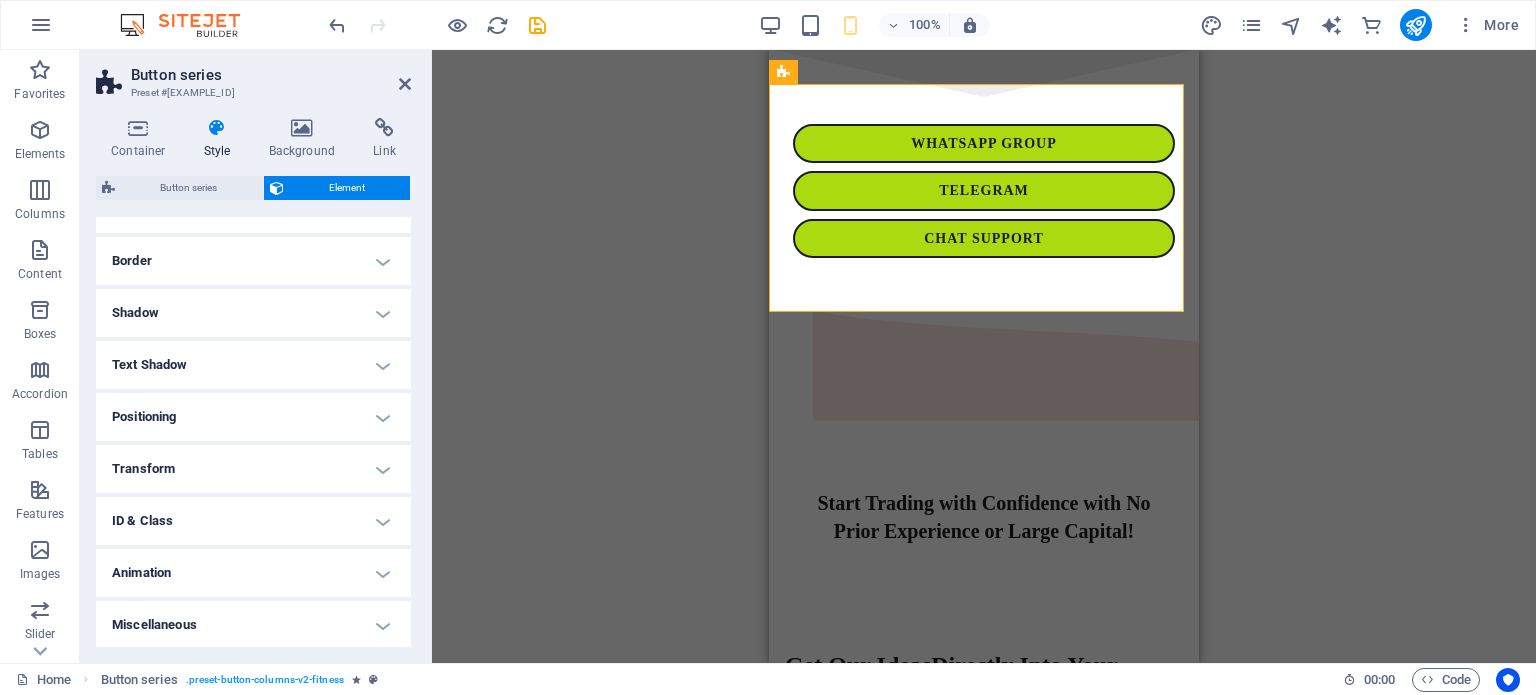 click on "Border" at bounding box center [253, 261] 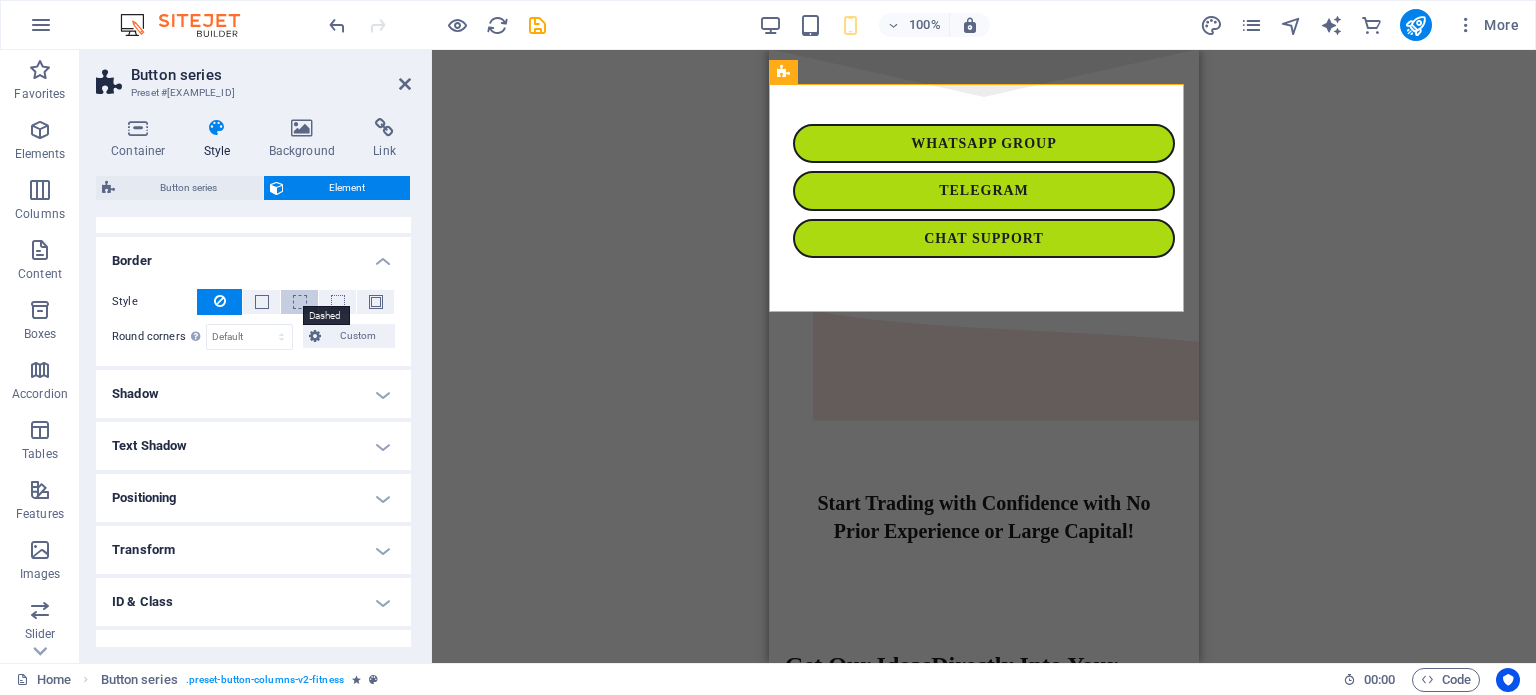 click at bounding box center [300, 302] 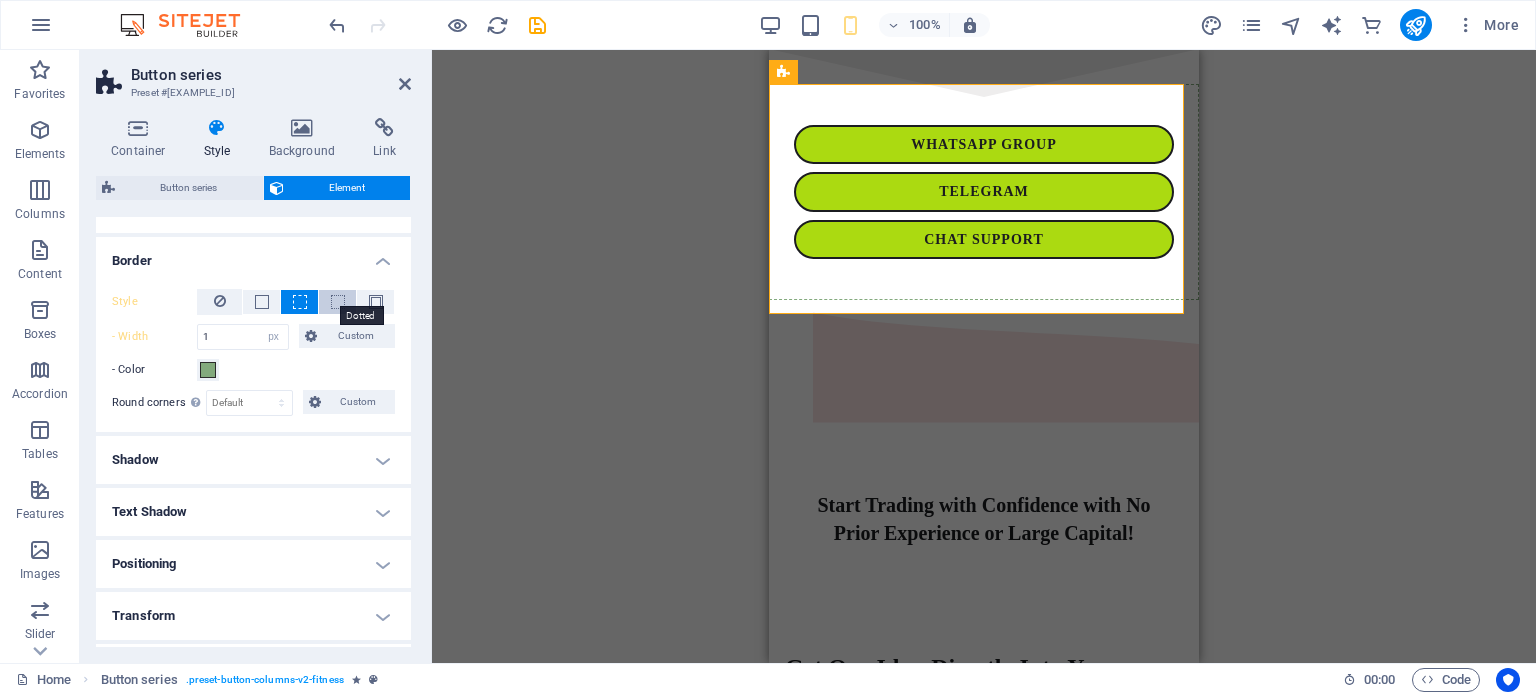 click at bounding box center [338, 302] 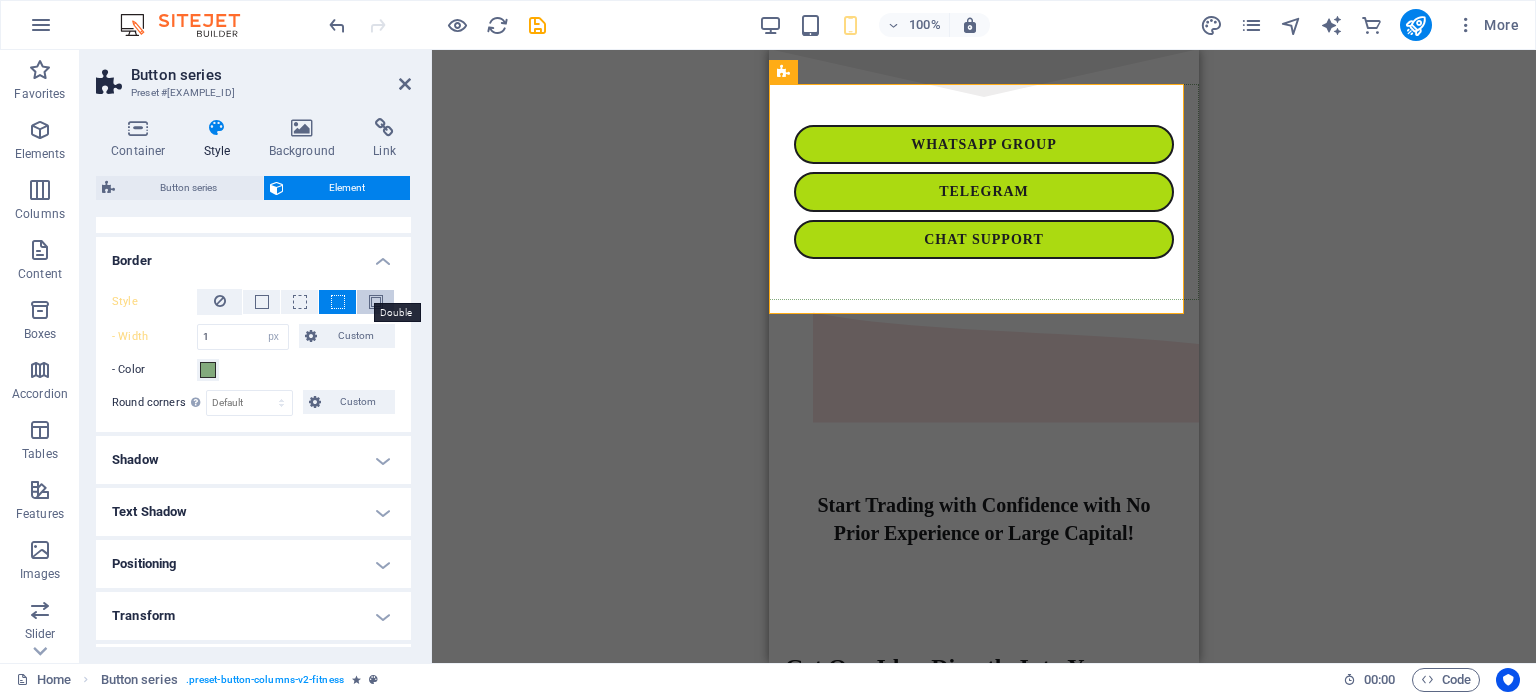 click at bounding box center (376, 302) 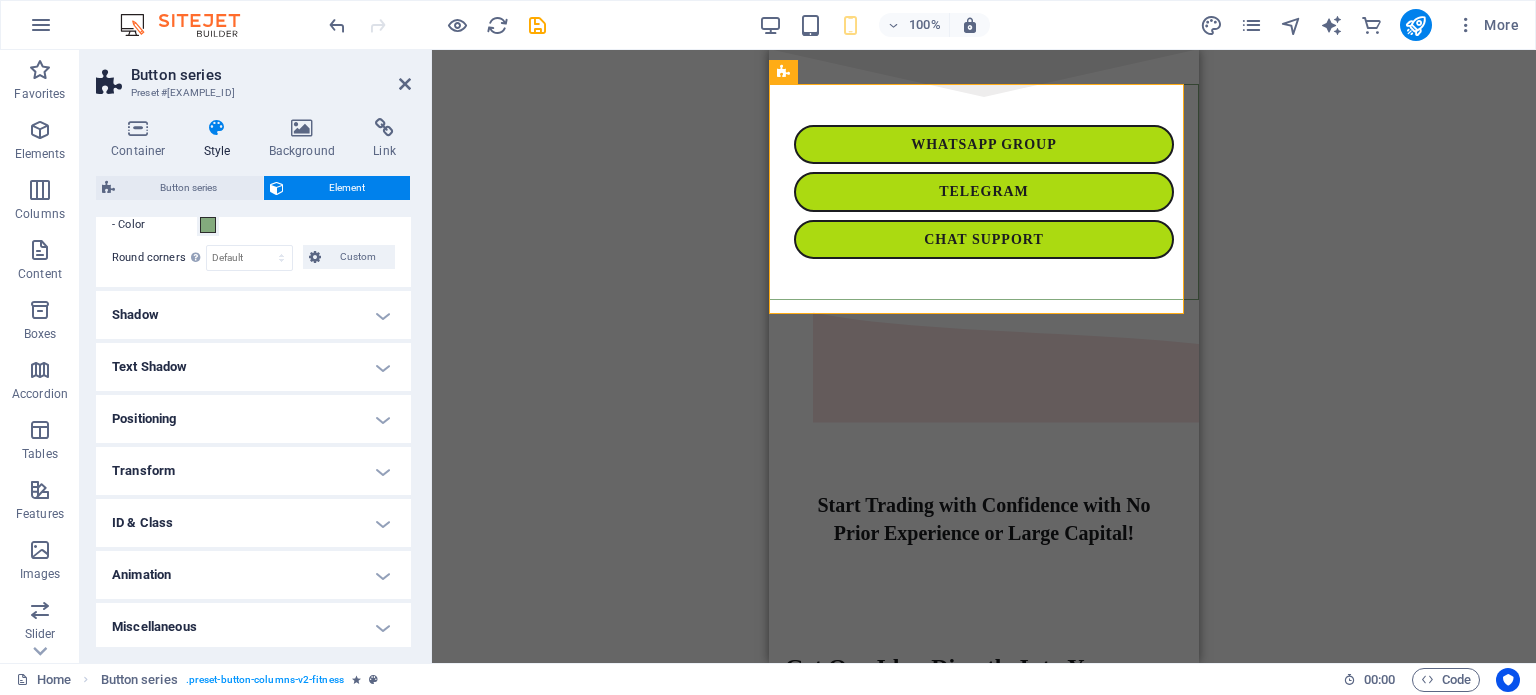 scroll, scrollTop: 425, scrollLeft: 0, axis: vertical 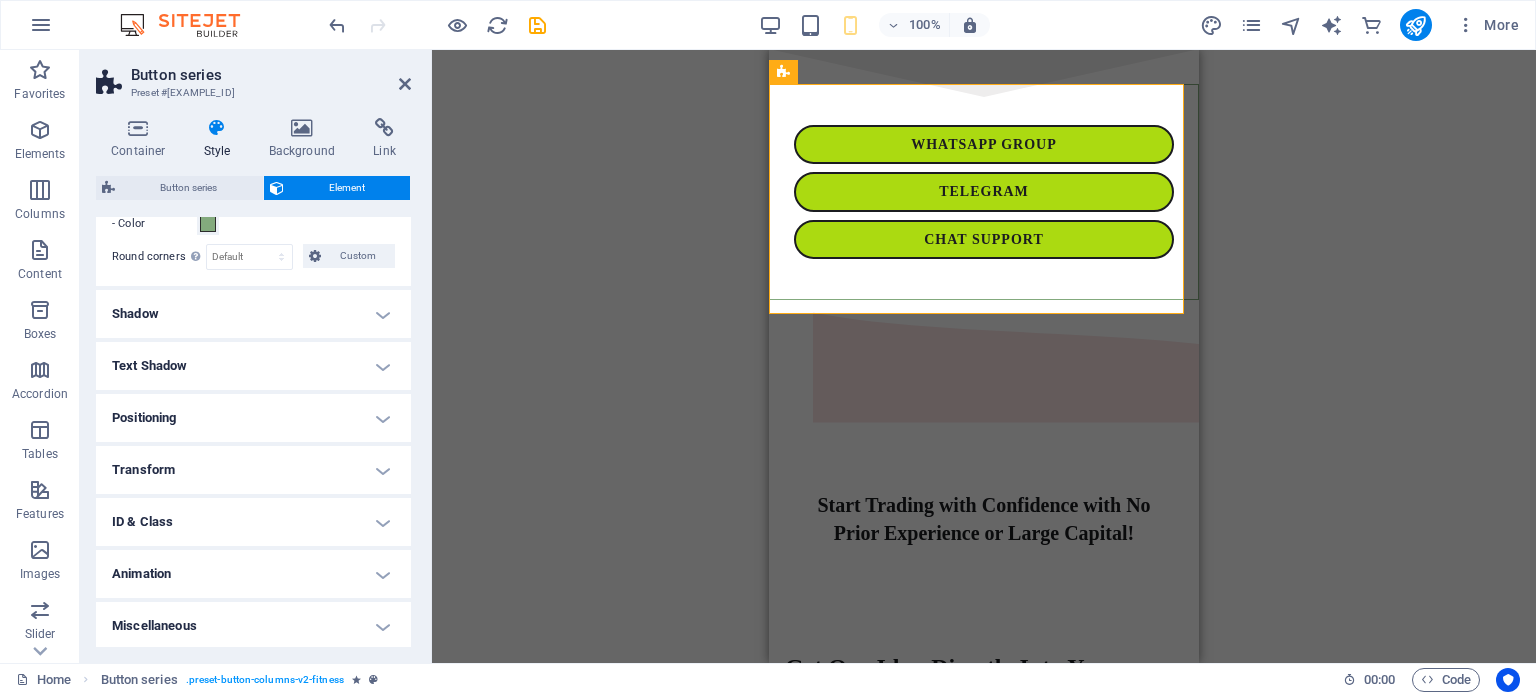 click on "Animation" at bounding box center [253, 574] 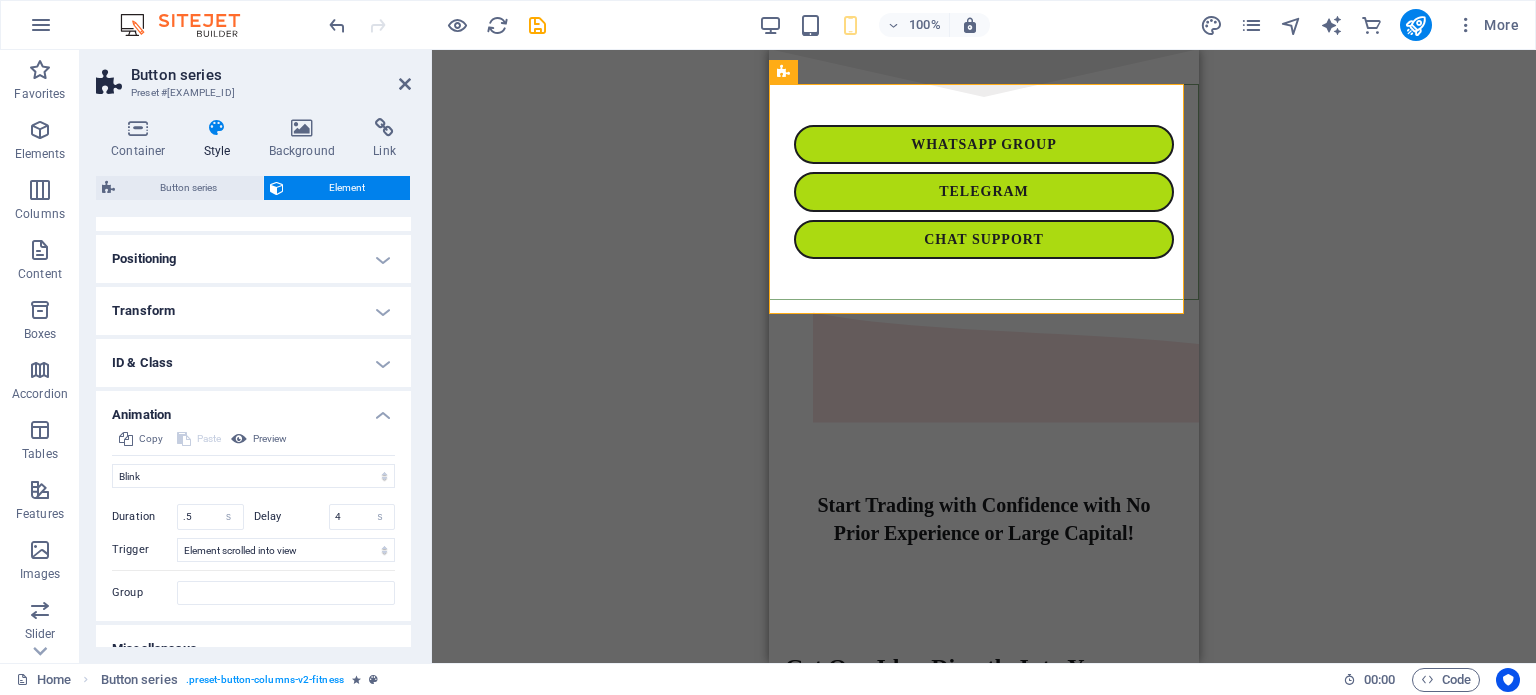scroll, scrollTop: 585, scrollLeft: 0, axis: vertical 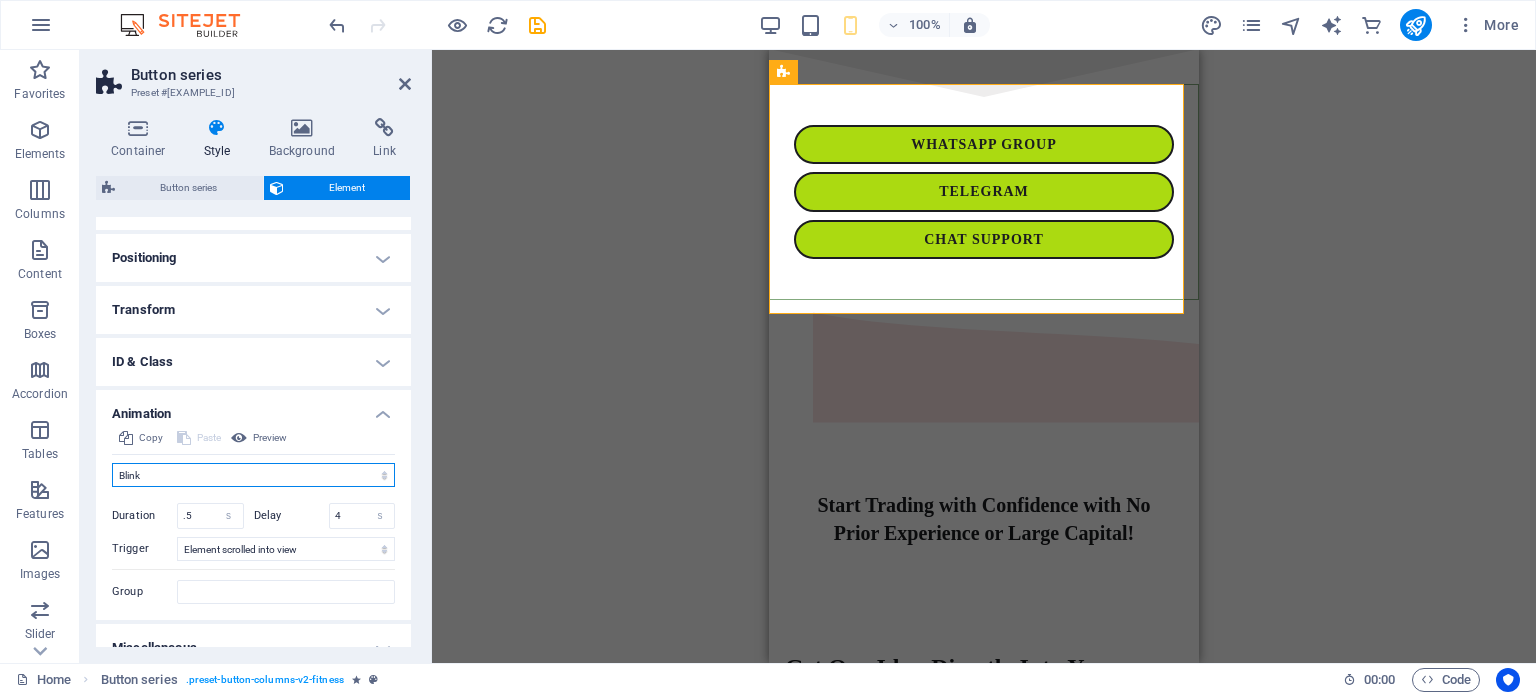 click on "Don't animate Show / Hide Slide up/down Zoom in/out Slide left to right Slide right to left Slide top to bottom Slide bottom to top Pulse Blink Open as overlay" at bounding box center [253, 475] 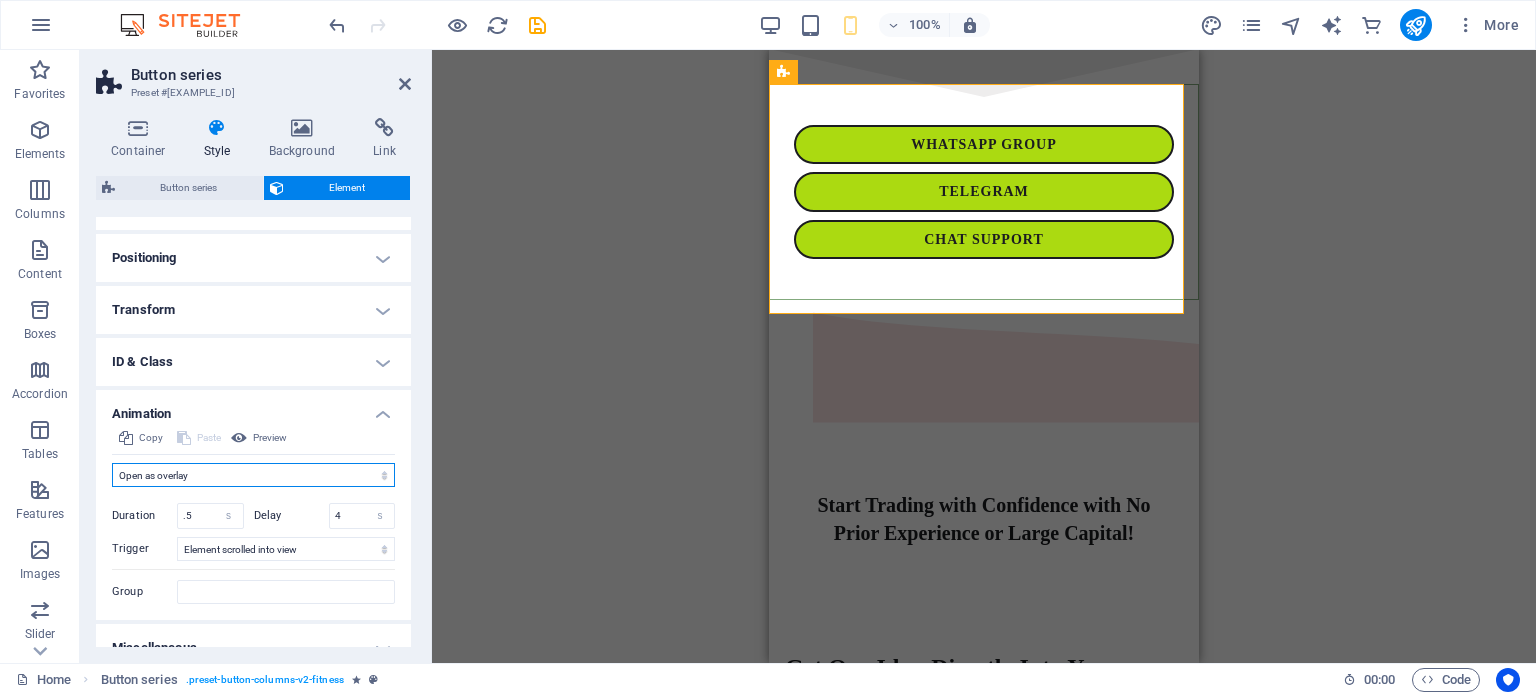 click on "Don't animate Show / Hide Slide up/down Zoom in/out Slide left to right Slide right to left Slide top to bottom Slide bottom to top Pulse Blink Open as overlay" at bounding box center [253, 475] 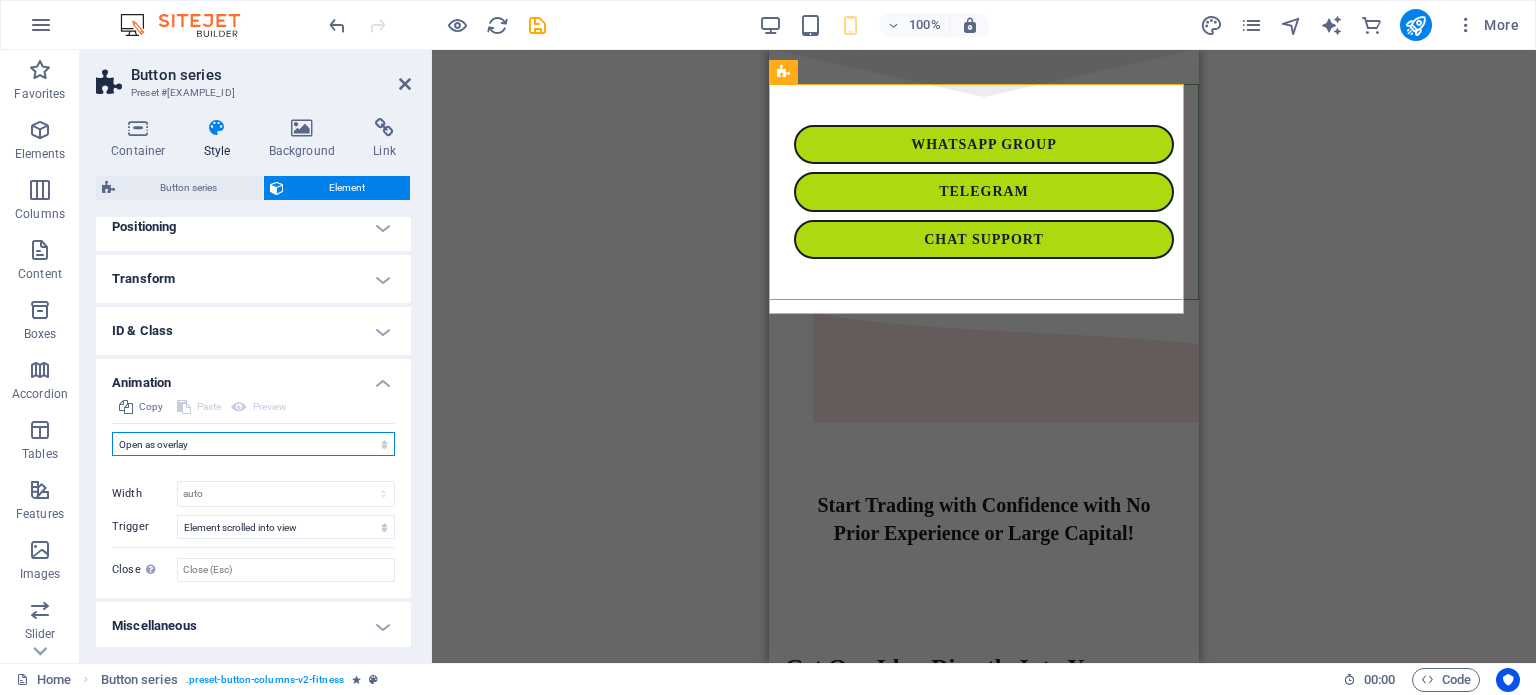 scroll, scrollTop: 604, scrollLeft: 0, axis: vertical 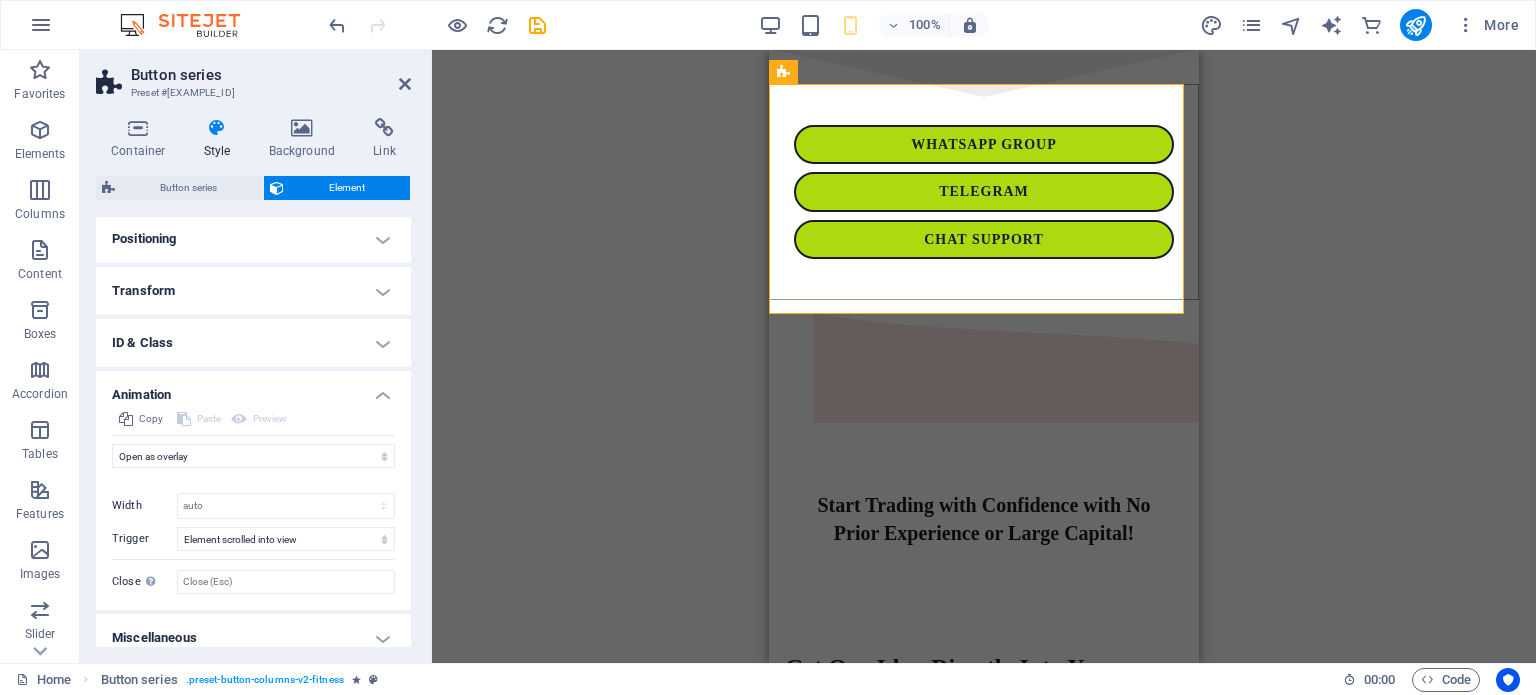 click on "Drag here to replace the existing content. Press “Ctrl” if you want to create a new element.
H2   Button series   Unequal Columns   Button   Button   Container   H3   Container   Button   Wide image with text   Container   Wide image with text   H2" at bounding box center (984, 356) 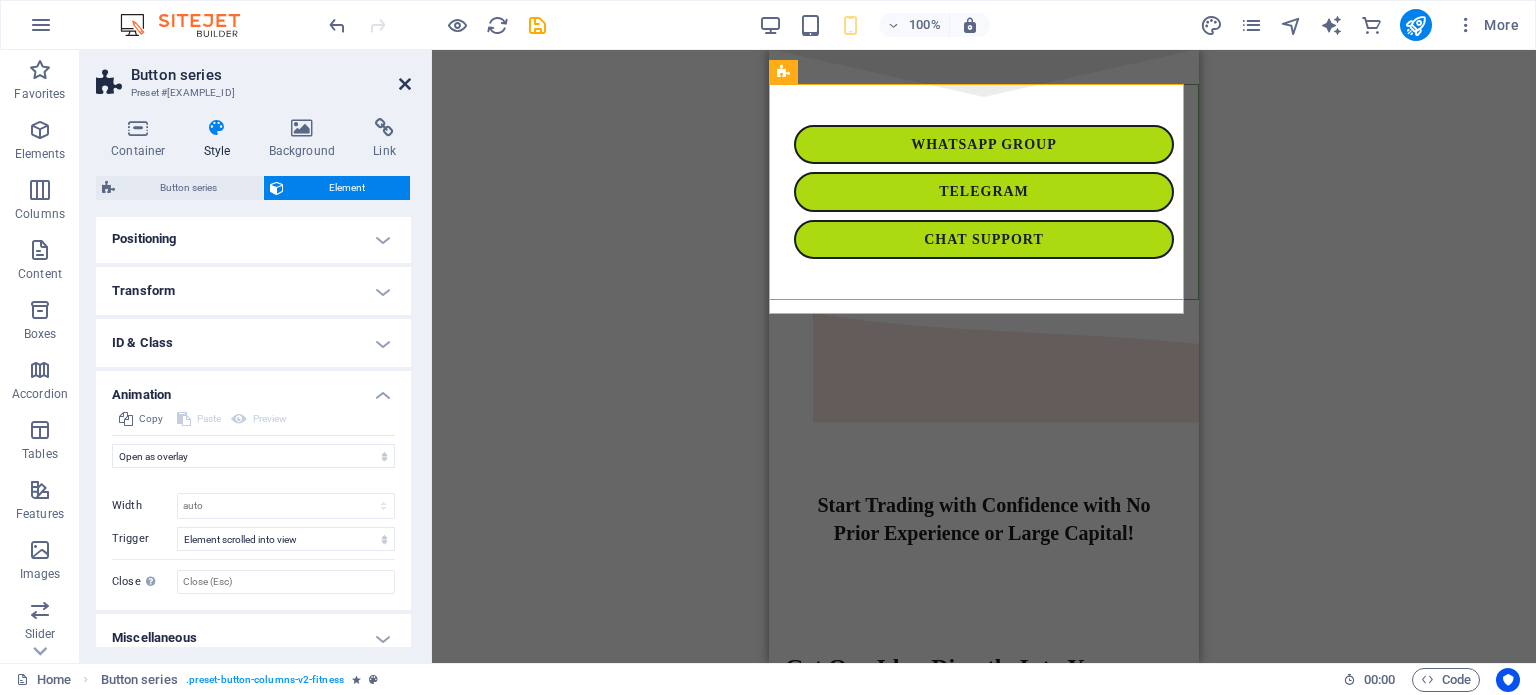 click at bounding box center (405, 84) 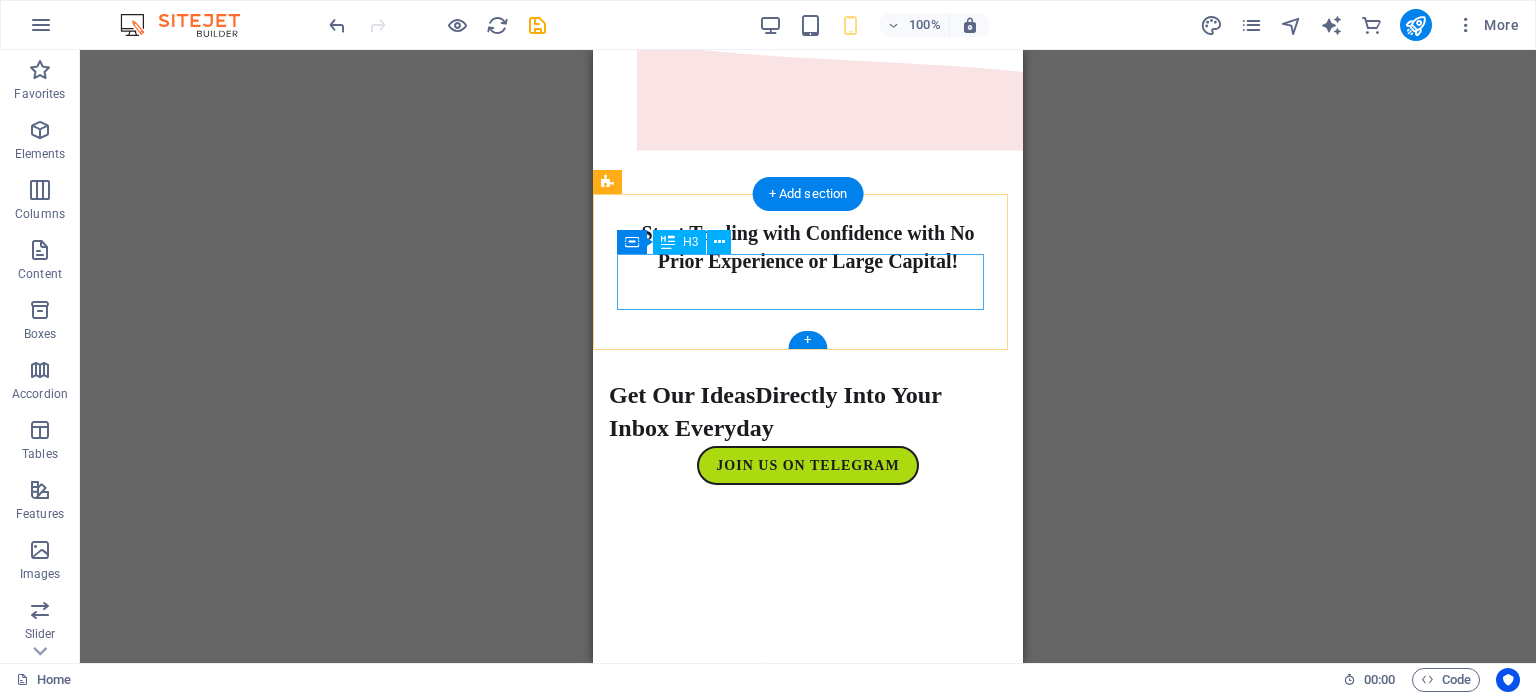 scroll, scrollTop: 0, scrollLeft: 0, axis: both 